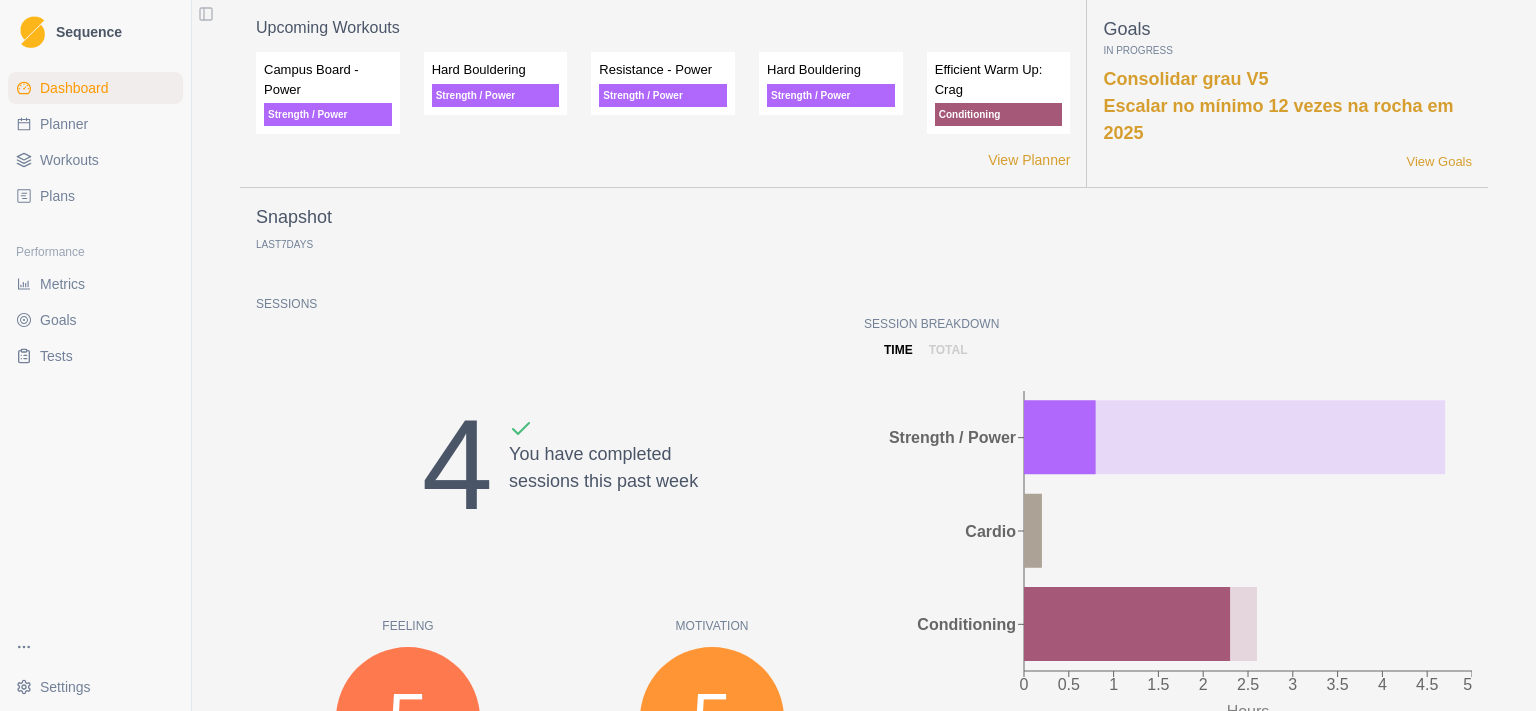 scroll, scrollTop: 0, scrollLeft: 0, axis: both 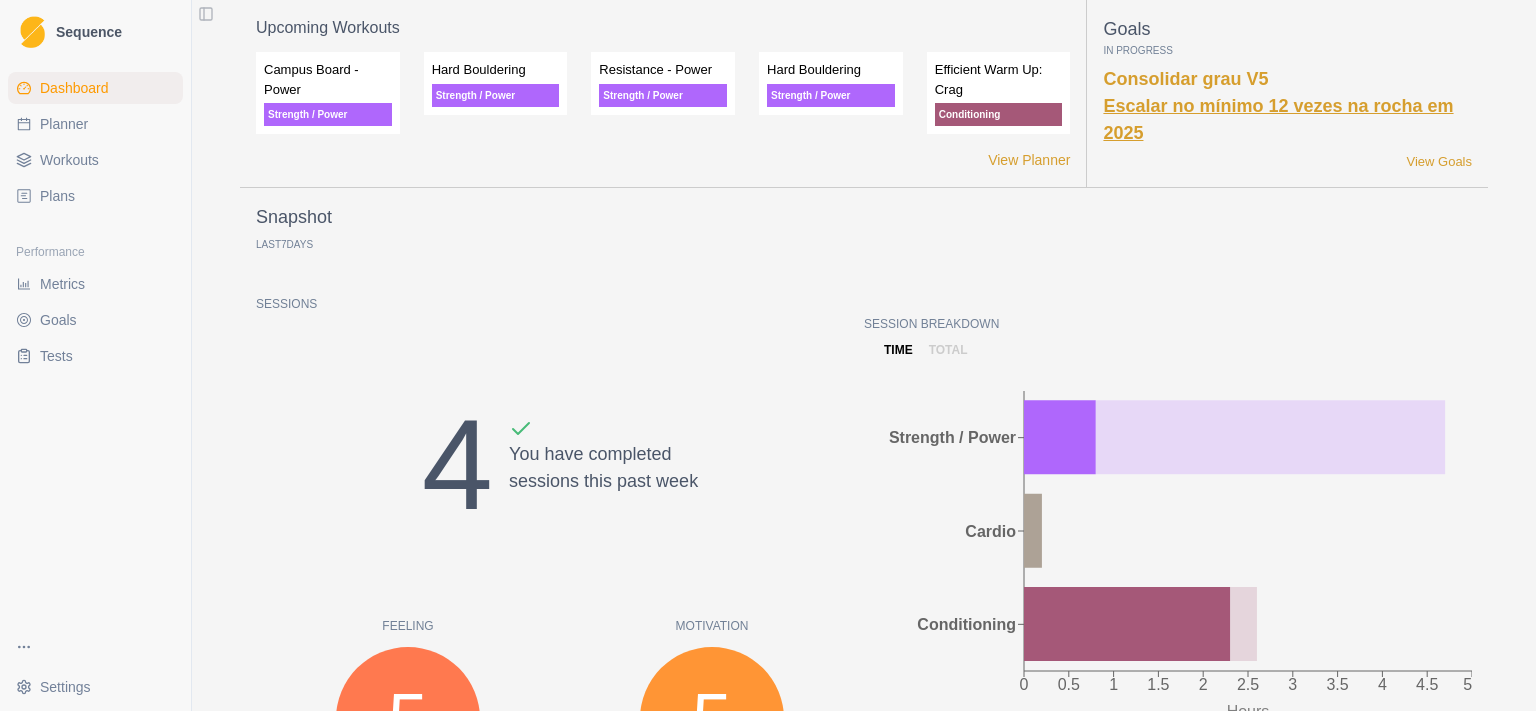 click on "Escalar no mínimo 12 vezes na rocha em 2025" at bounding box center [1278, 119] 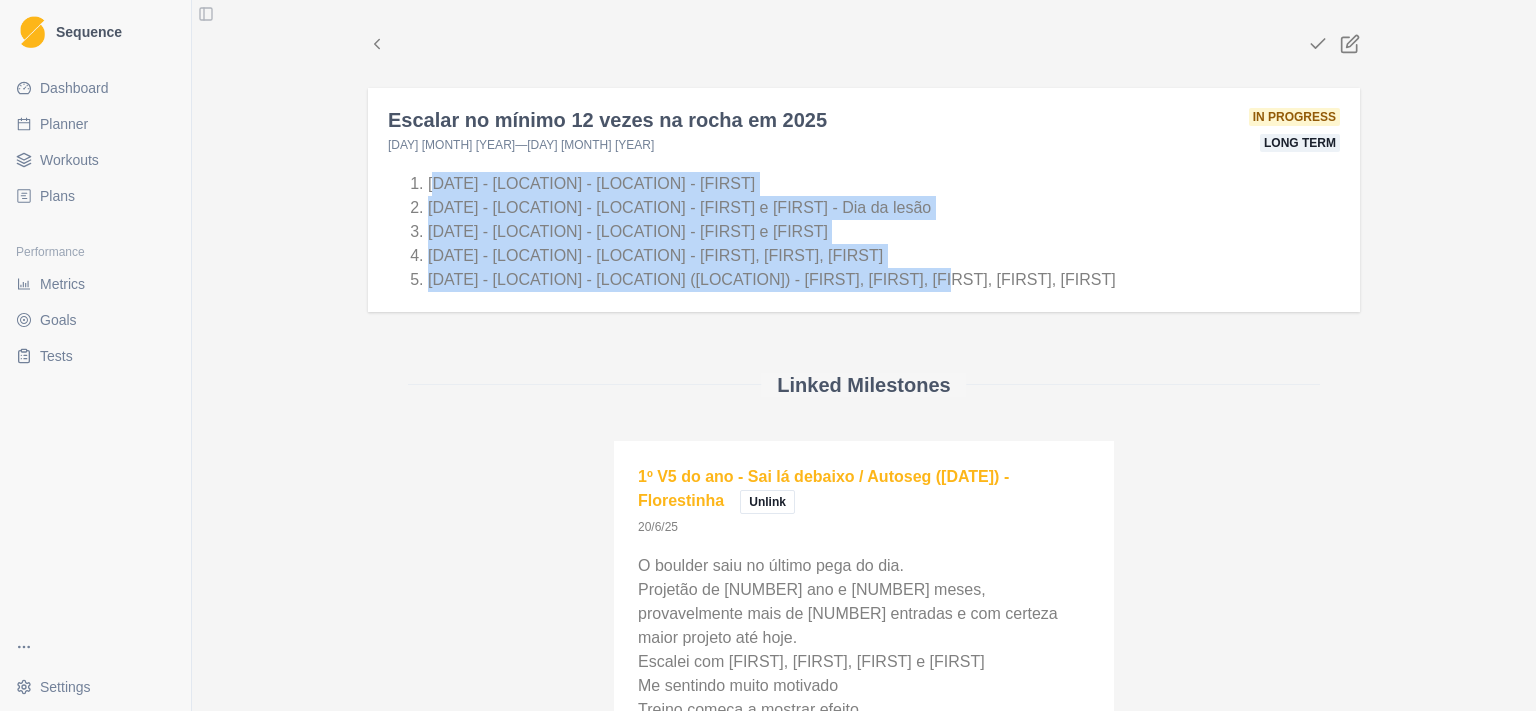drag, startPoint x: 428, startPoint y: 185, endPoint x: 922, endPoint y: 285, distance: 504.01984 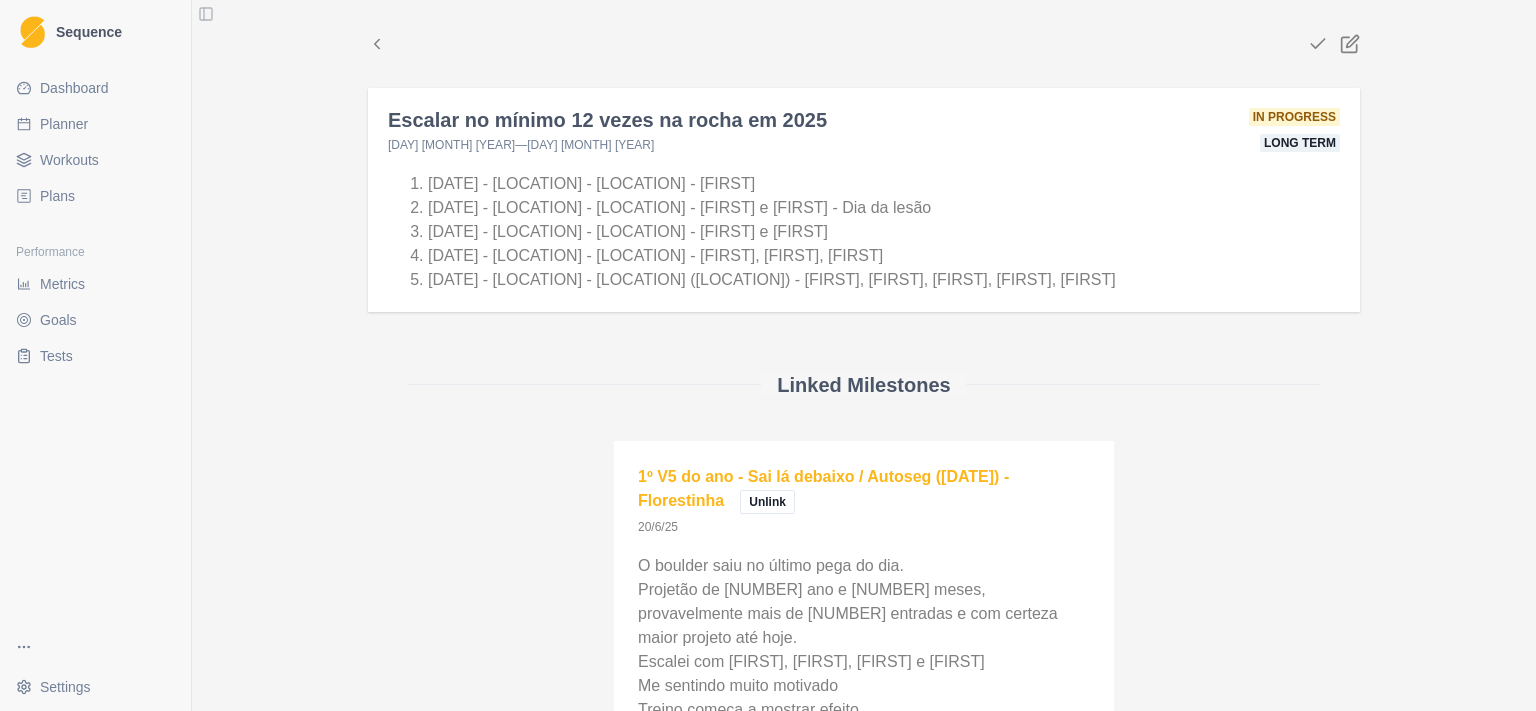 click on "31/05 - Boulder - Cocal (Mocó) - João, Ricardo, Gontijo, Pimpim, Gui" at bounding box center [864, 280] 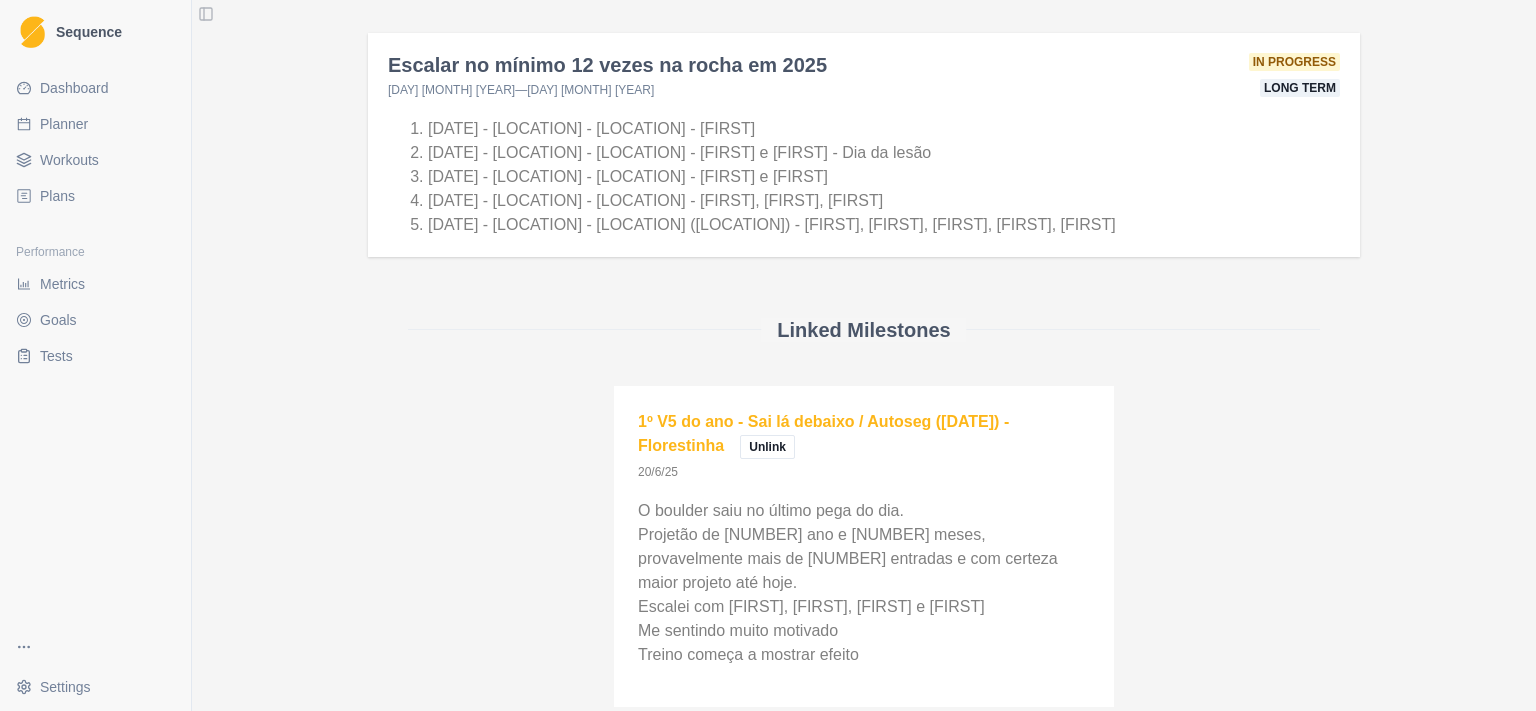 scroll, scrollTop: 0, scrollLeft: 0, axis: both 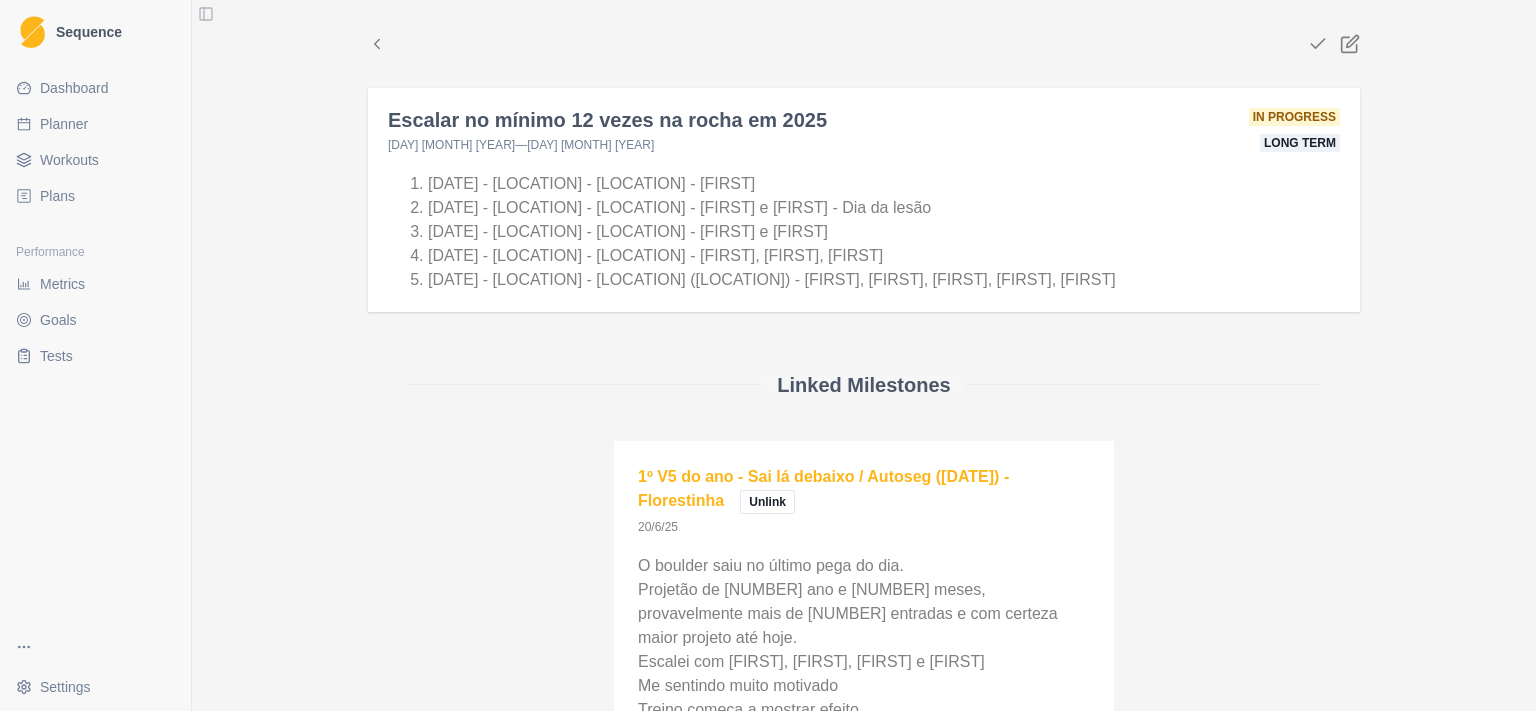 click on "Dashboard" at bounding box center [74, 88] 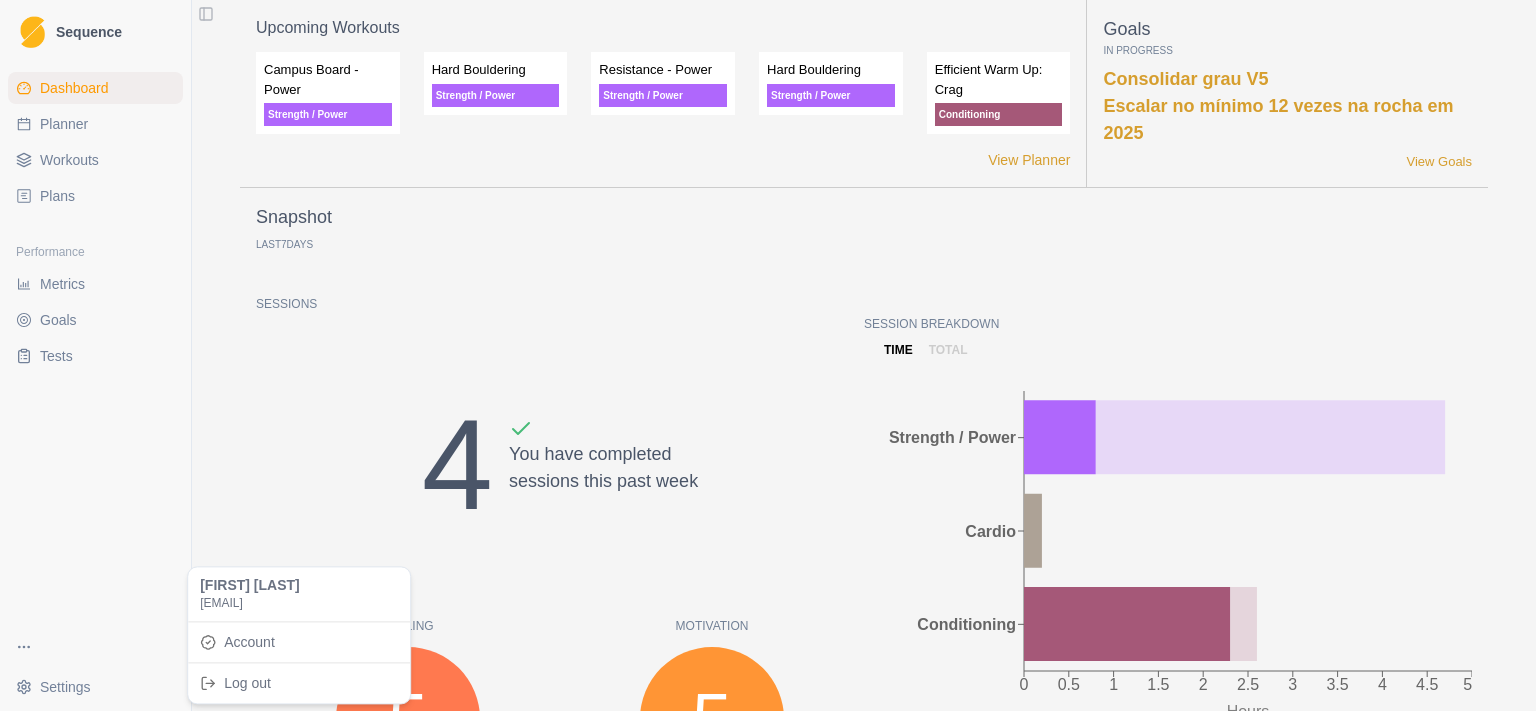 click on "Sequence Dashboard Planner Workouts Plans Performance Metrics Goals Tests Settings Toggle Sidebar Upcoming Workouts Campus Board - Power Strength / Power Hard Bouldering Strength / Power Resistance - Power Strength / Power Hard Bouldering Strength / Power Efficient Warm Up: Crag Conditioning View Planner Goals In Progress Consolidar grau V5  Escalar no mínimo 12 vezes na rocha em 2025 View Goals Snapshot Last  7  Days Sessions 4 You have completed     sessions this past week Feeling 5 Felt Score +1.0  from last week Motivation 5 Motivation Score no change  from last week Performance n/a Performance Score n/a  from last week RPE n/a RPE Score n/a  from last week Session Breakdown time total 0 0.5 1 1.5 2 2.5 3 3.5 4 4.5 5 Hours Strength / Power Cardio Conditioning 3.3 Hours -0.9  from last week 0 Days on Rock 5 Rest days Recent Milestones 1º V5 do ano - Sai lá debaixo / Autoseg (20/06/2025) - Florestinha View Milestones Recent Notes What's Next? HB Ladders: 3 sets of 3-6-9-12 View Notes" at bounding box center [768, 355] 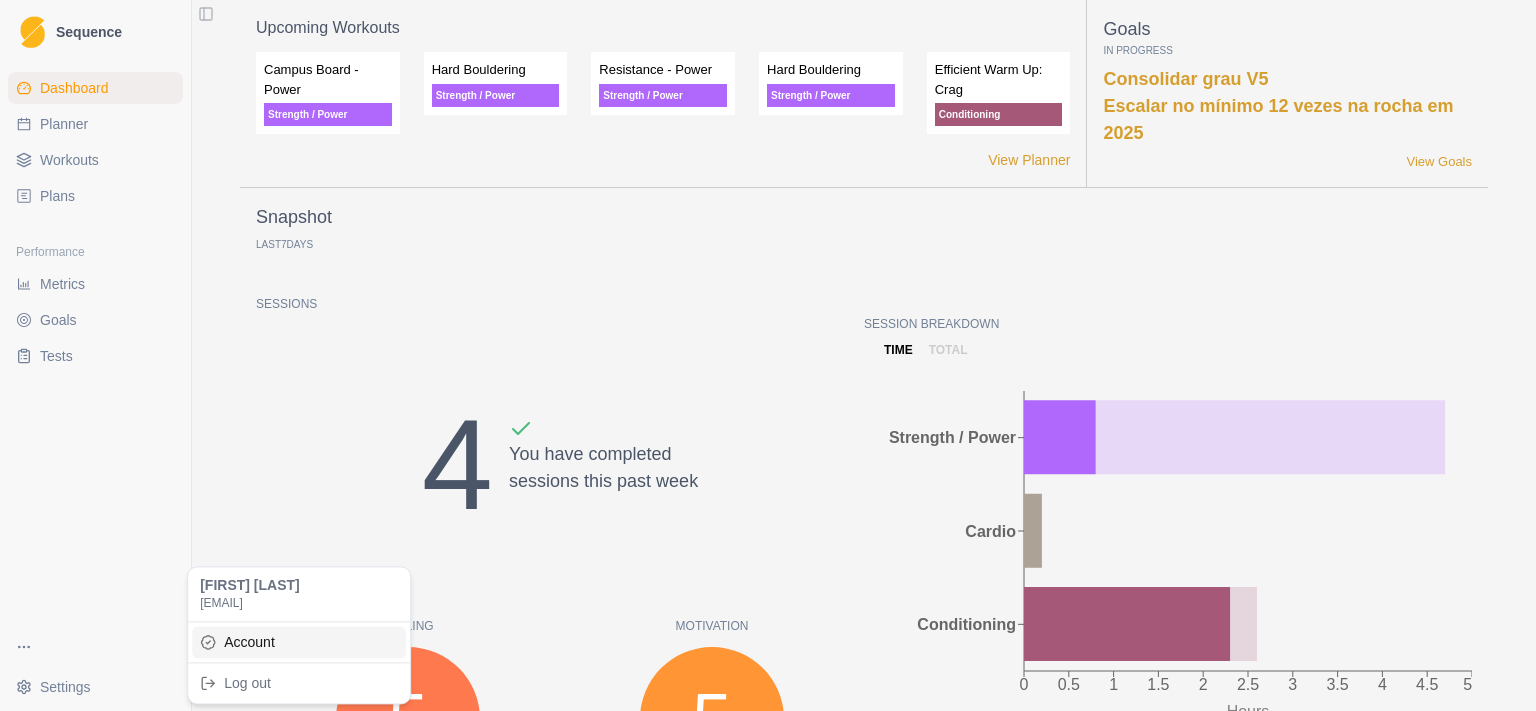 click on "Account" at bounding box center (299, 642) 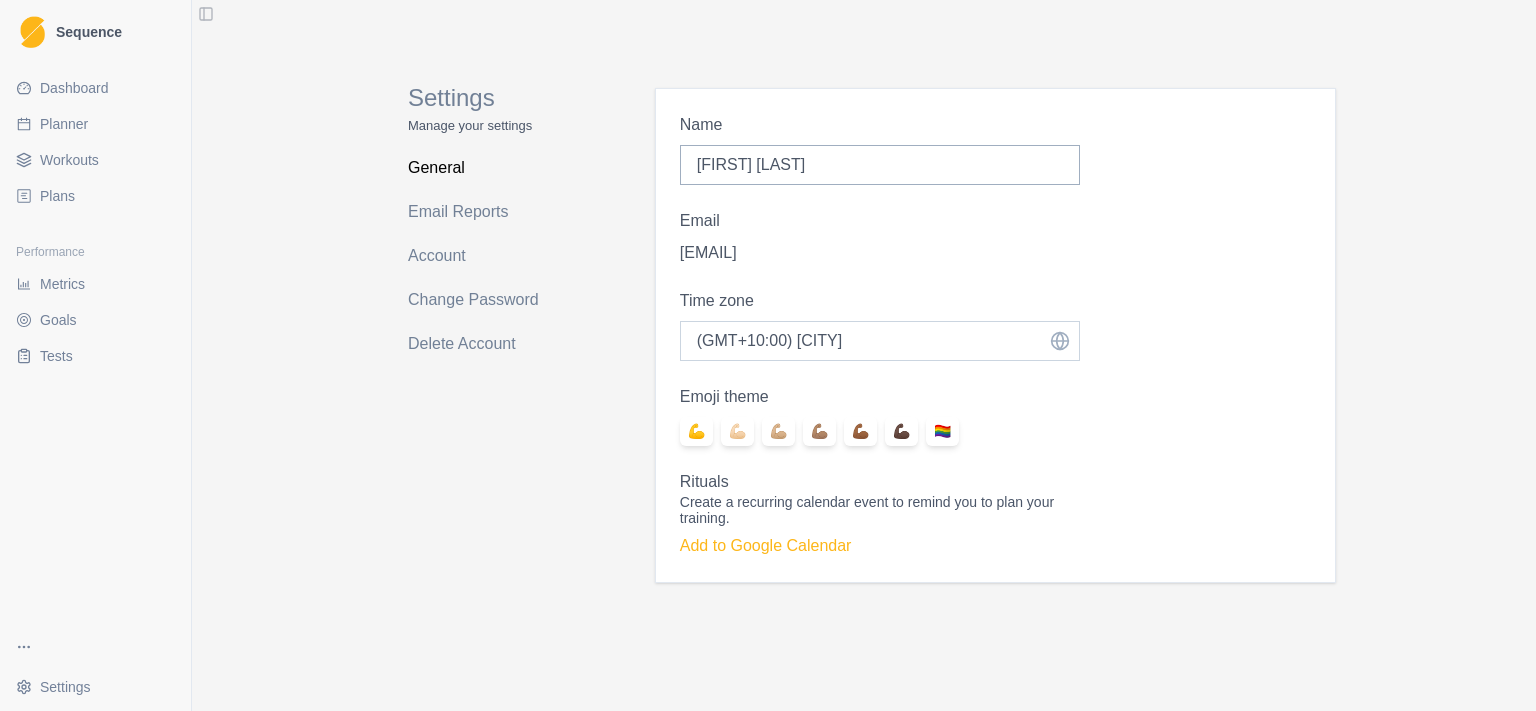 click on "Select time zone (GMT-12:00) International Date Line West (GMT-11:00) American Samoa (GMT-11:00) Midway Island (GMT-10:00) Hawaii (GMT-09:00) Alaska (GMT-08:00) Pacific Time (US & Canada) (GMT-08:00) Tijuana (GMT-07:00) Arizona (GMT-07:00) Chihuahua (GMT-07:00) Mazatlan (GMT-07:00) Mountain Time (US & Canada) (GMT-06:00) Central America (GMT-06:00) Central Time (US & Canada) (GMT-06:00) Guadalajara (GMT-06:00) Mexico City (GMT-06:00) Monterrey (GMT-06:00) Saskatchewan (GMT-05:00) Bogota (GMT-05:00) Eastern Time (US & Canada) (GMT-05:00) Indiana (East) (GMT-05:00) Lima (GMT-05:00) Quito (GMT-04:00) Atlantic Time (Canada) (GMT-04:00) Caracas (GMT-04:00) Georgetown (GMT-04:00) La Paz (GMT-04:00) Puerto Rico (GMT-04:00) Santiago (GMT-03:30) Newfoundland (GMT-03:00) Brasilia (GMT-03:00) Buenos Aires (GMT-03:00) Greenland (GMT-03:00) Montevideo (GMT-02:00) Mid-Atlantic (GMT-01:00) Azores (GMT-01:00) Cape Verde Is. (GMT+00:00) Edinburgh (GMT+00:00) Lisbon (GMT+00:00) London (GMT+00:00) Monrovia (GMT+00:00) UTC" at bounding box center (880, 341) 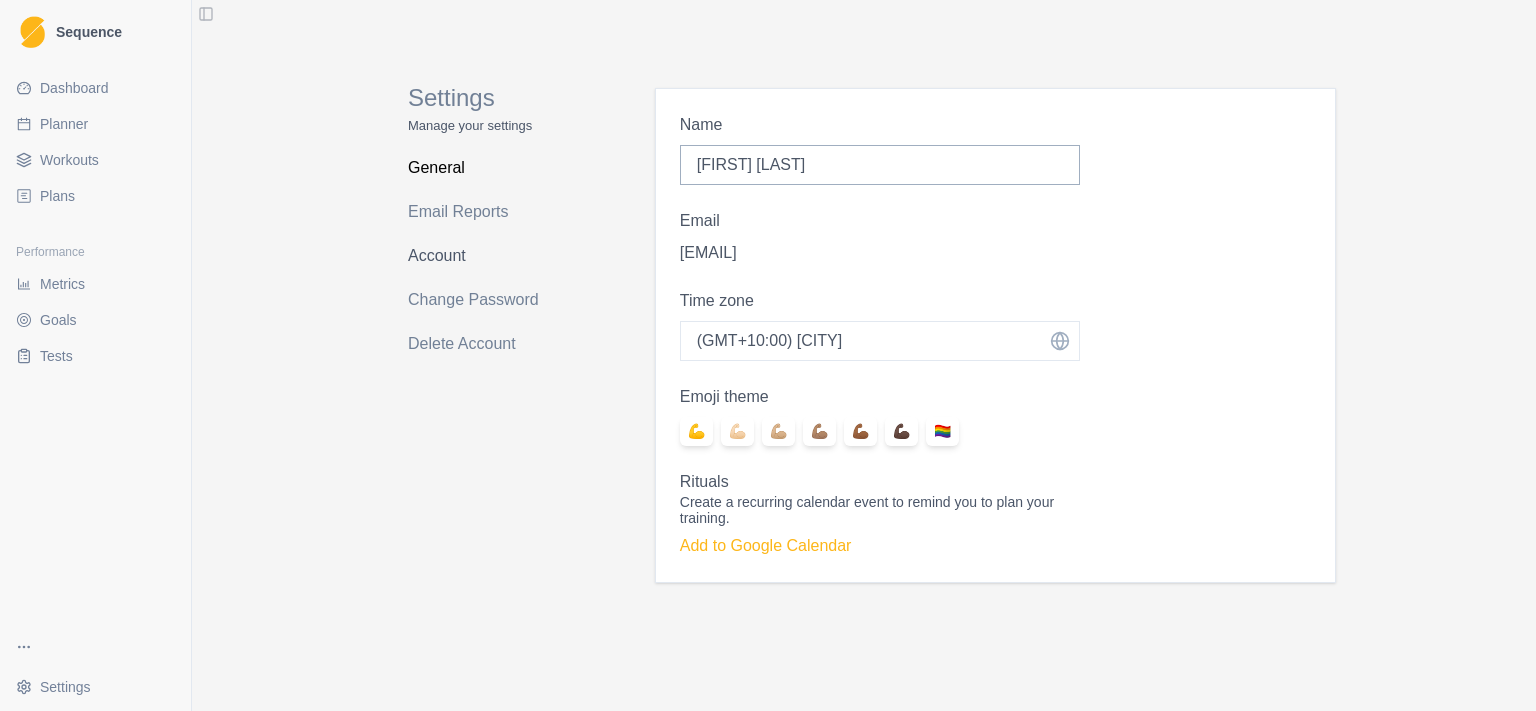 click on "Account" at bounding box center [487, 256] 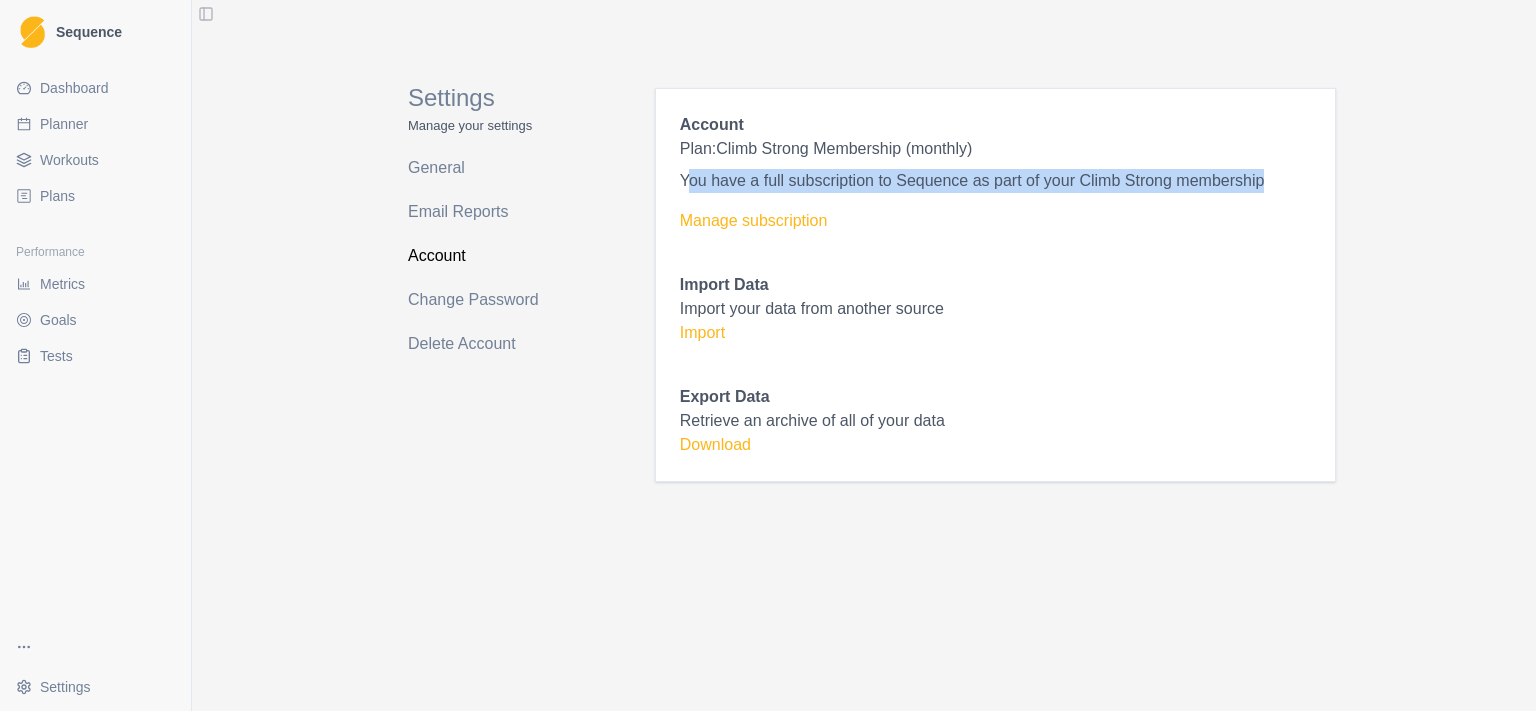 drag, startPoint x: 686, startPoint y: 179, endPoint x: 1297, endPoint y: 190, distance: 611.099 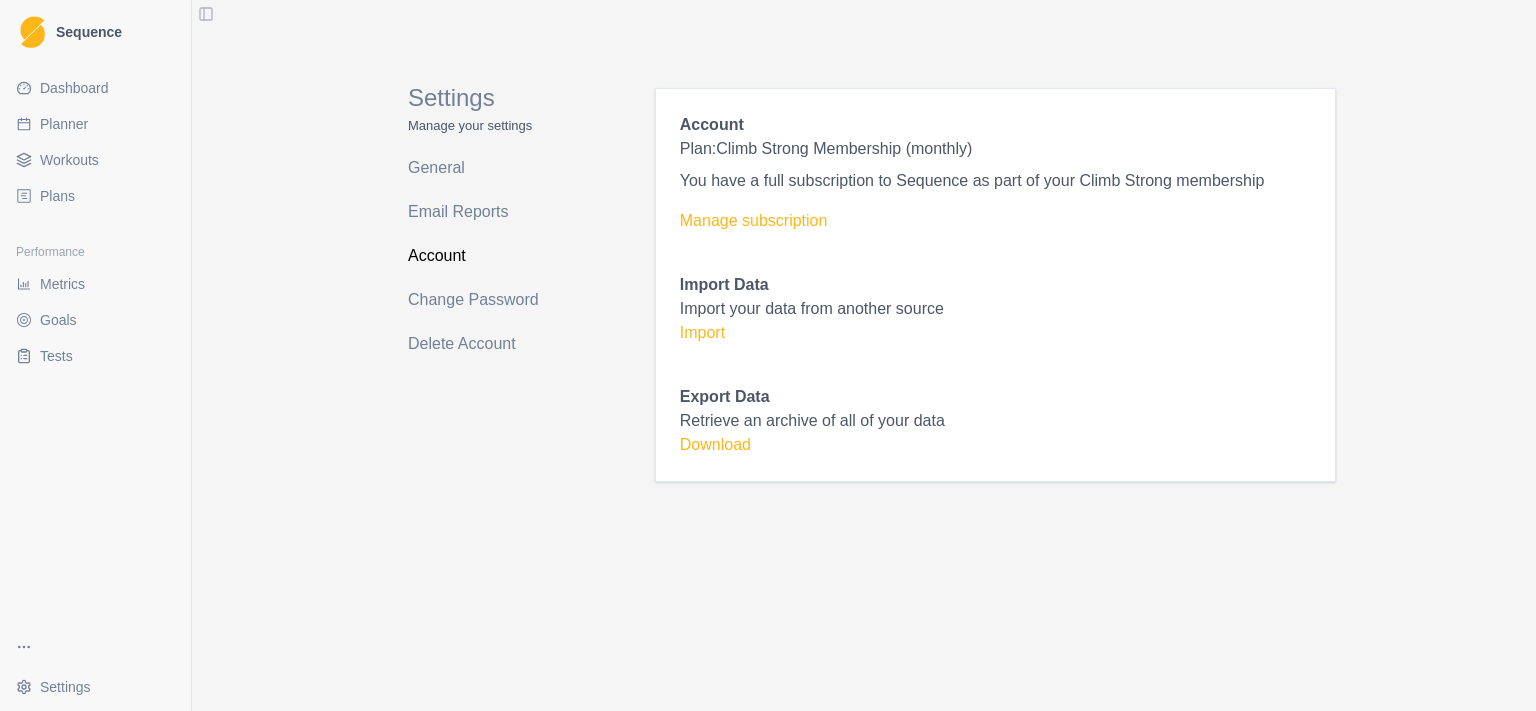 click on "You have a full subscription to Sequence as part of your Climb Strong membership" at bounding box center [995, 181] 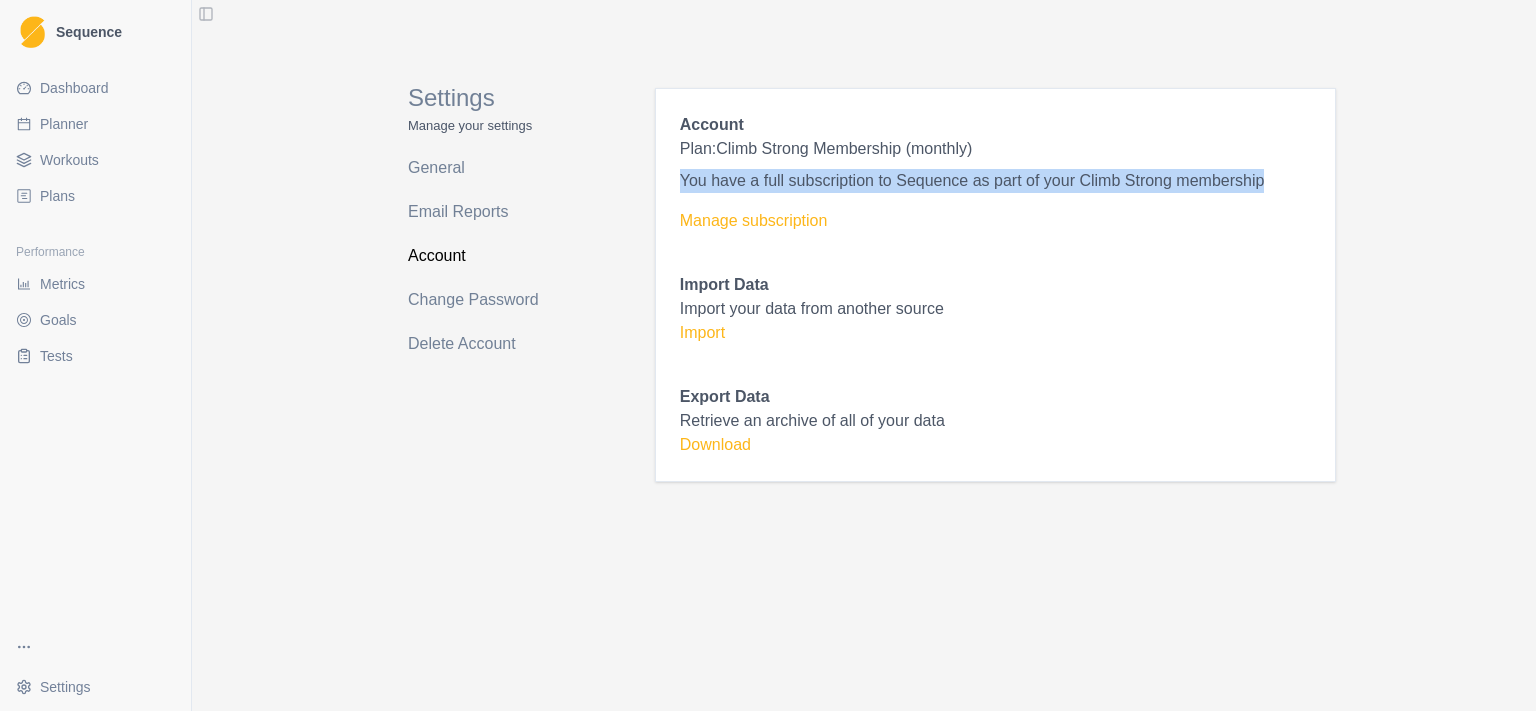 drag, startPoint x: 1282, startPoint y: 186, endPoint x: 1211, endPoint y: 140, distance: 84.59905 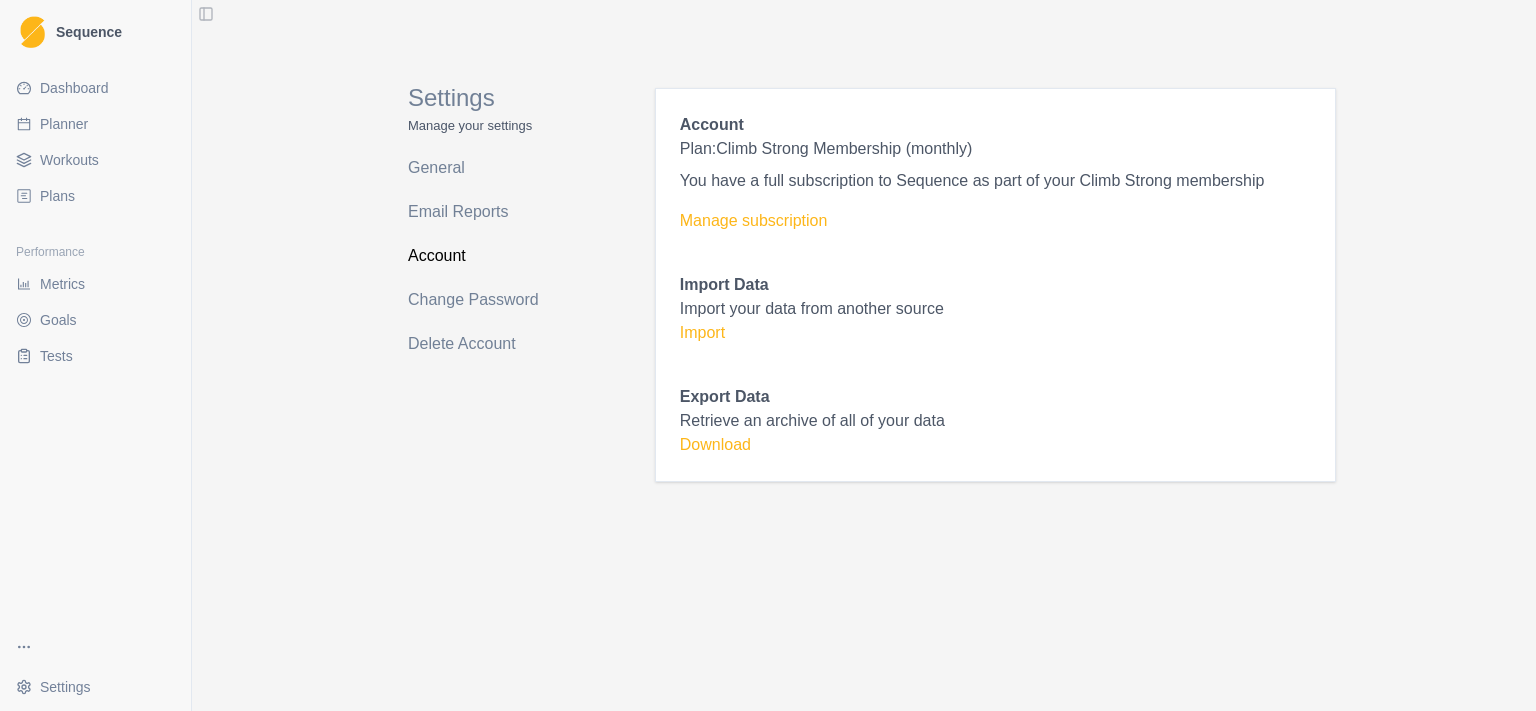 click on "Plan:  Climb Strong Membership (monthly)" at bounding box center [995, 149] 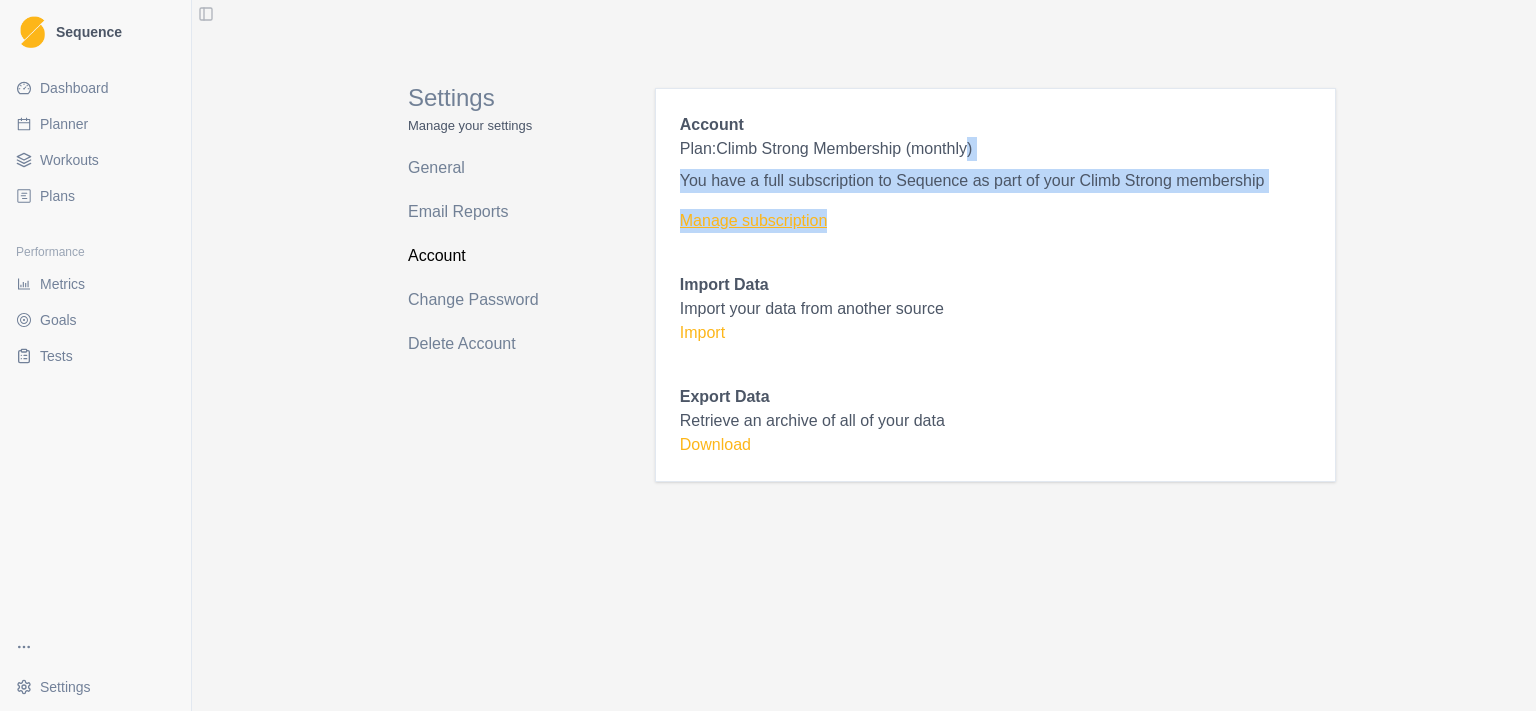 drag, startPoint x: 1214, startPoint y: 190, endPoint x: 1213, endPoint y: 232, distance: 42.0119 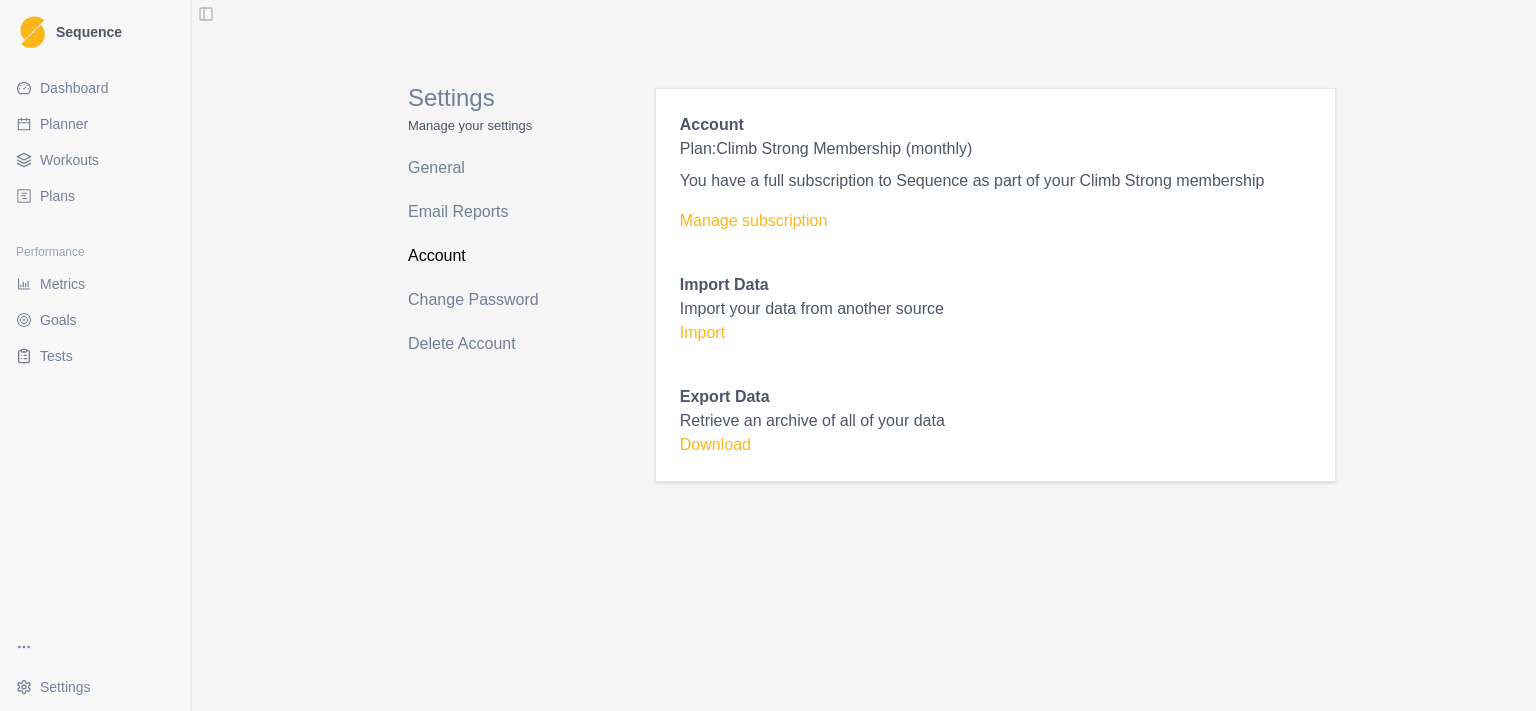 scroll, scrollTop: 0, scrollLeft: 0, axis: both 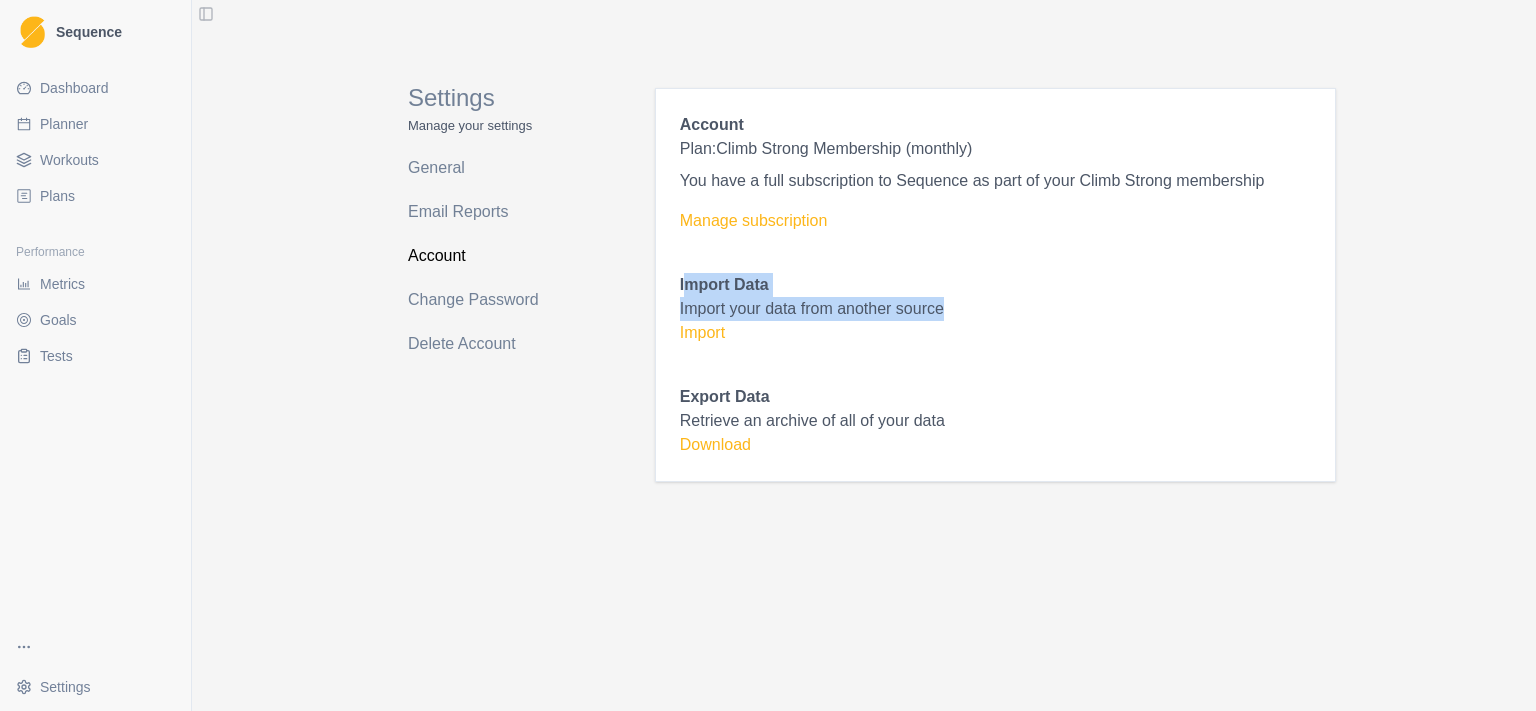 drag, startPoint x: 686, startPoint y: 286, endPoint x: 973, endPoint y: 313, distance: 288.26724 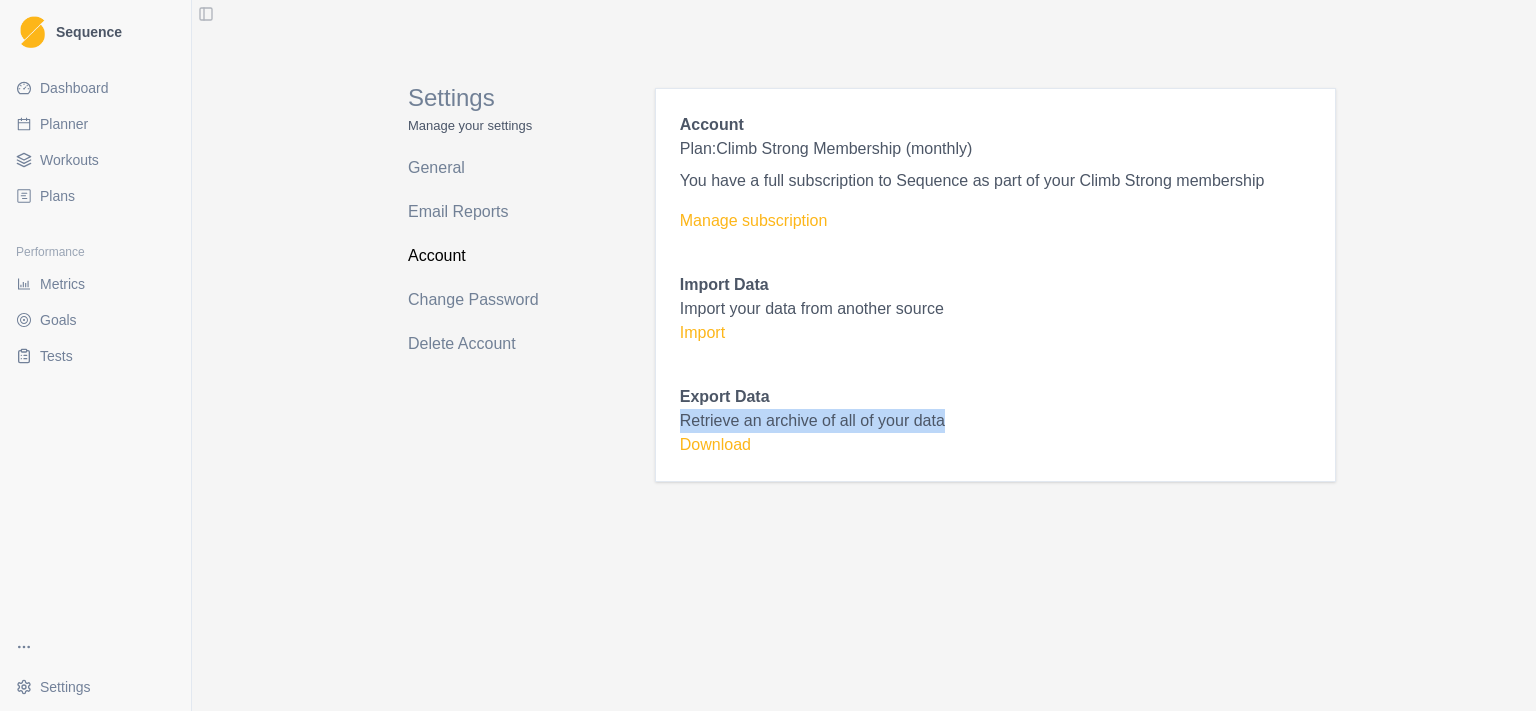 drag, startPoint x: 941, startPoint y: 418, endPoint x: 886, endPoint y: 375, distance: 69.81404 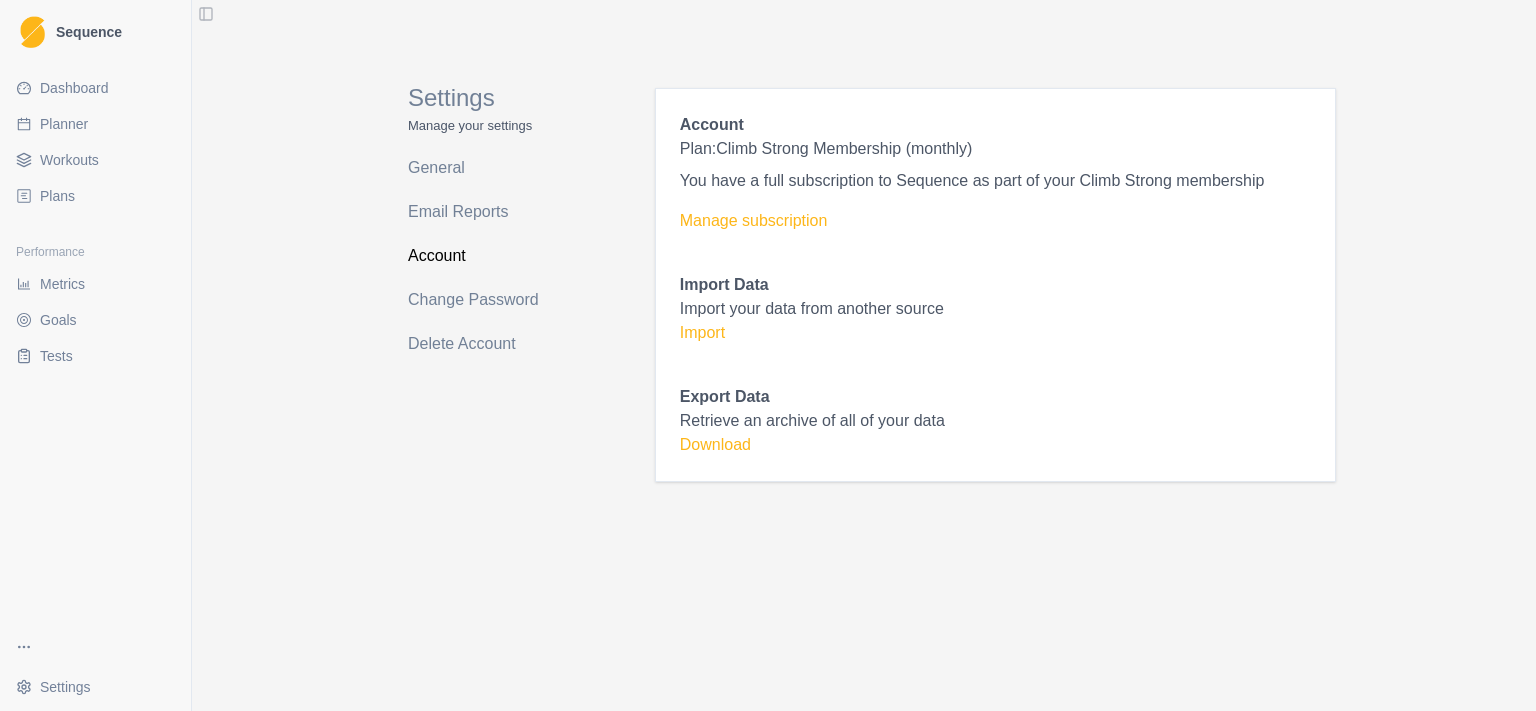 click on "Account Plan: Climb Strong Membership (monthly) You have a full subscription to Sequence as part of your Climb Strong membership Manage subscription Import Data Import your data from another source Import Export Data Retrieve an archive of all of your data Download" at bounding box center [995, 285] 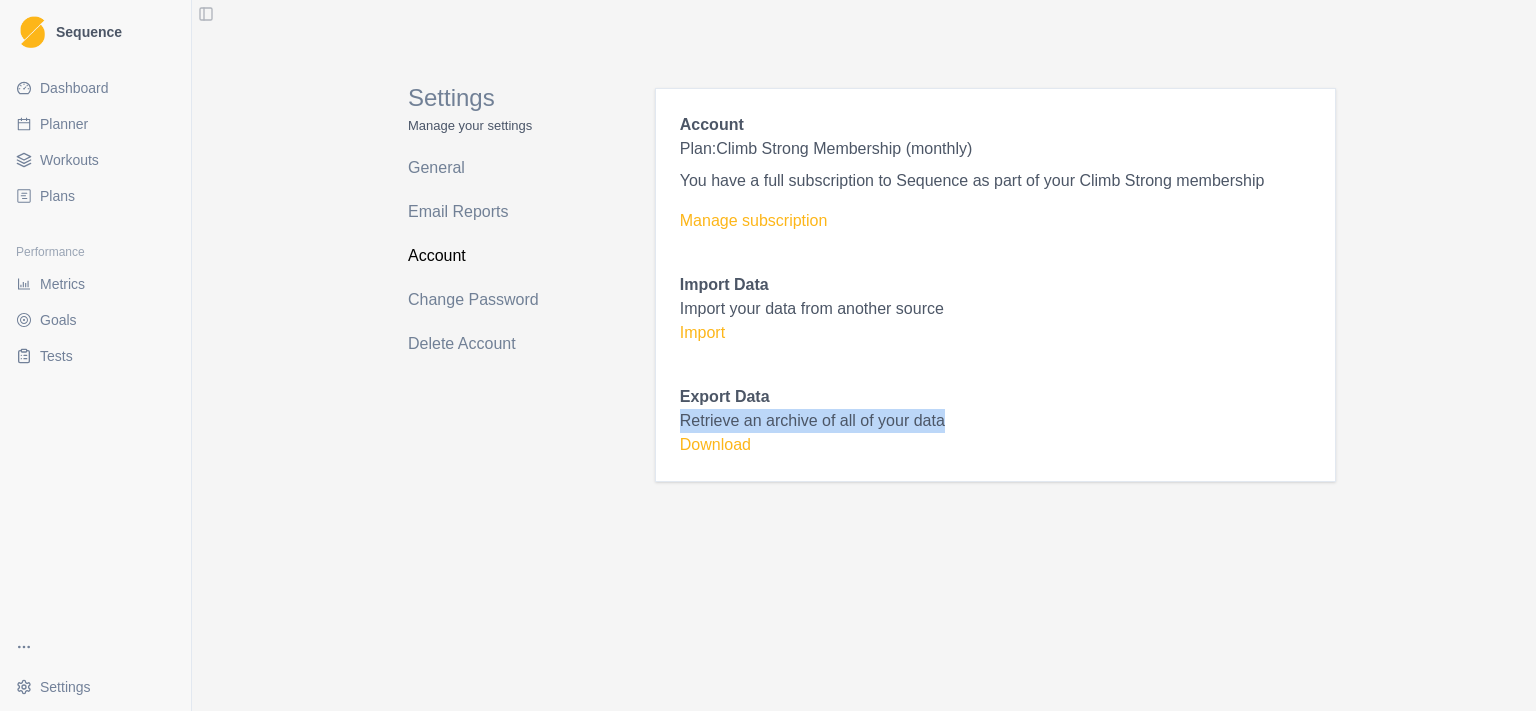 drag, startPoint x: 898, startPoint y: 385, endPoint x: 966, endPoint y: 418, distance: 75.58439 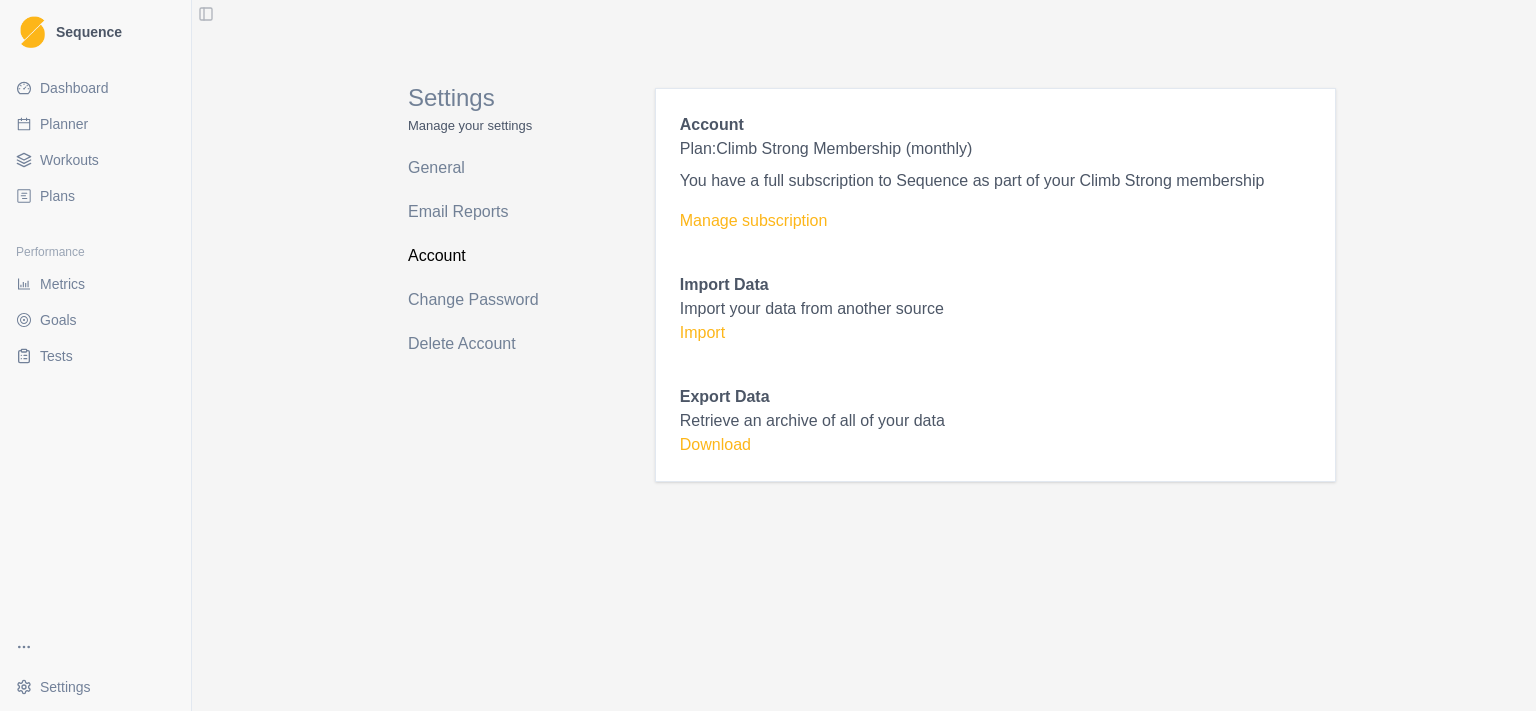 click on "Dashboard" at bounding box center [74, 88] 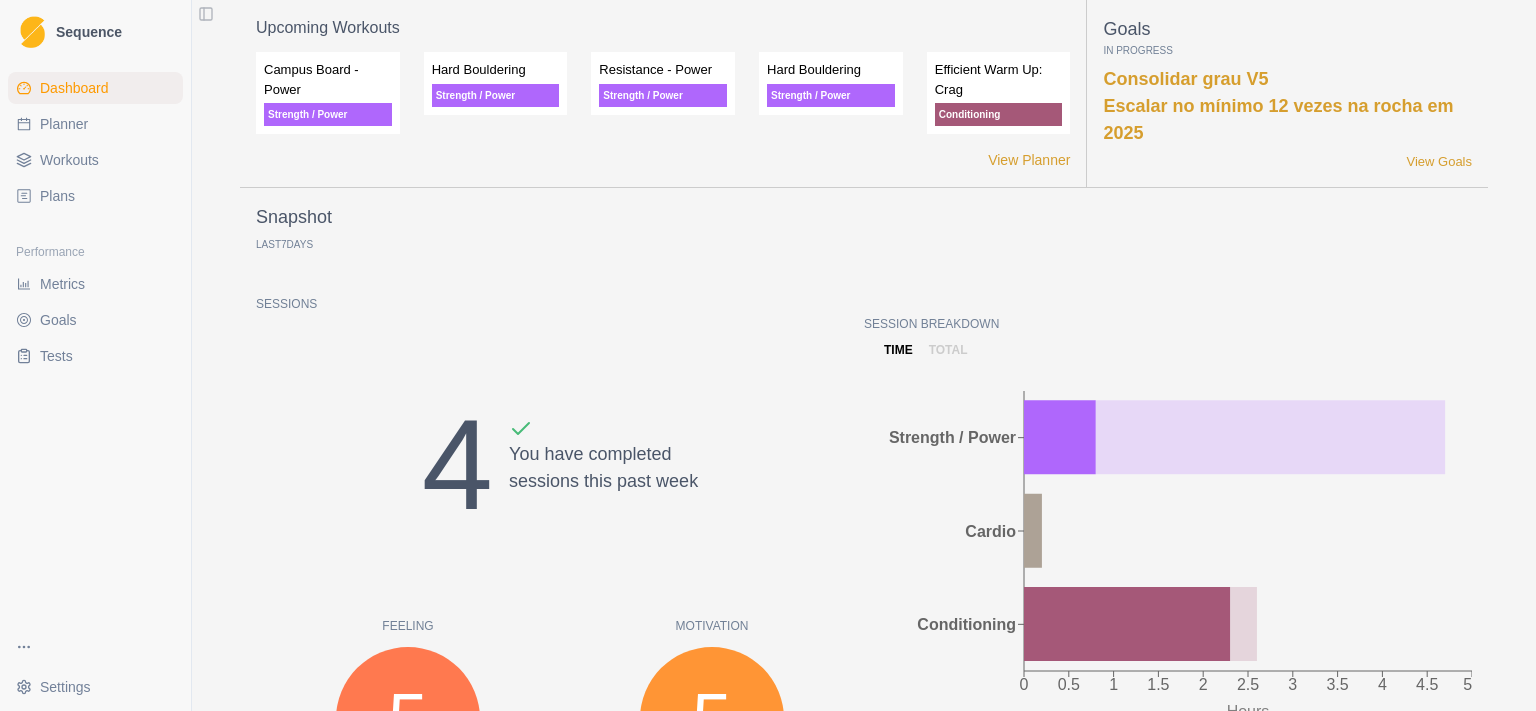 click on "Planner" at bounding box center [64, 124] 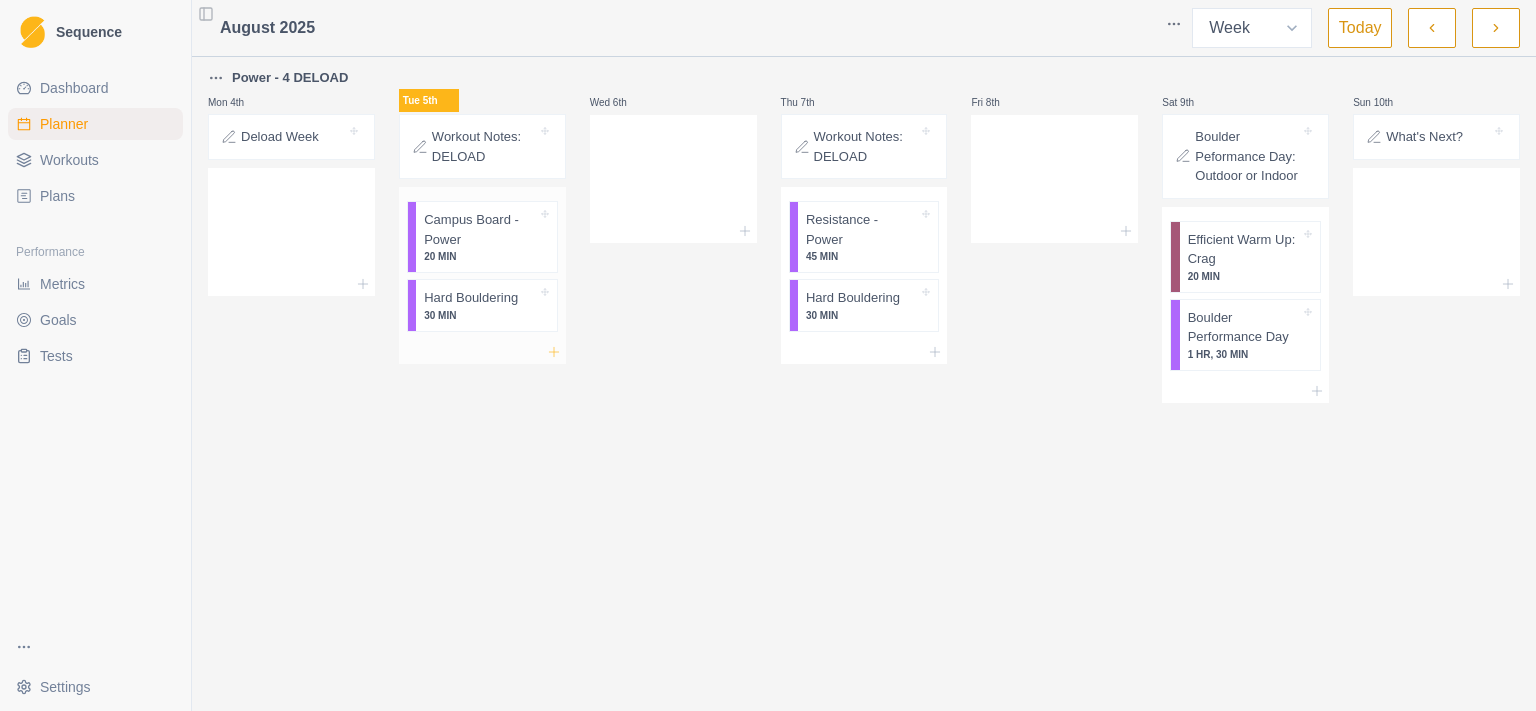 click 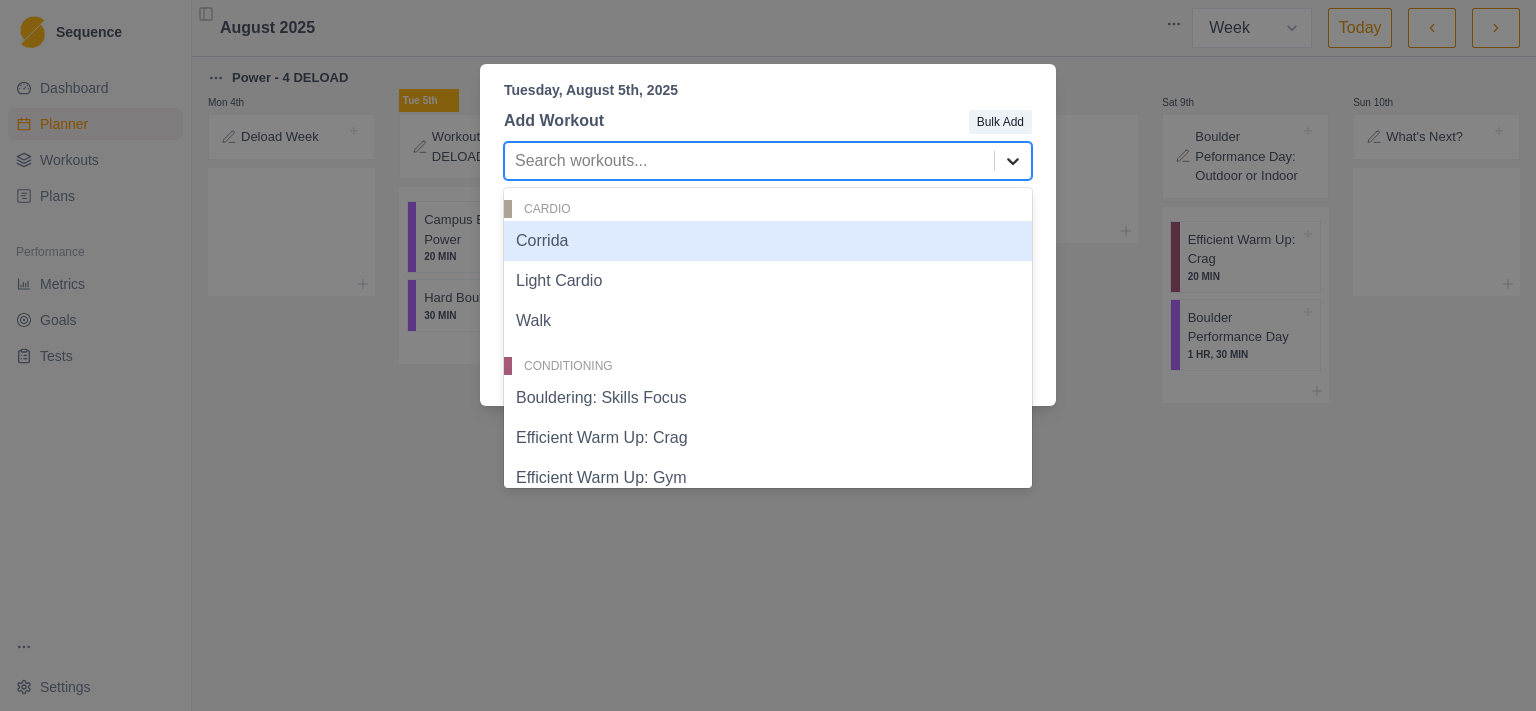 click 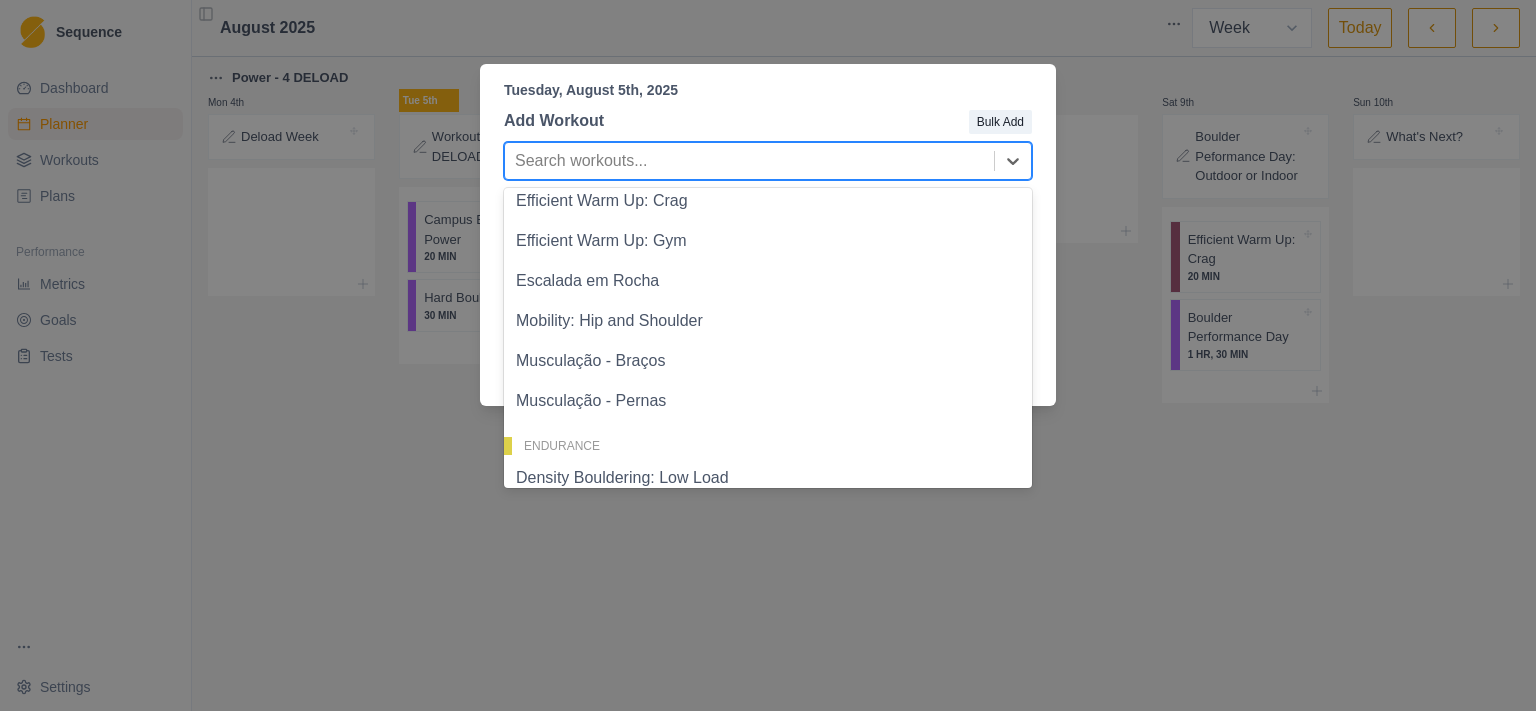 scroll, scrollTop: 259, scrollLeft: 0, axis: vertical 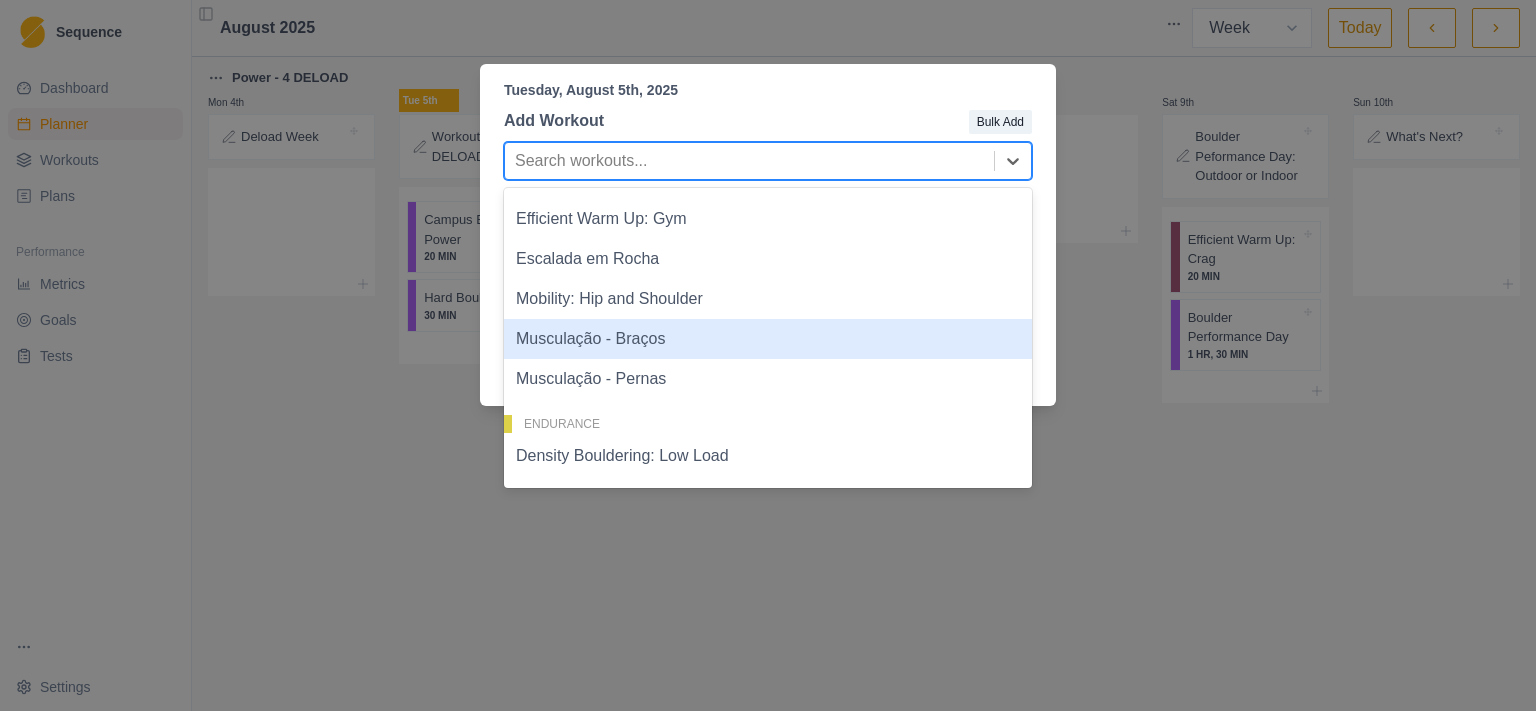 click on "Musculação - Braços" at bounding box center (768, 339) 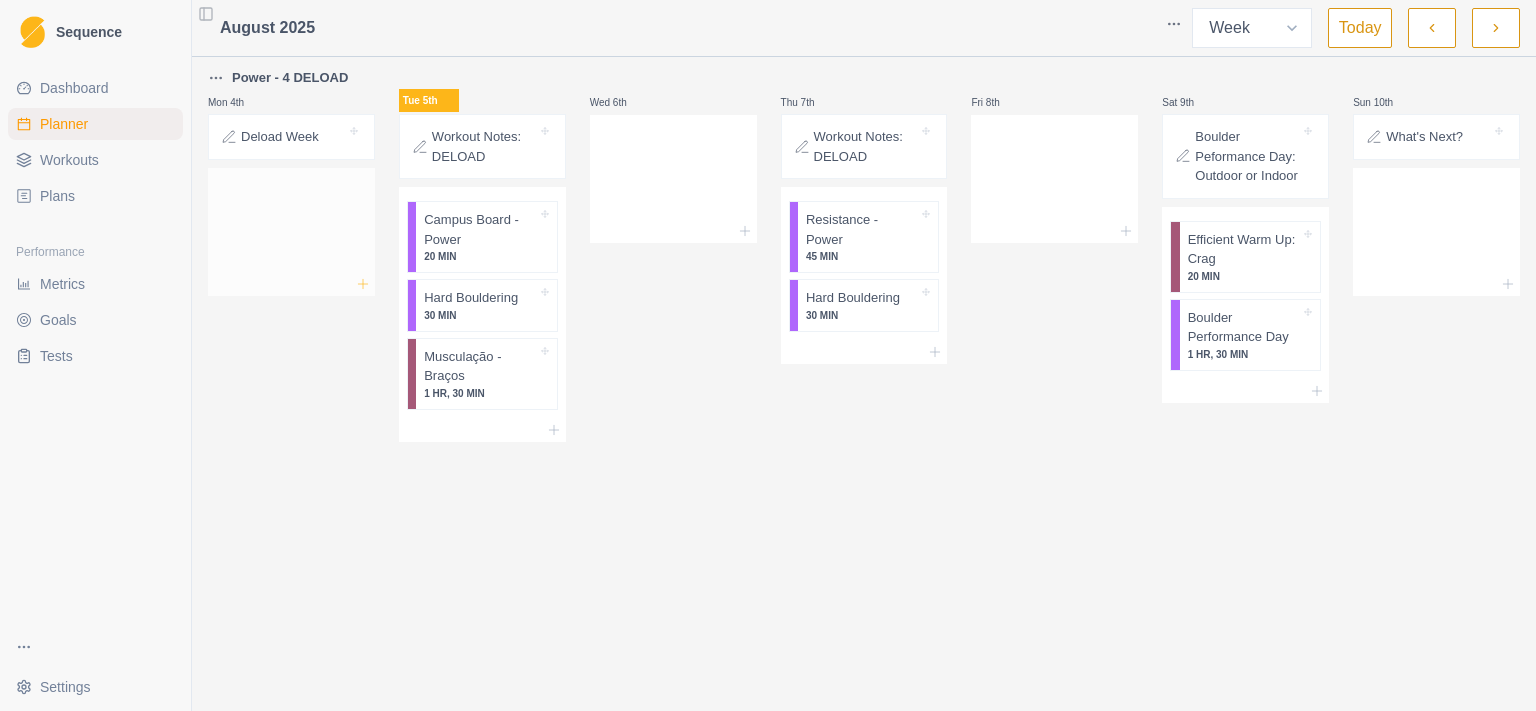 click 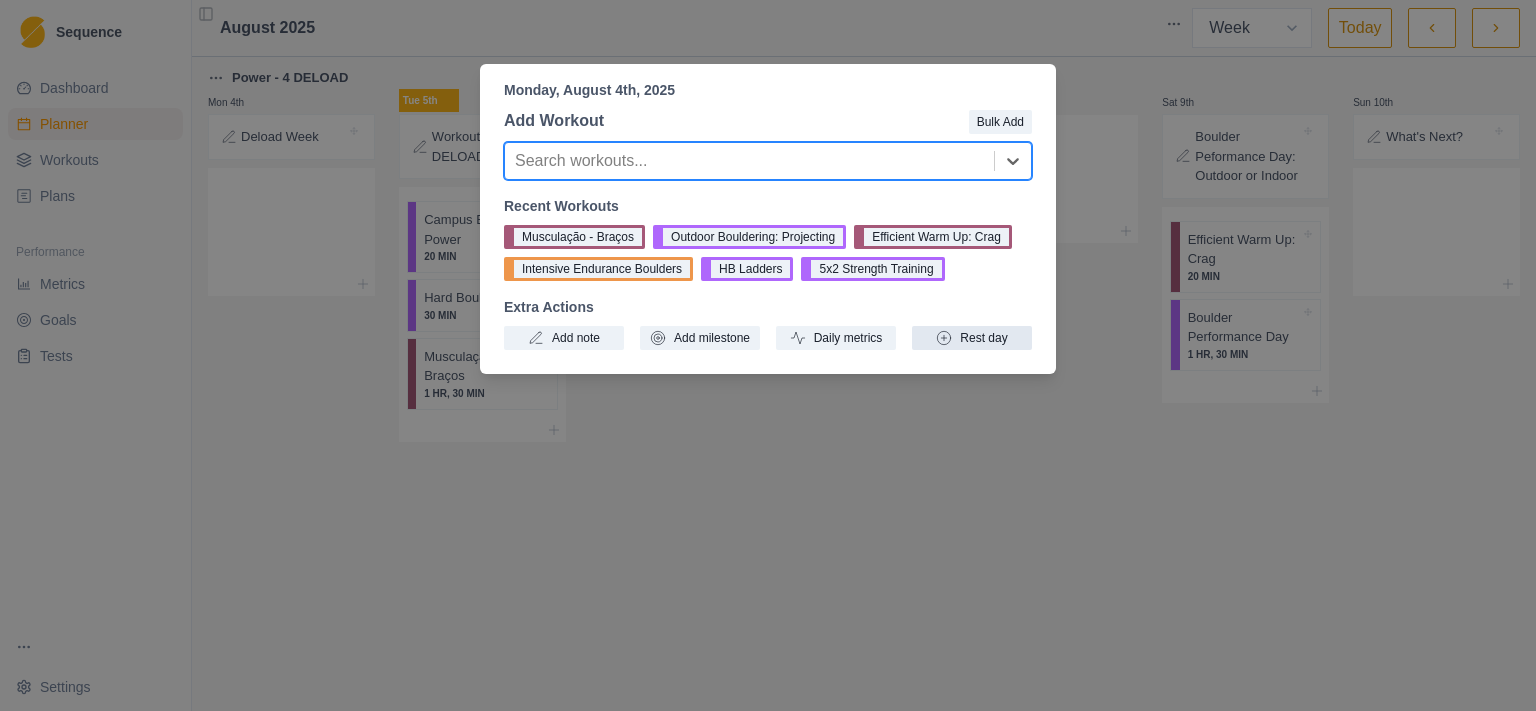 click on "Rest day" at bounding box center (972, 338) 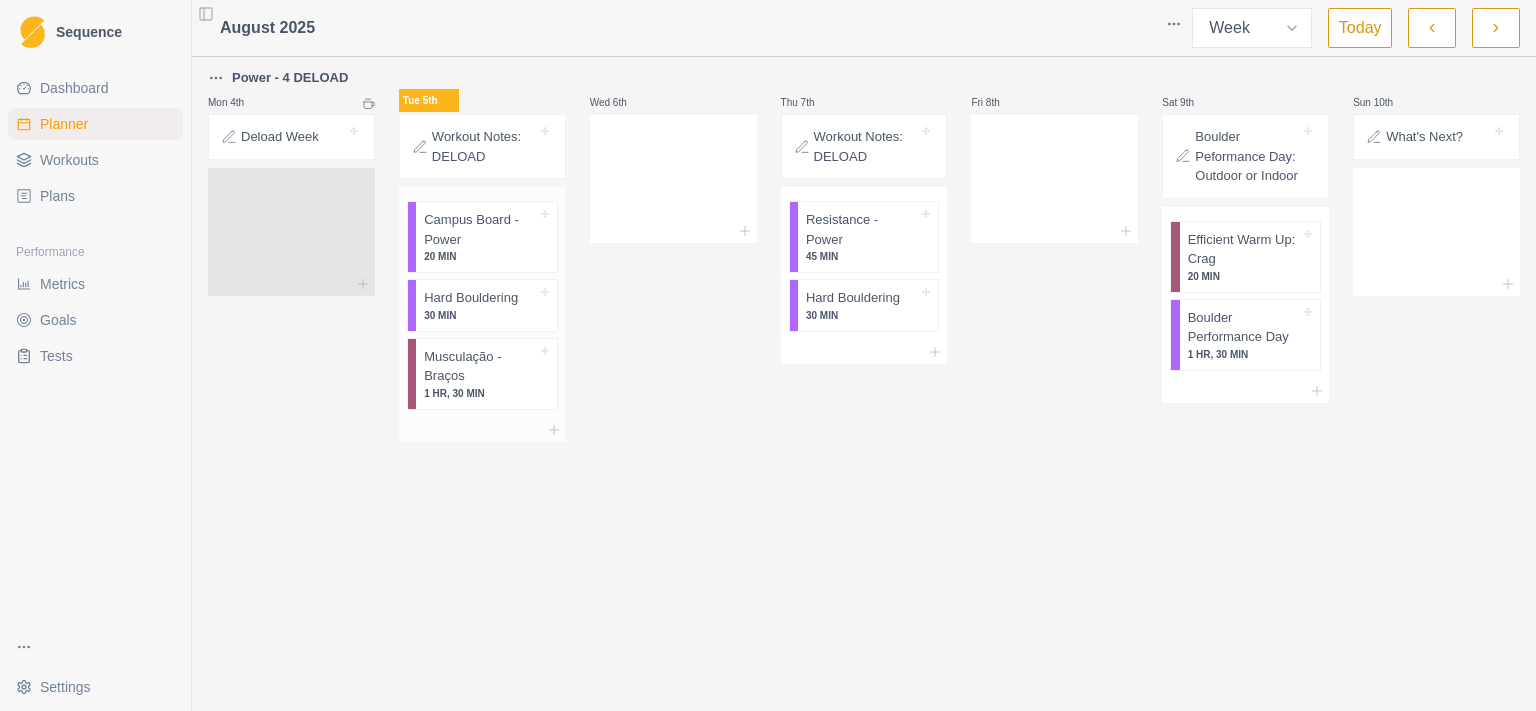 click on "Musculação - Braços" at bounding box center (480, 366) 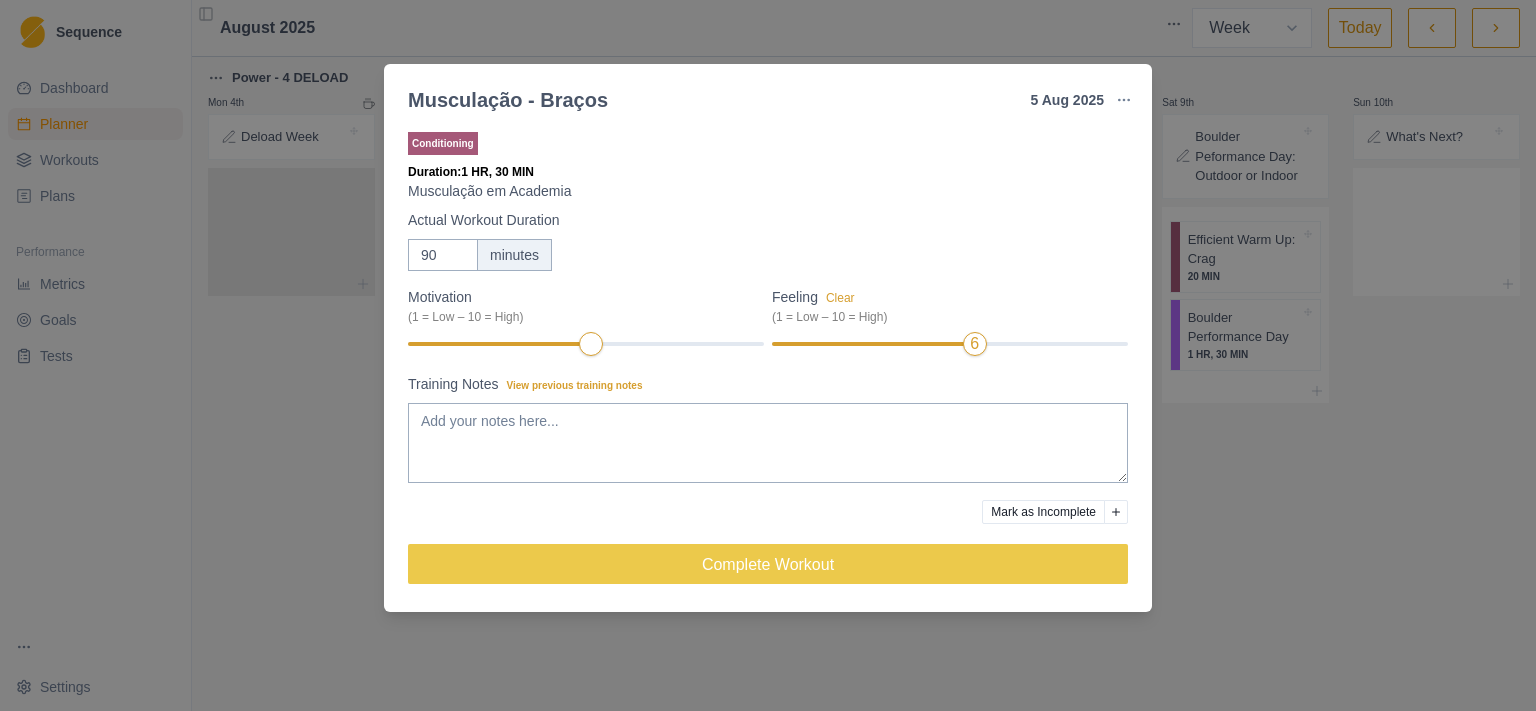 click on "Motivation (1 = Low – 10 = High) Feeling Clear (1 = Low – 10 = High) 6" at bounding box center [768, 322] 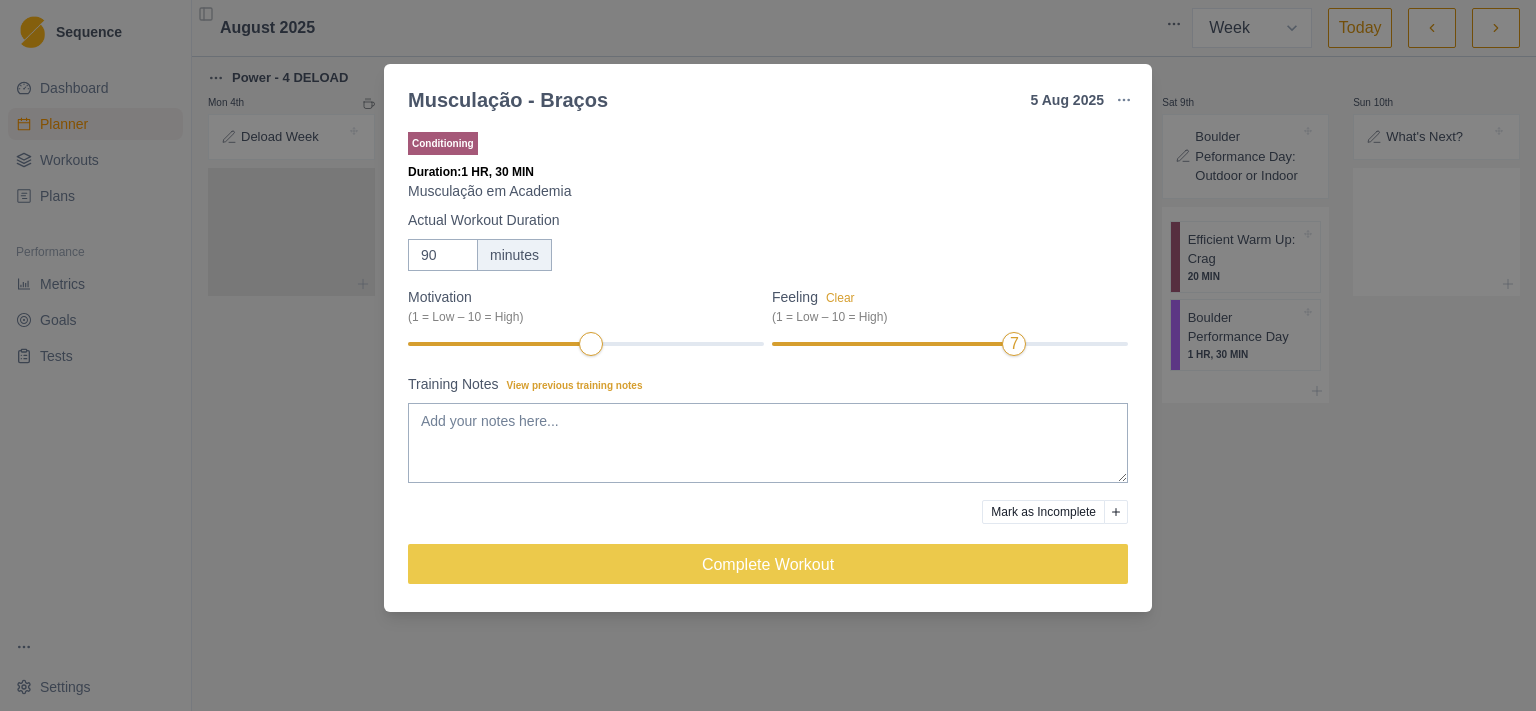 click on "Motivation (1 = Low – 10 = High) Feeling Clear (1 = Low – 10 = High) 7" at bounding box center (768, 322) 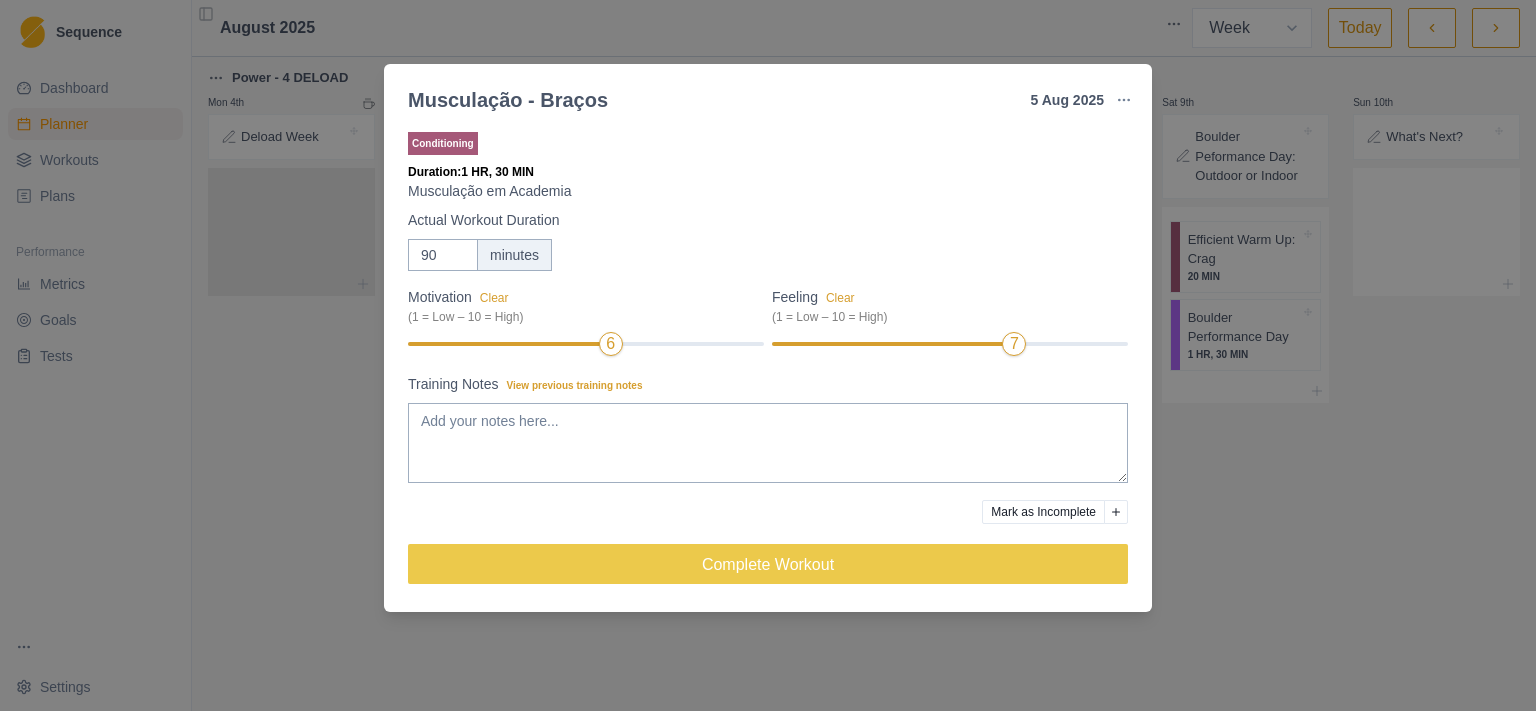 click on "Motivation Clear (1 = Low – 10 = High) 6 Feeling Clear (1 = Low – 10 = High) 7" at bounding box center [768, 322] 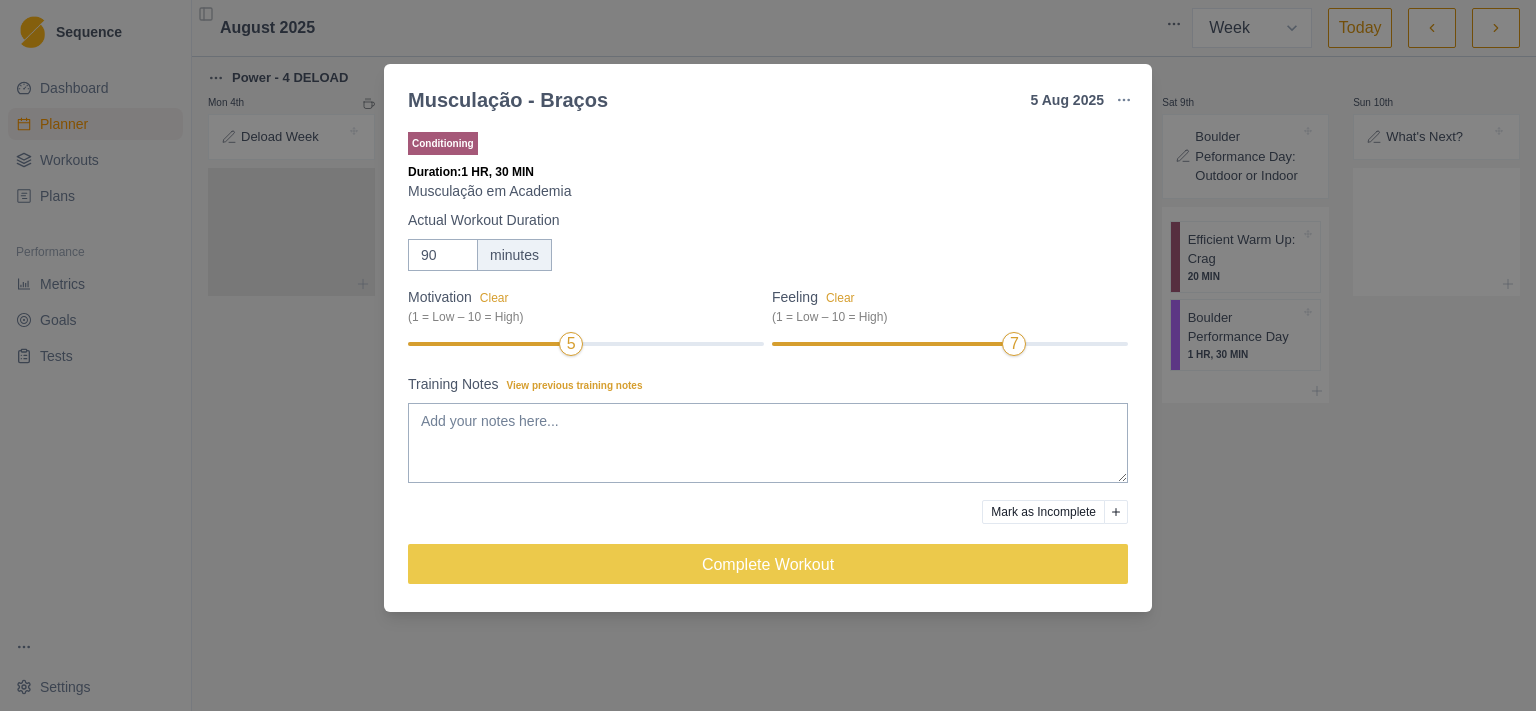 click on "Motivation Clear (1 = Low – 10 = High) 5 Feeling Clear (1 = Low – 10 = High) 7" at bounding box center [768, 322] 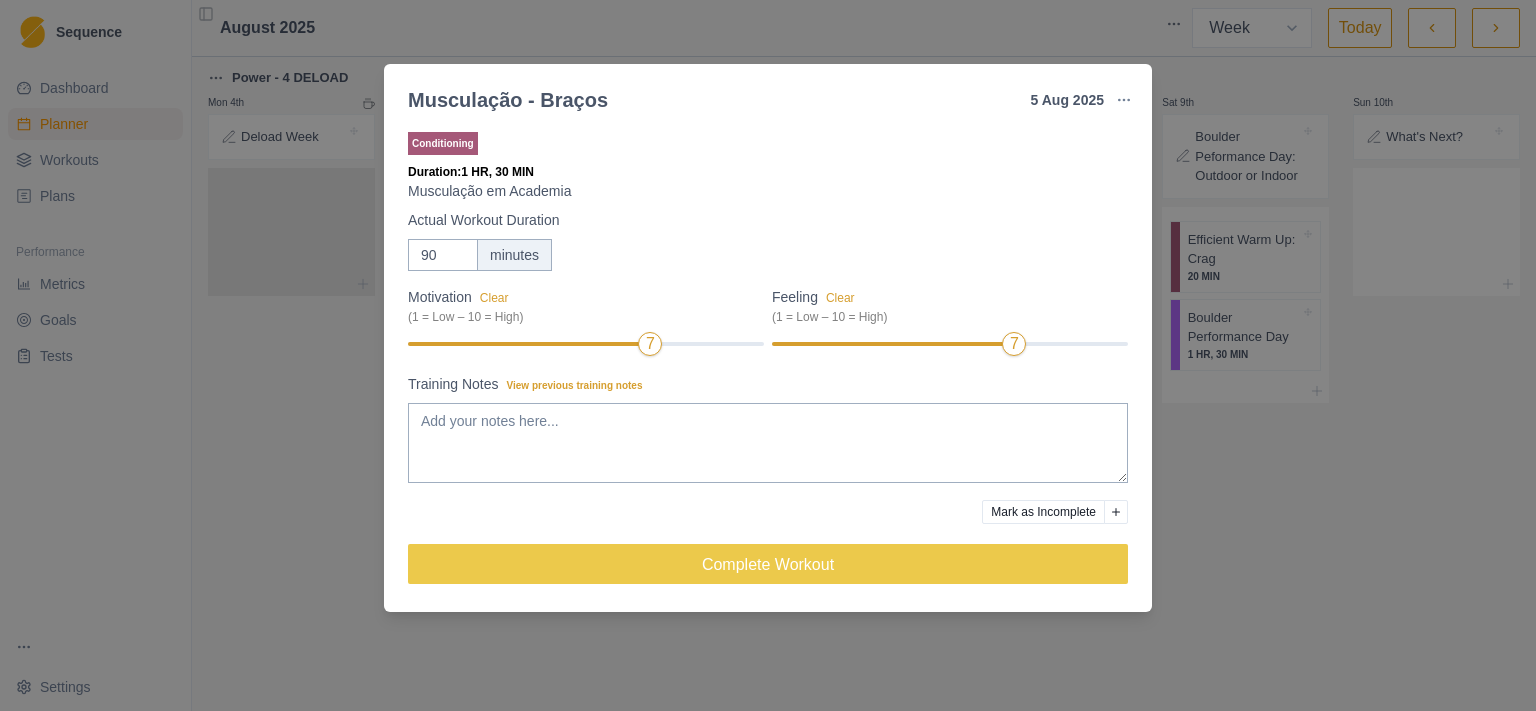 click on "Motivation Clear (1 = Low – 10 = High) 7 Feeling Clear (1 = Low – 10 = High) 7" at bounding box center [768, 322] 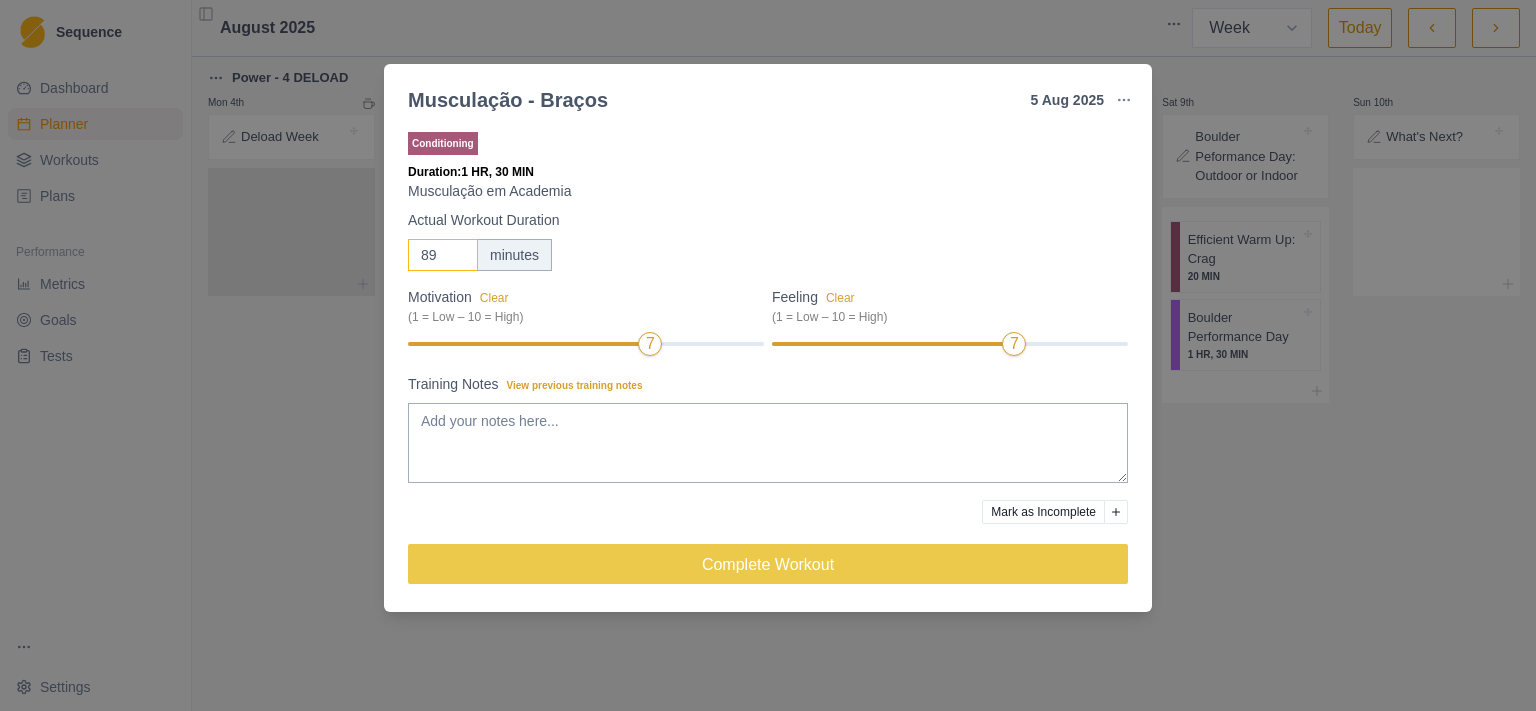 click on "89" at bounding box center (443, 255) 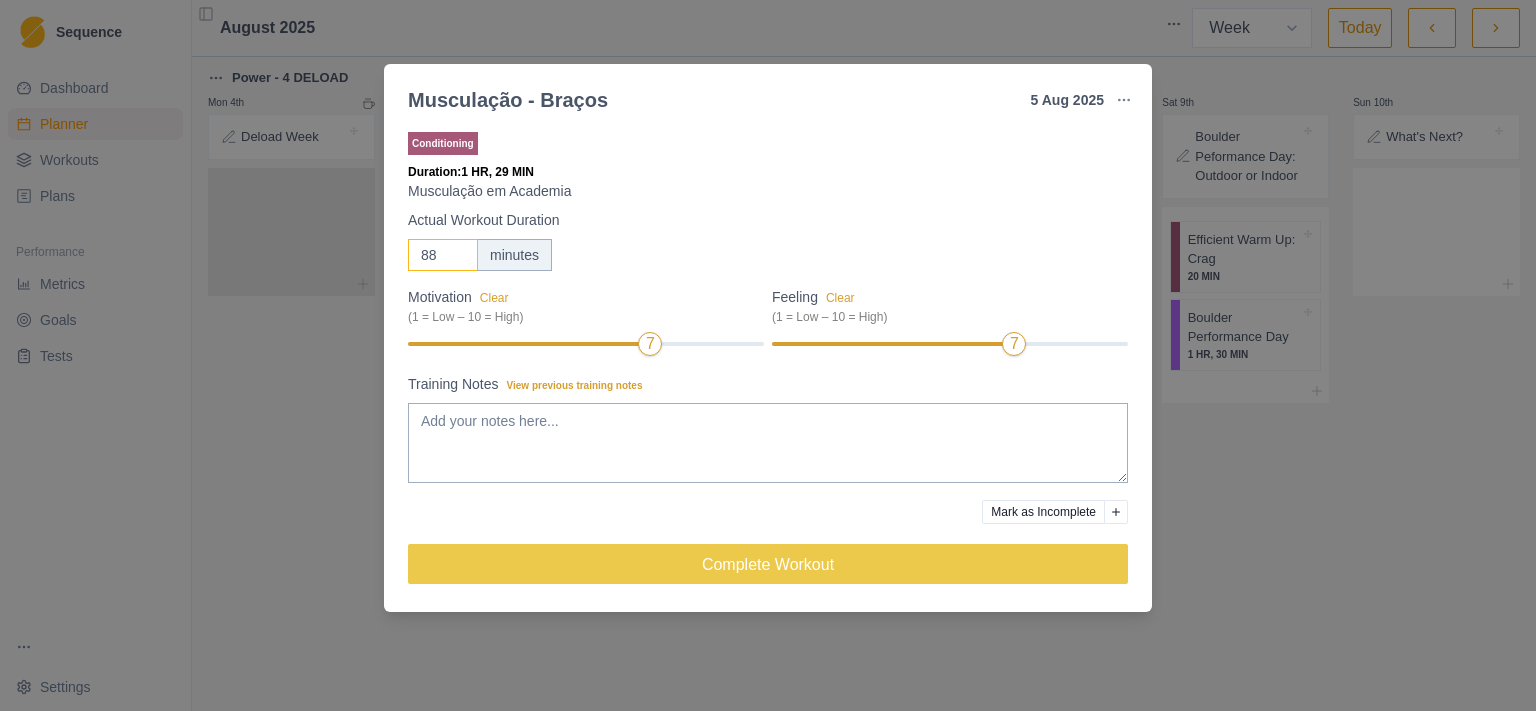 click on "88" at bounding box center (443, 255) 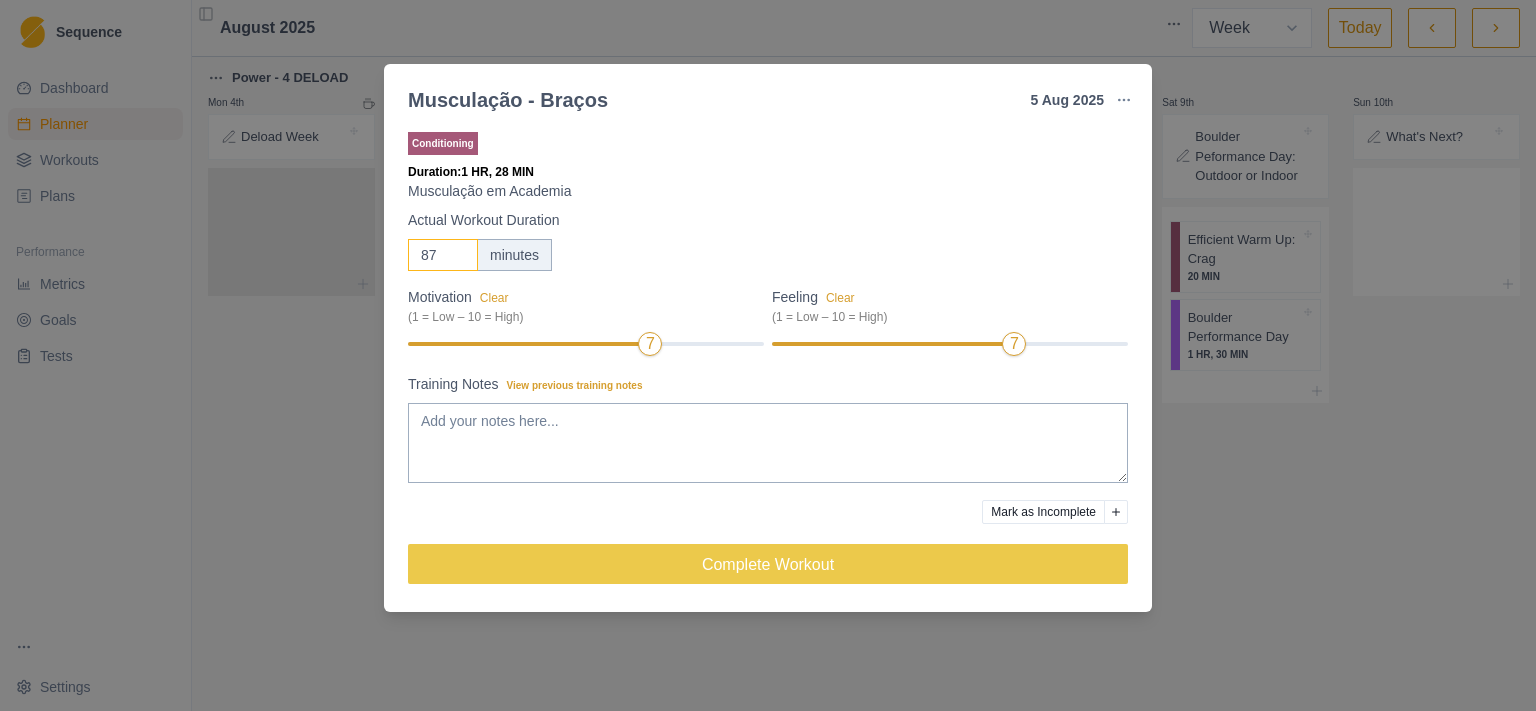 click on "87" at bounding box center [443, 255] 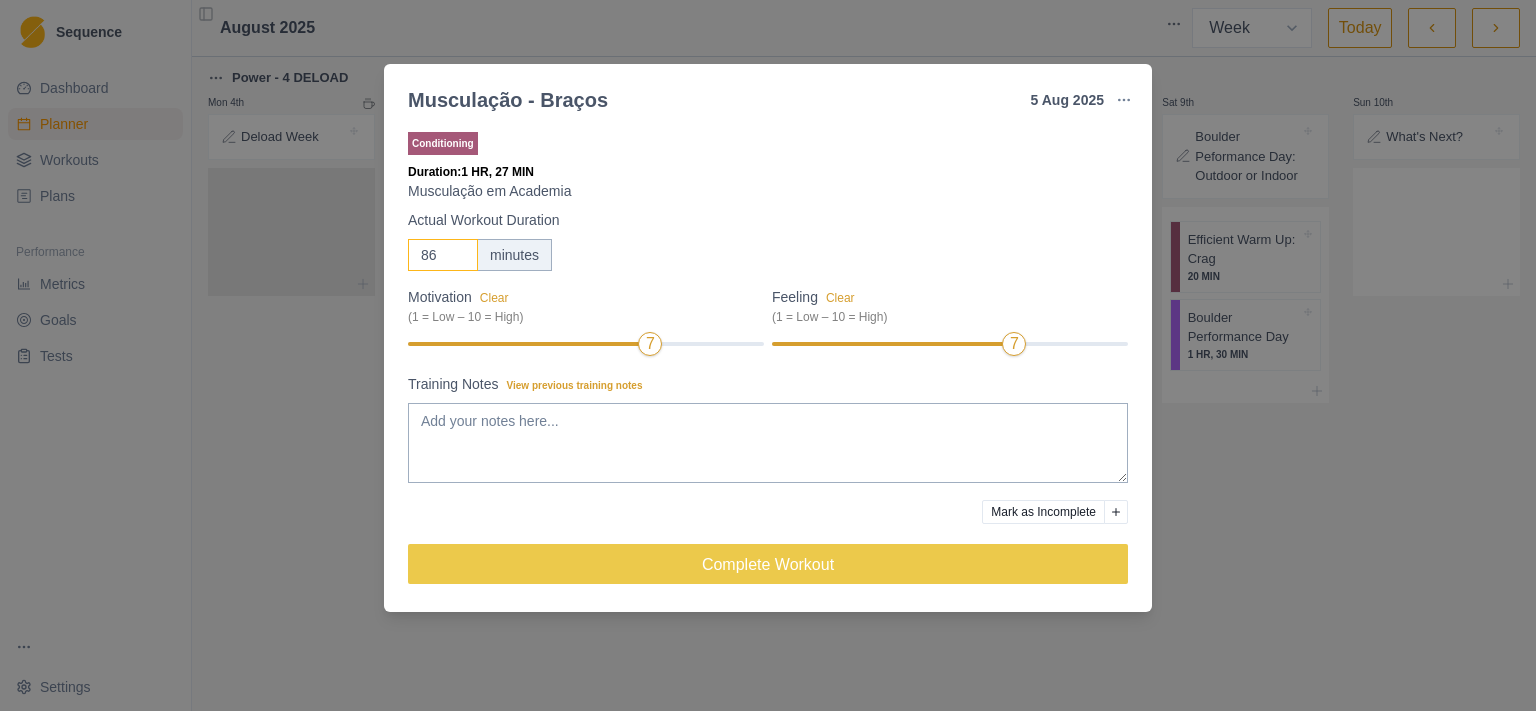 click on "86" at bounding box center (443, 255) 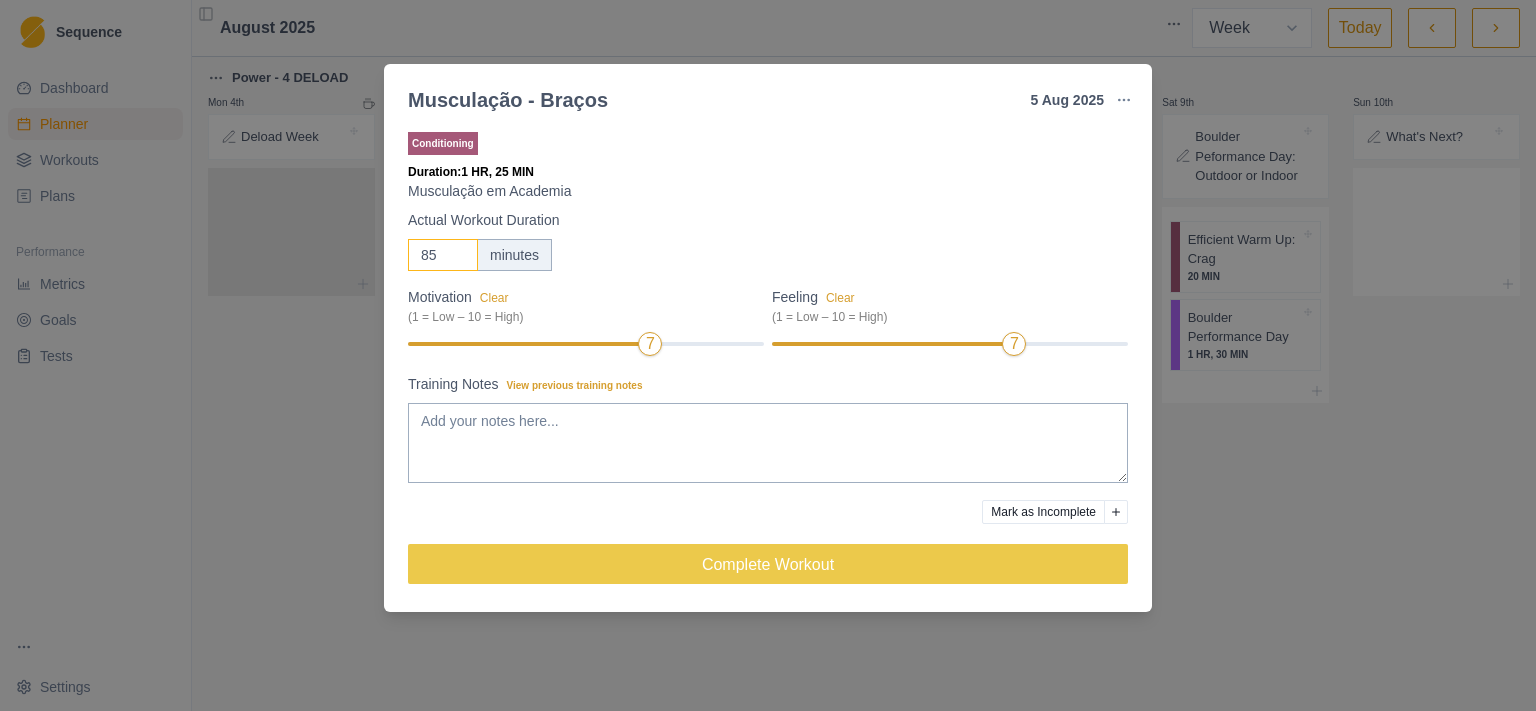 click on "85" at bounding box center (443, 255) 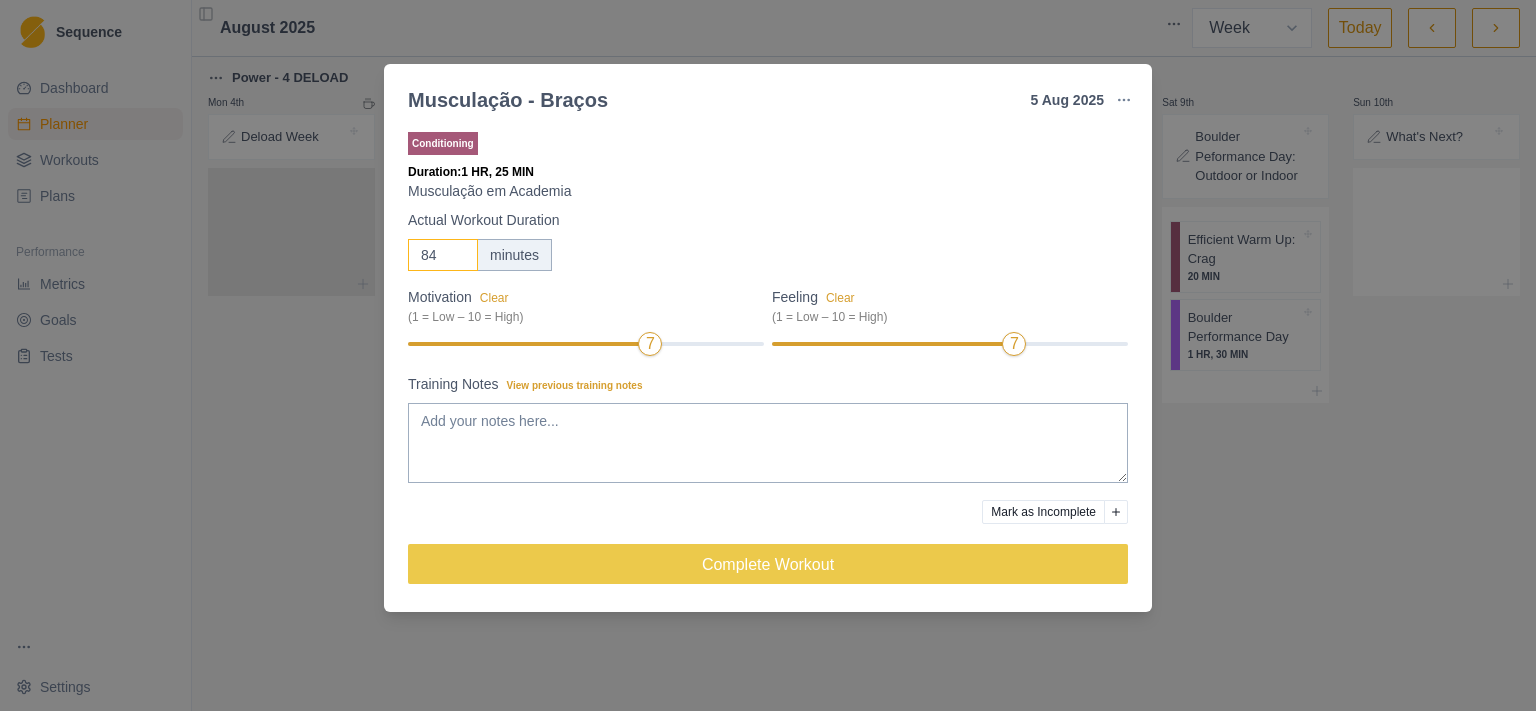 click on "84" at bounding box center [443, 255] 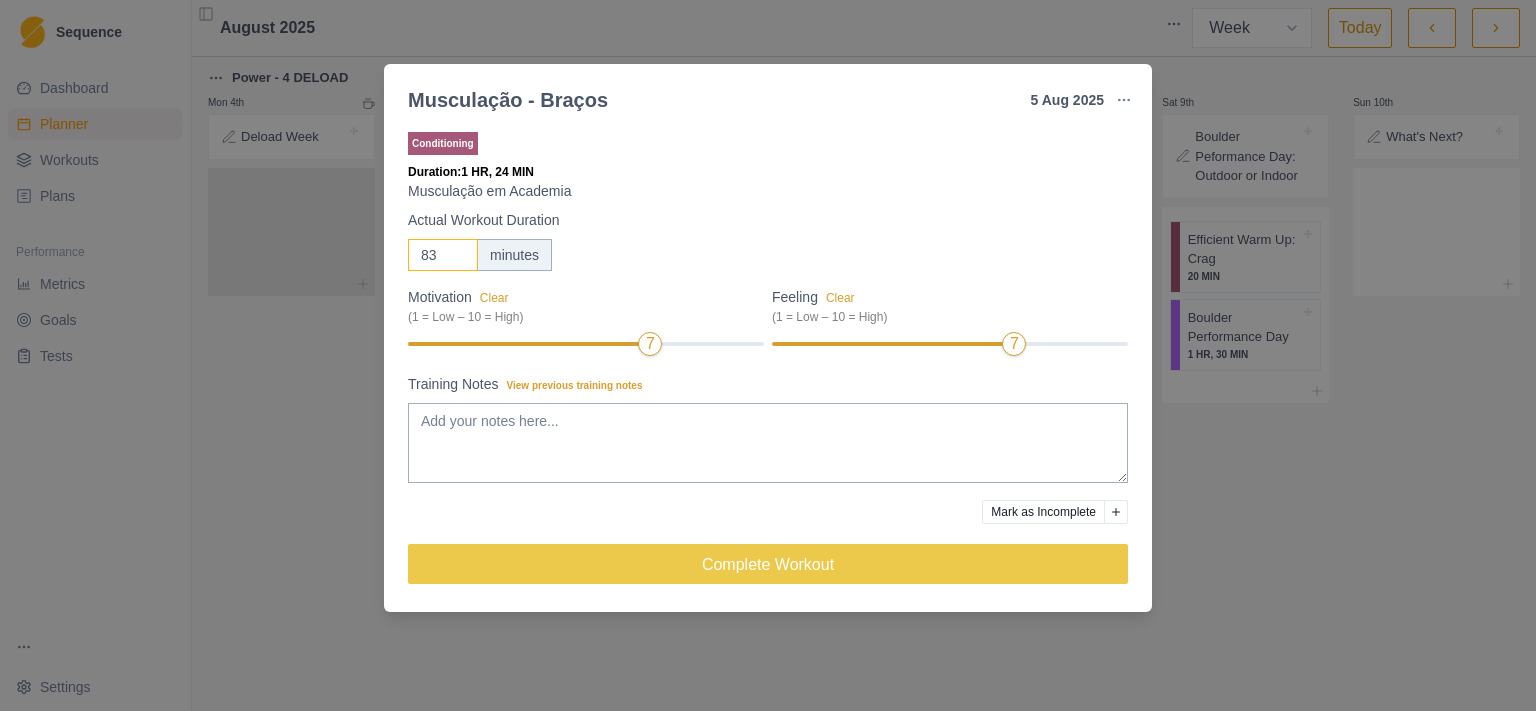 click on "83" at bounding box center [443, 255] 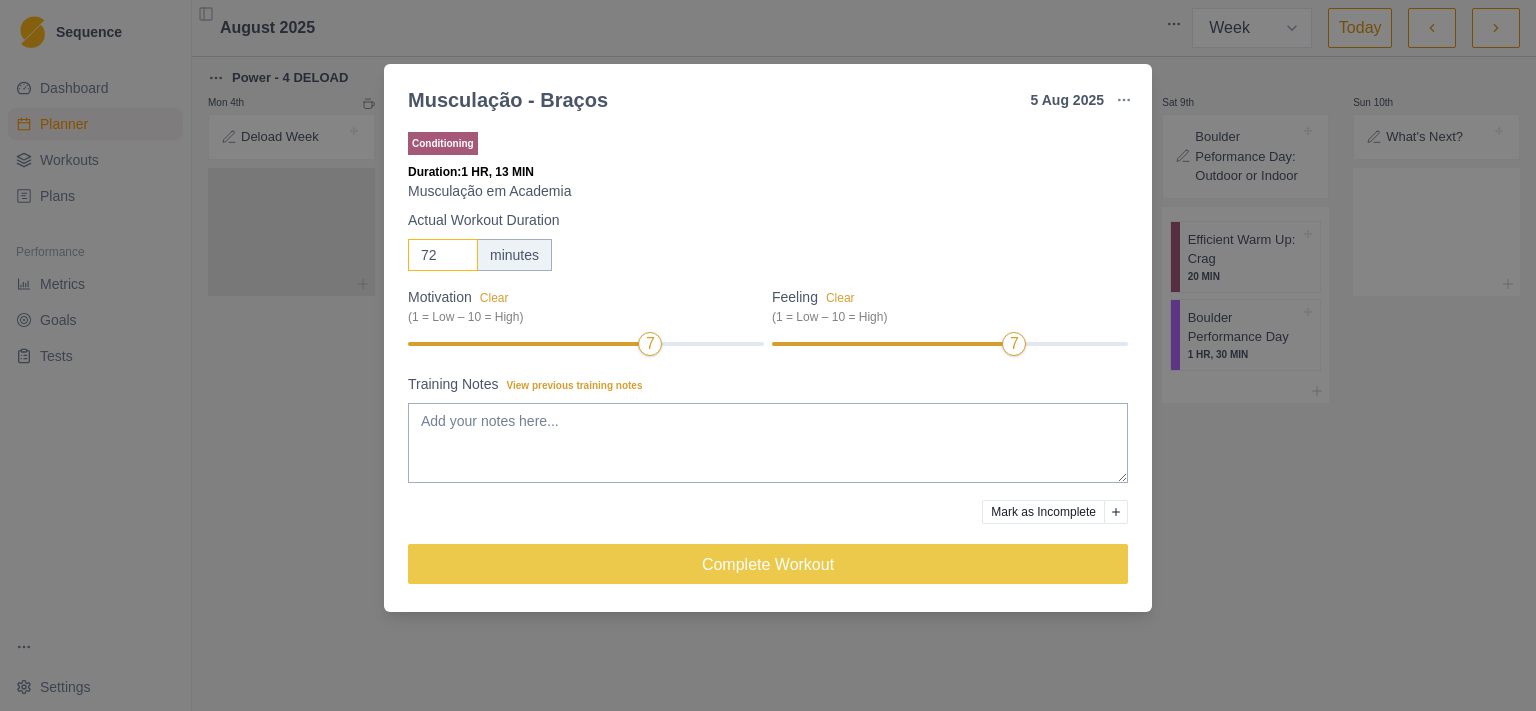click on "72" at bounding box center (443, 255) 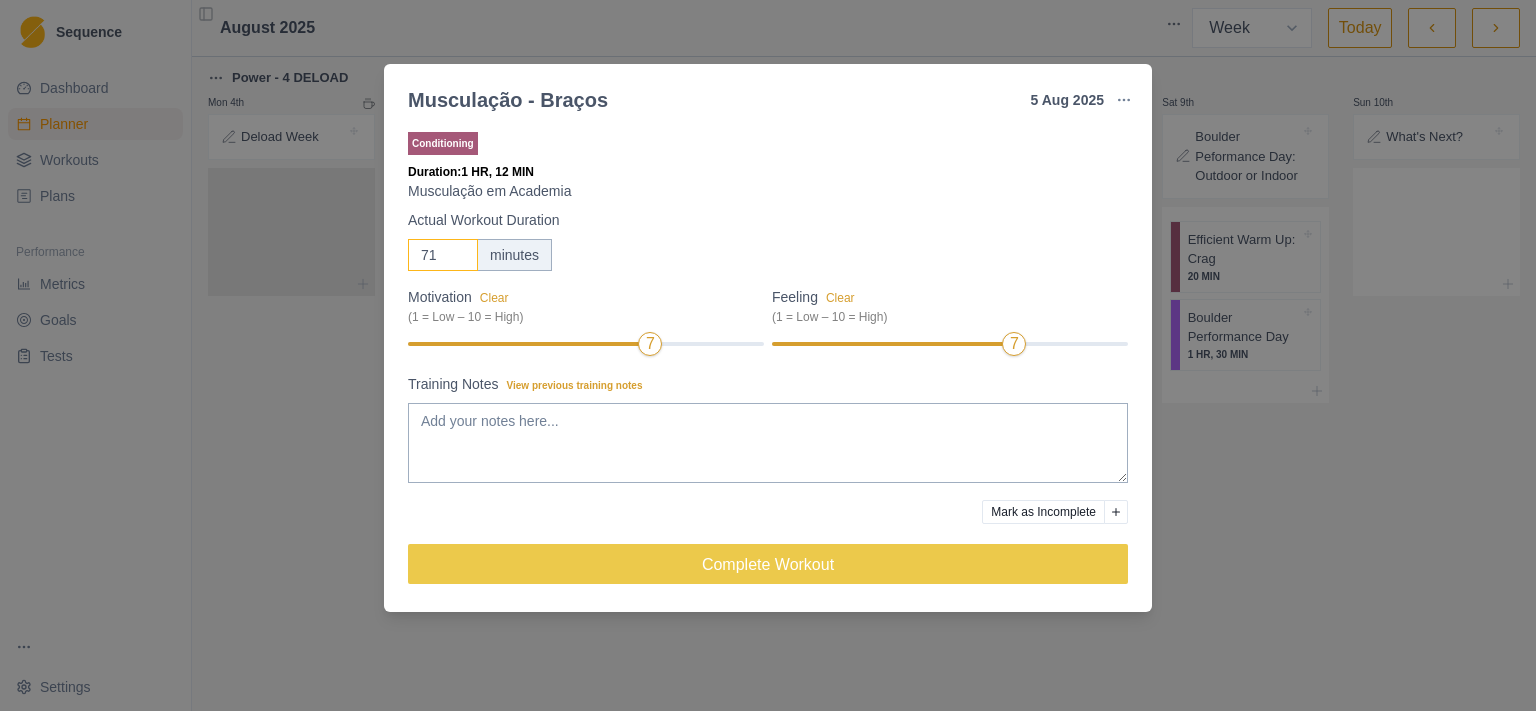 click on "71" at bounding box center (443, 255) 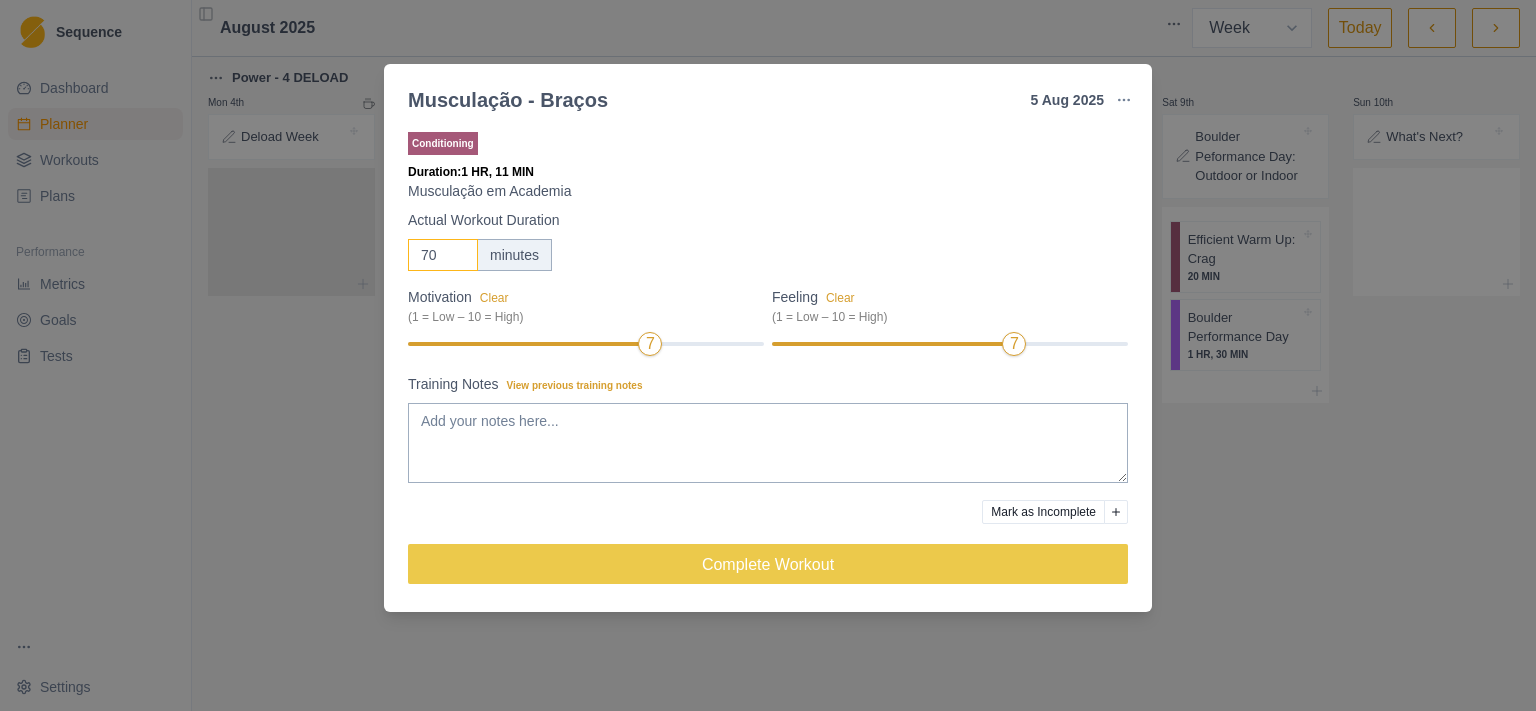 click on "70" at bounding box center [443, 255] 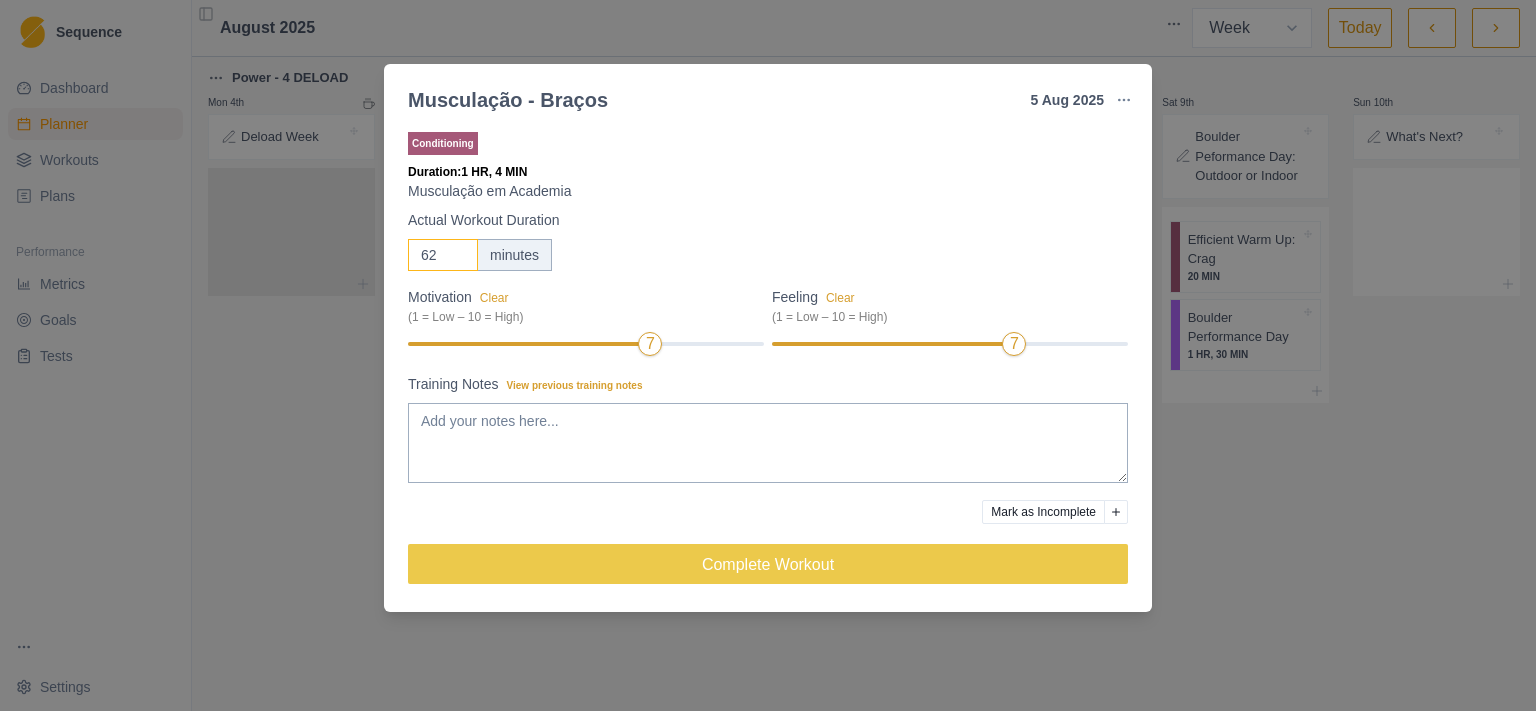 click on "62" at bounding box center [443, 255] 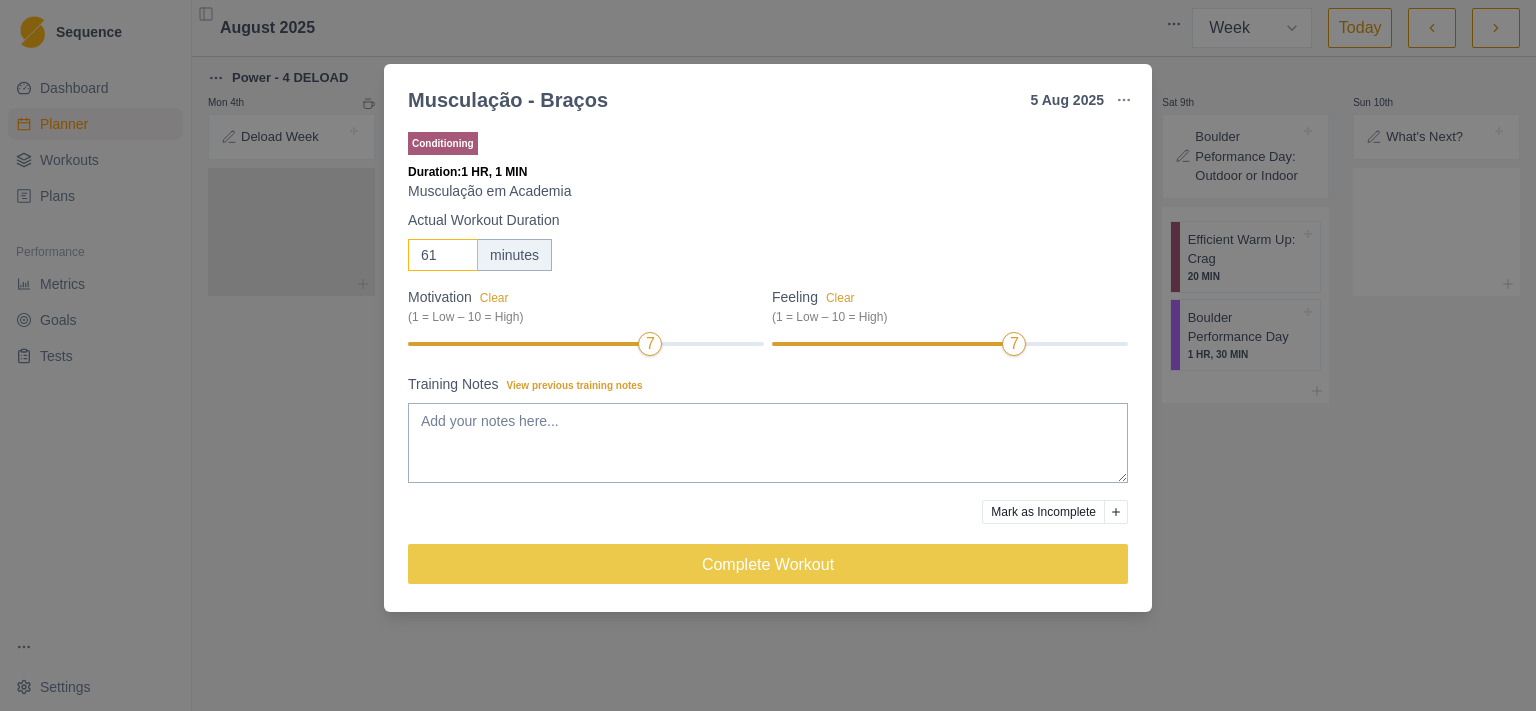 click on "61" at bounding box center [443, 255] 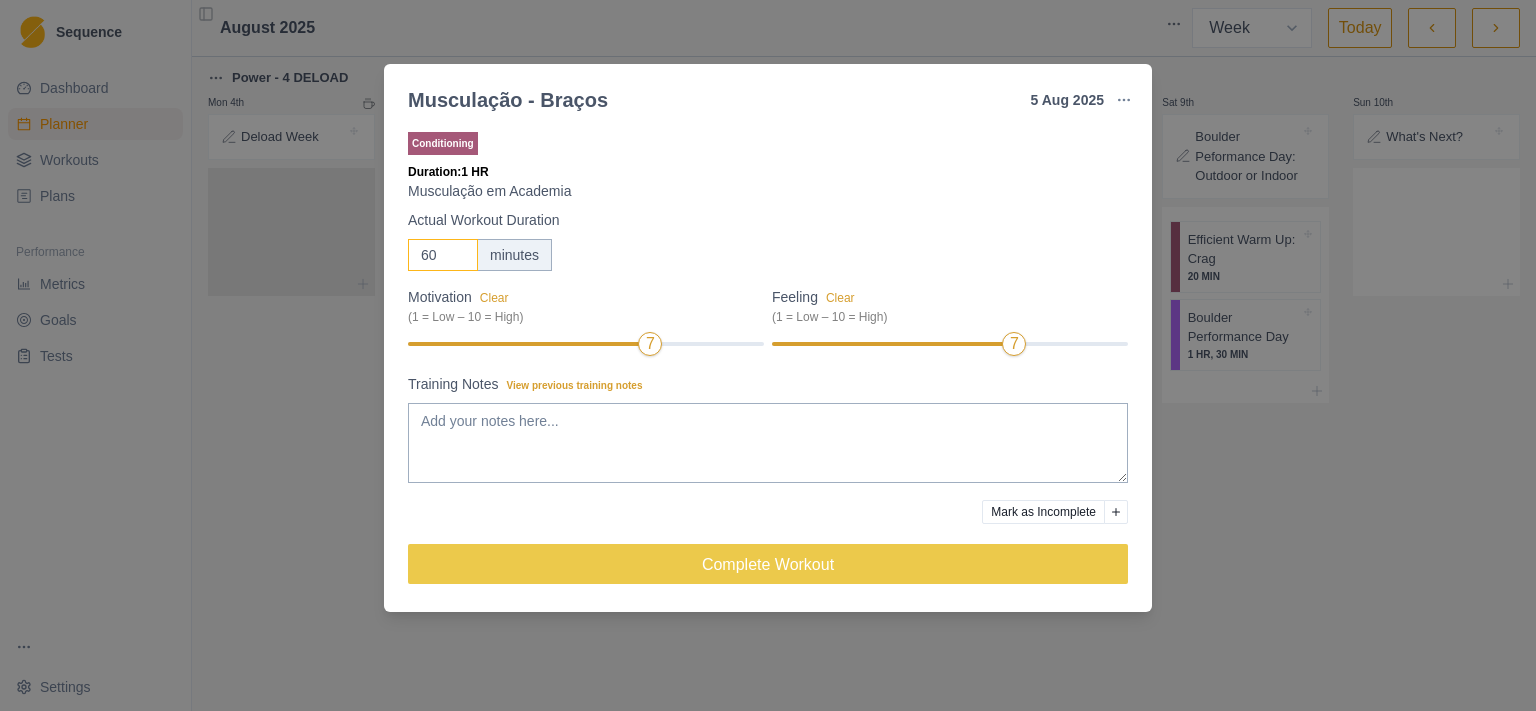 click on "60" at bounding box center [443, 255] 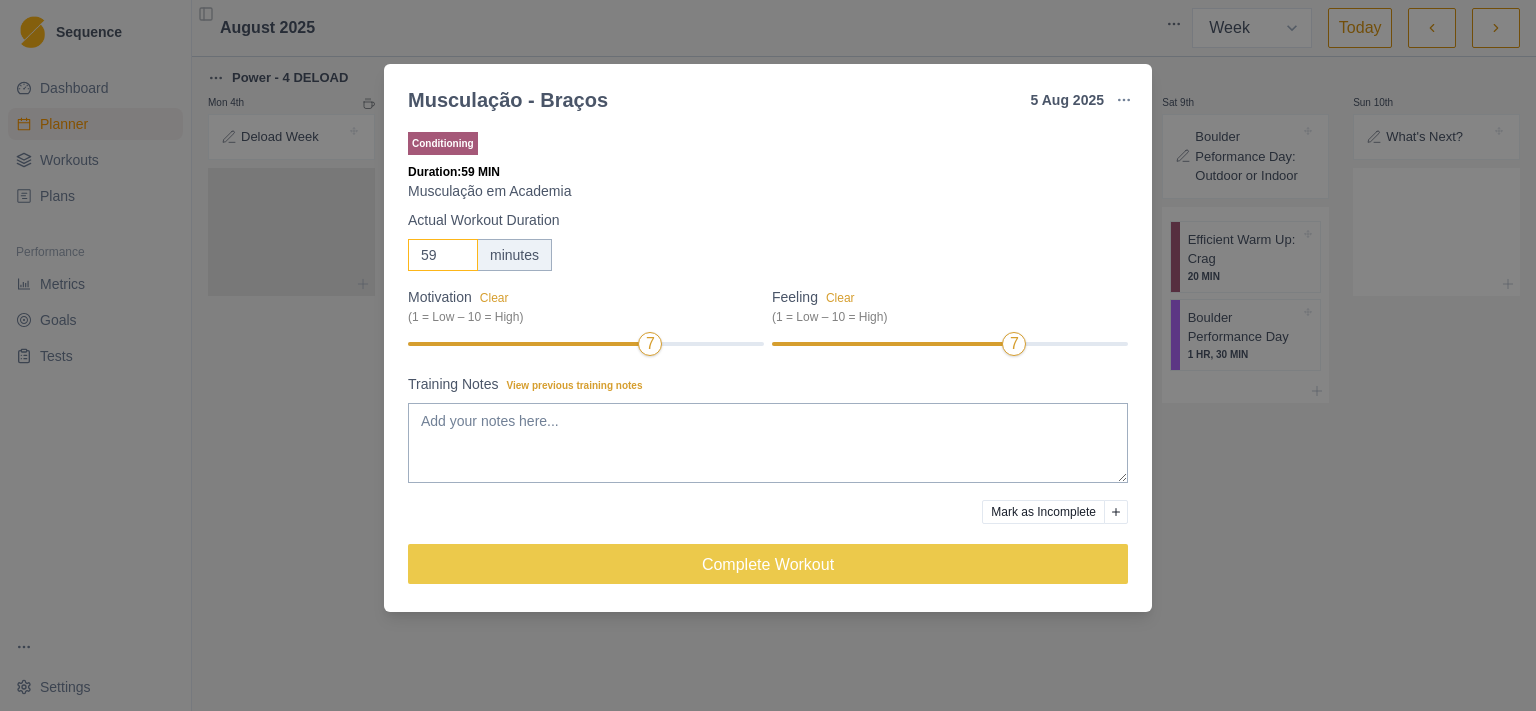click on "59" at bounding box center [443, 255] 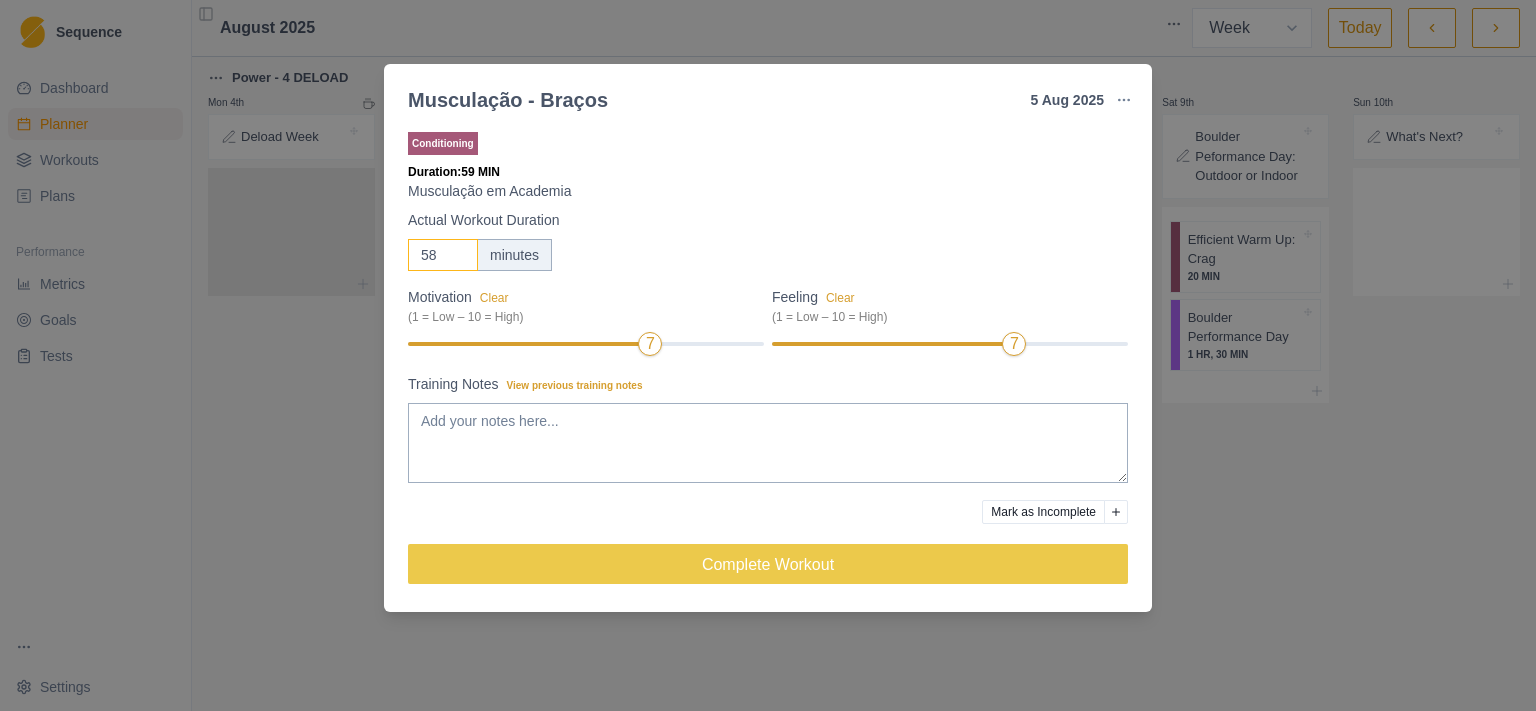 click on "58" at bounding box center (443, 255) 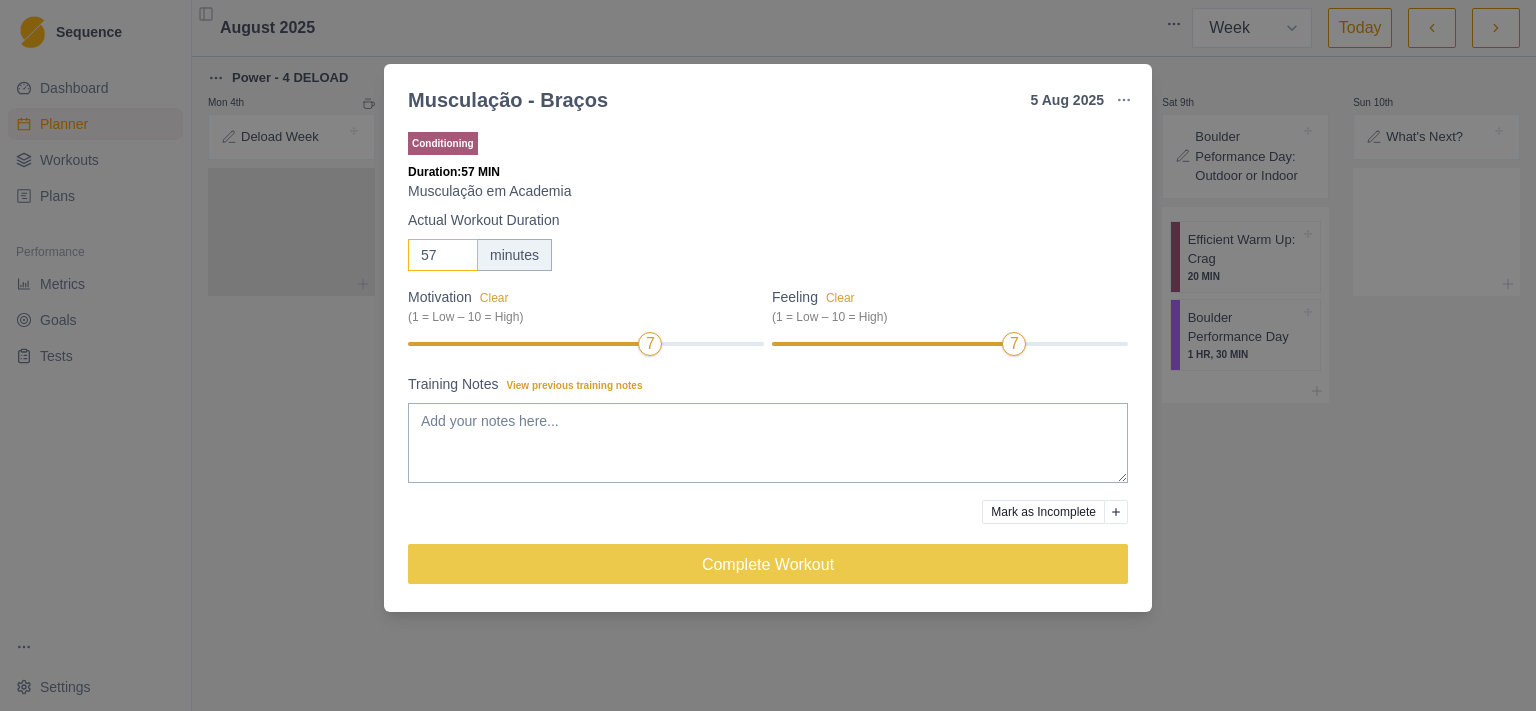 click on "57" at bounding box center (443, 255) 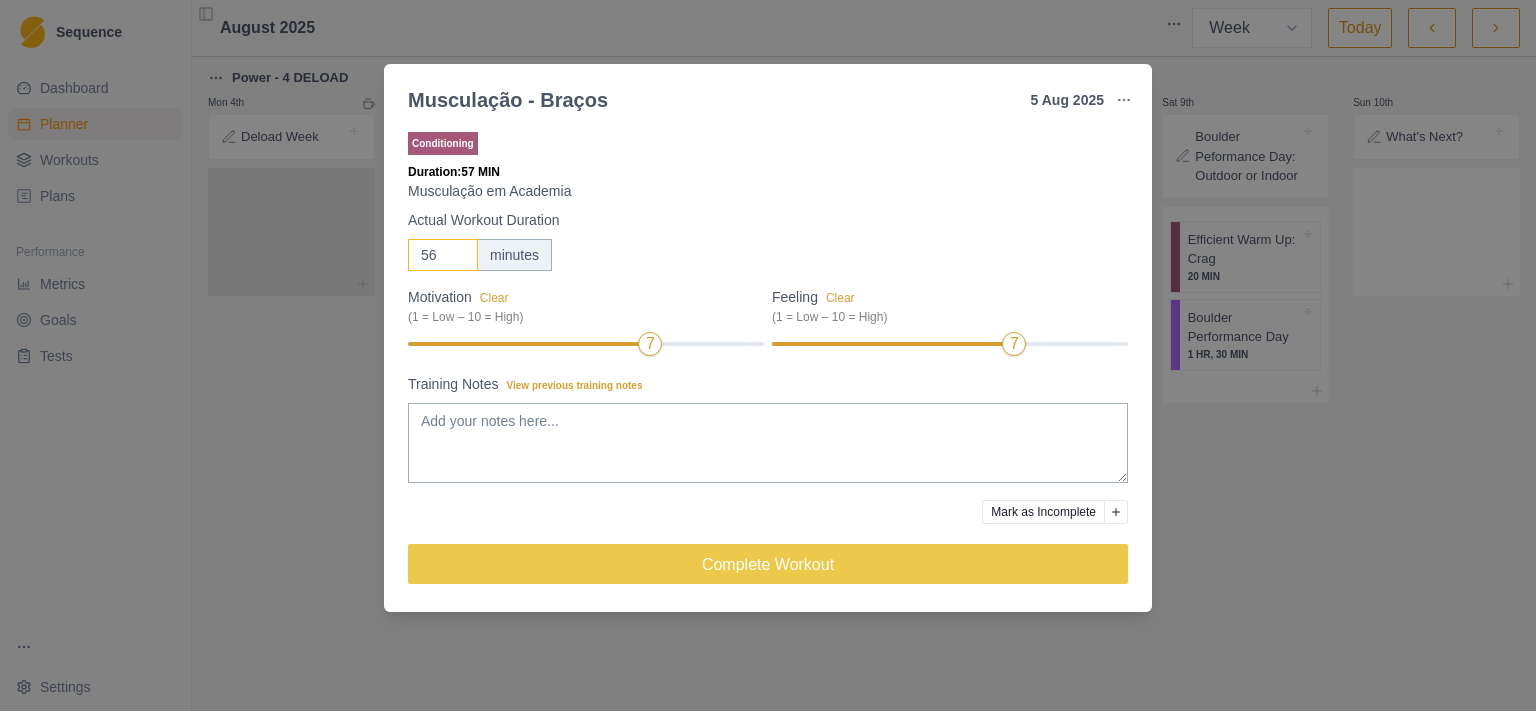 click on "56" at bounding box center (443, 255) 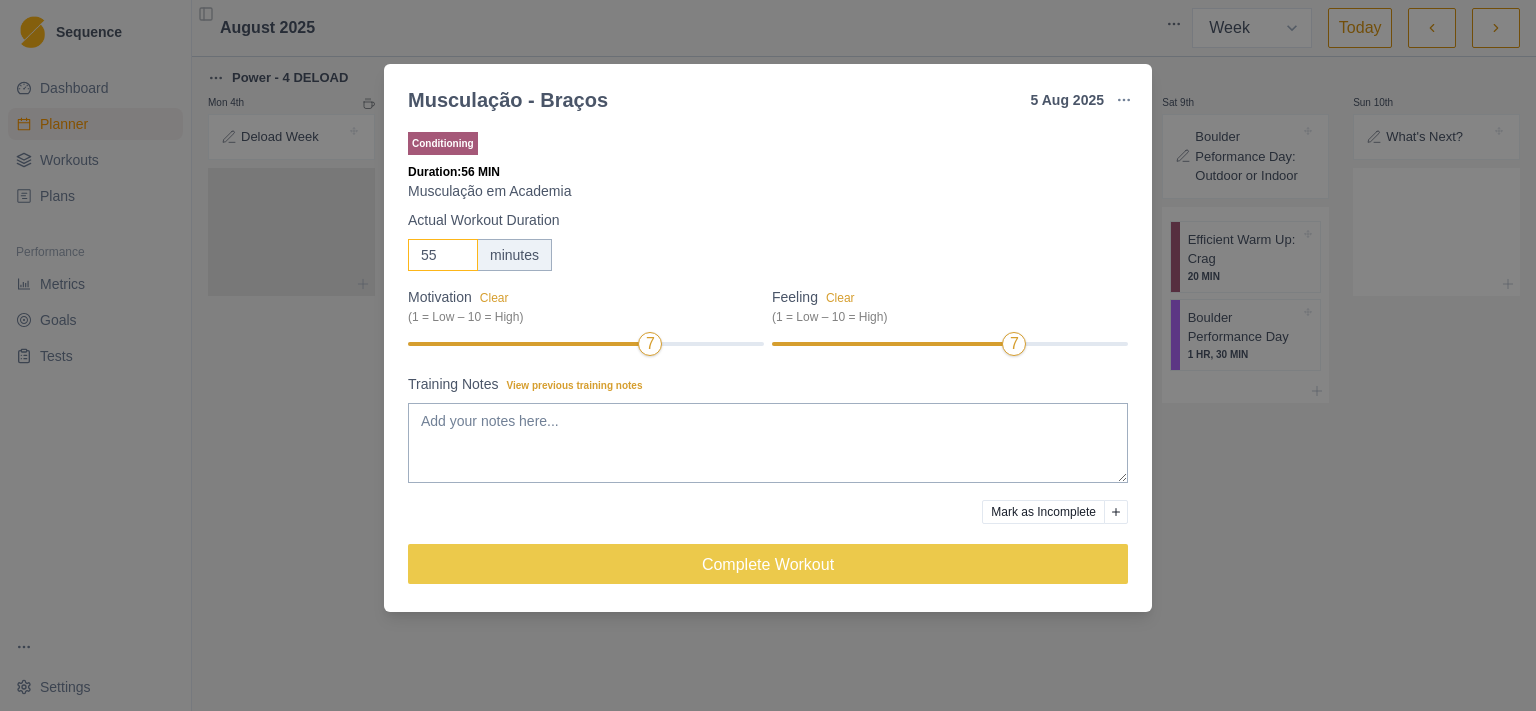 click on "55" at bounding box center (443, 255) 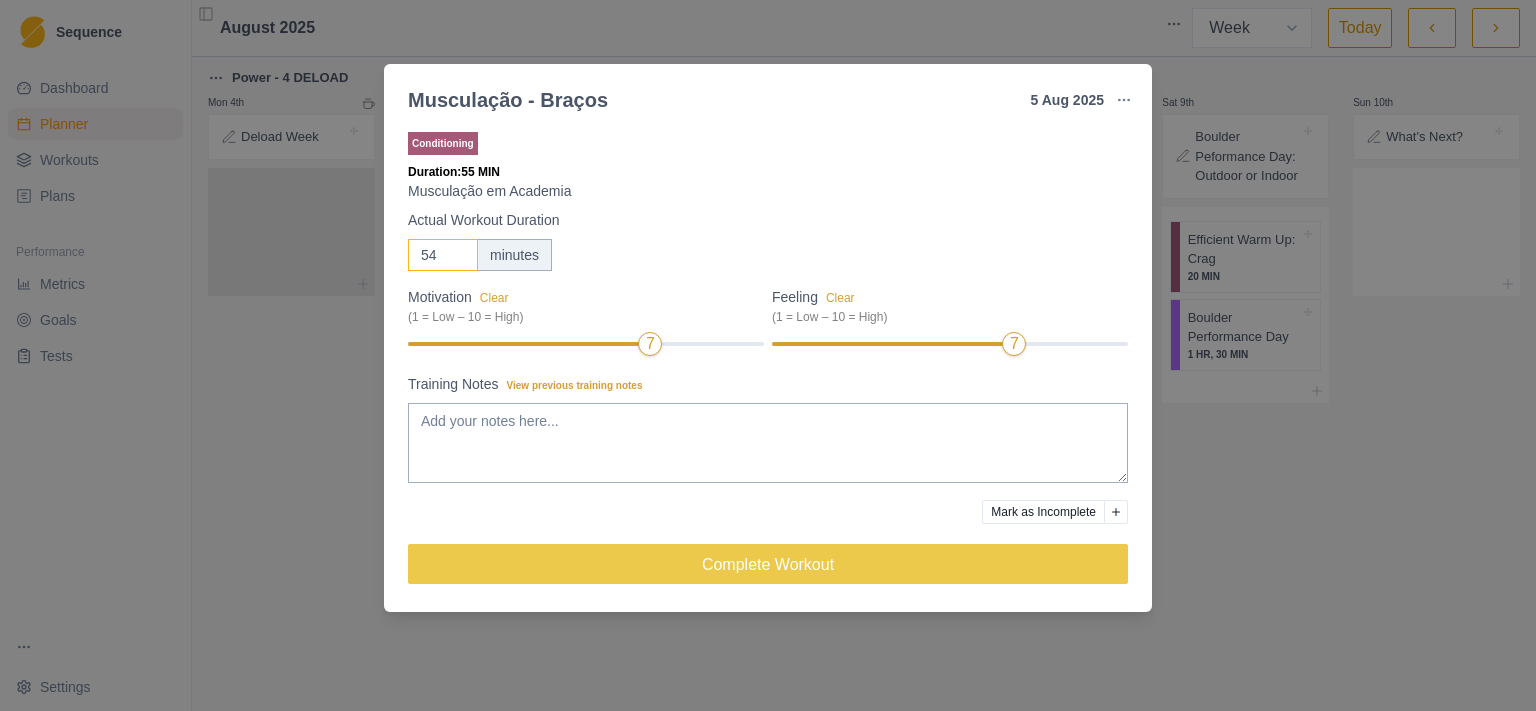 click on "54" at bounding box center (443, 255) 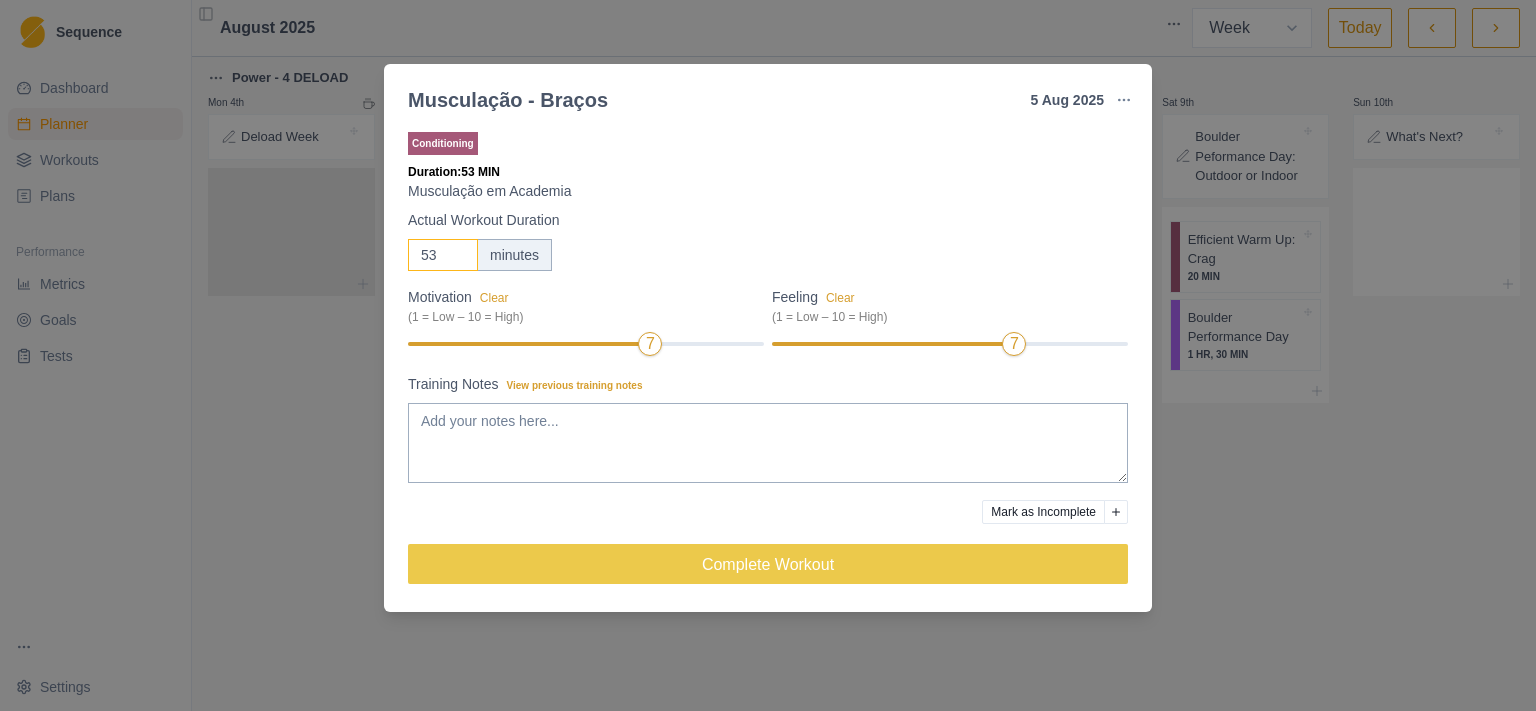 click on "53" at bounding box center (443, 255) 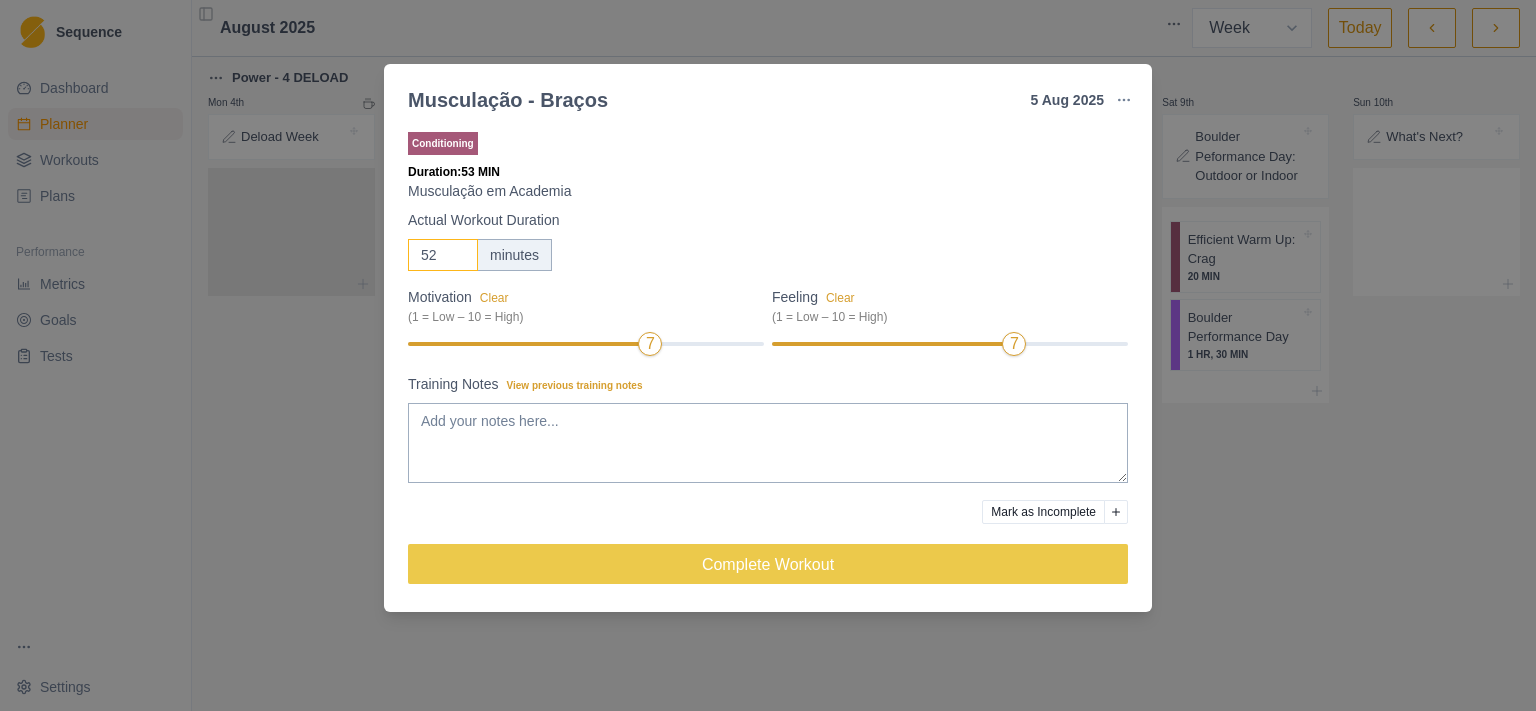 click on "52" at bounding box center (443, 255) 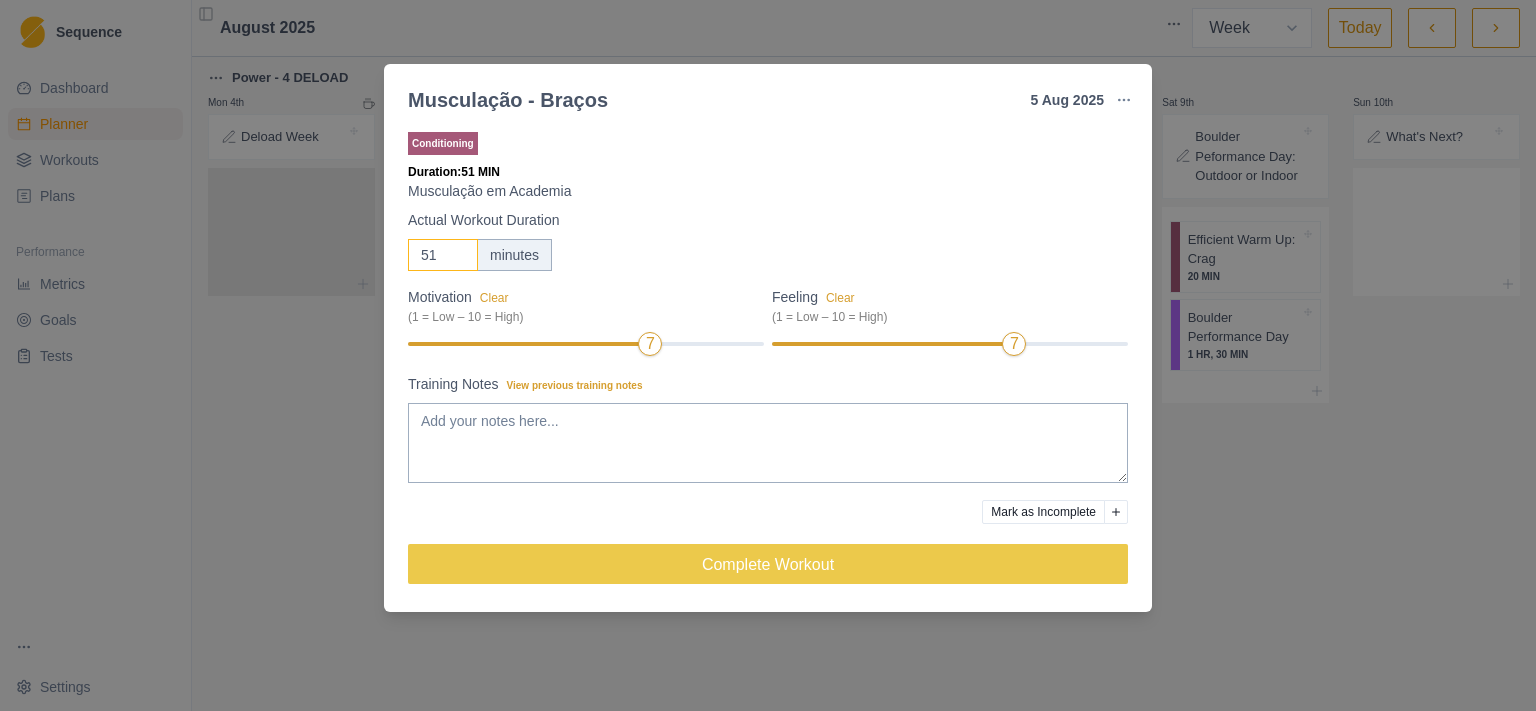 click on "51" at bounding box center [443, 255] 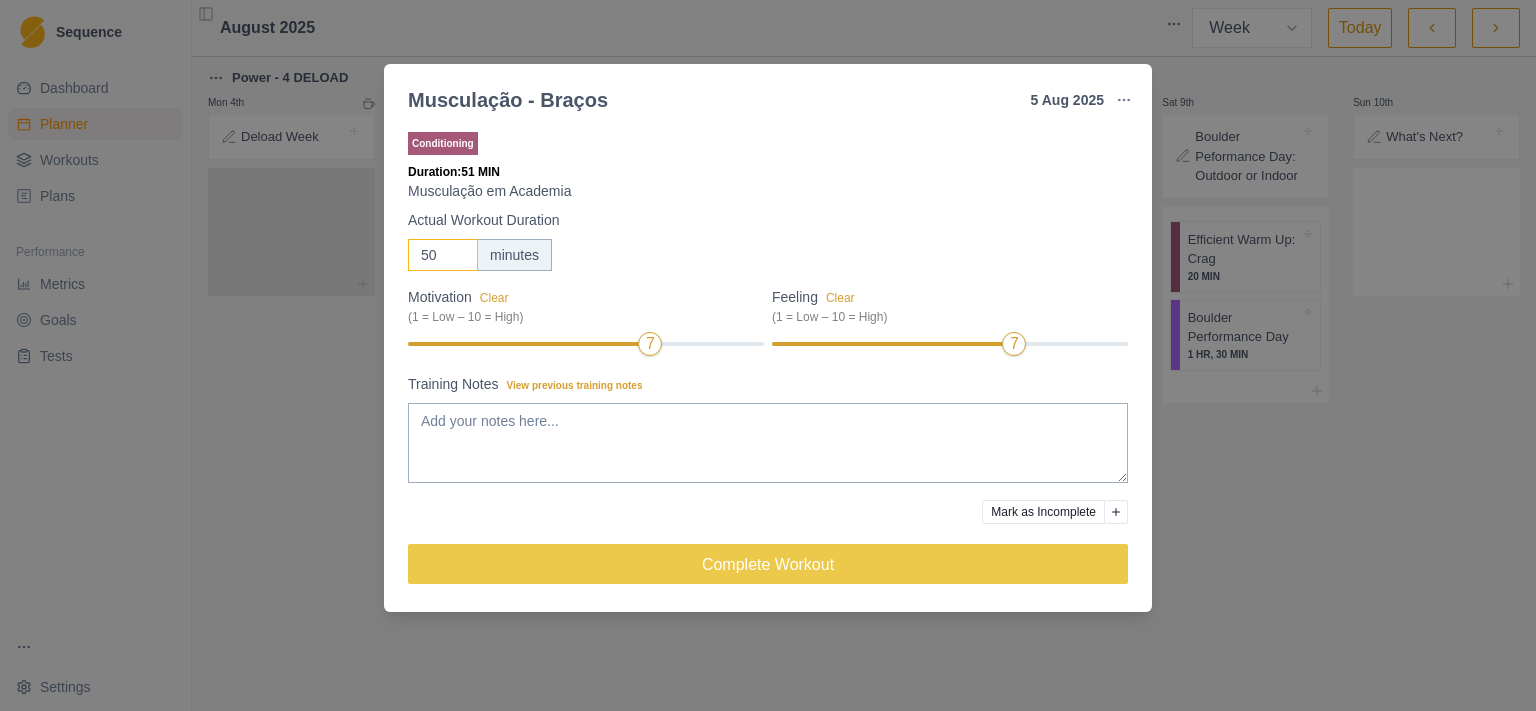 type on "50" 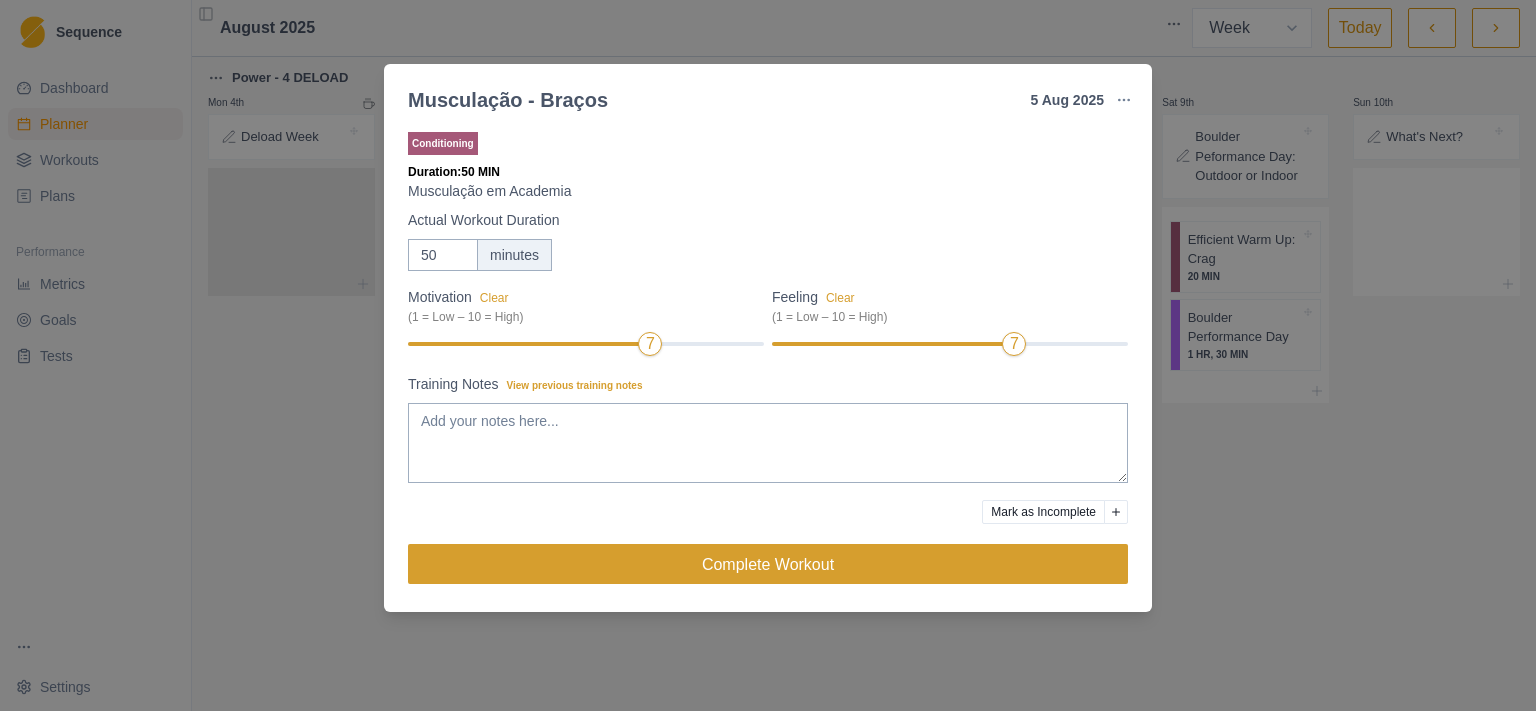 click on "Complete Workout" at bounding box center [768, 564] 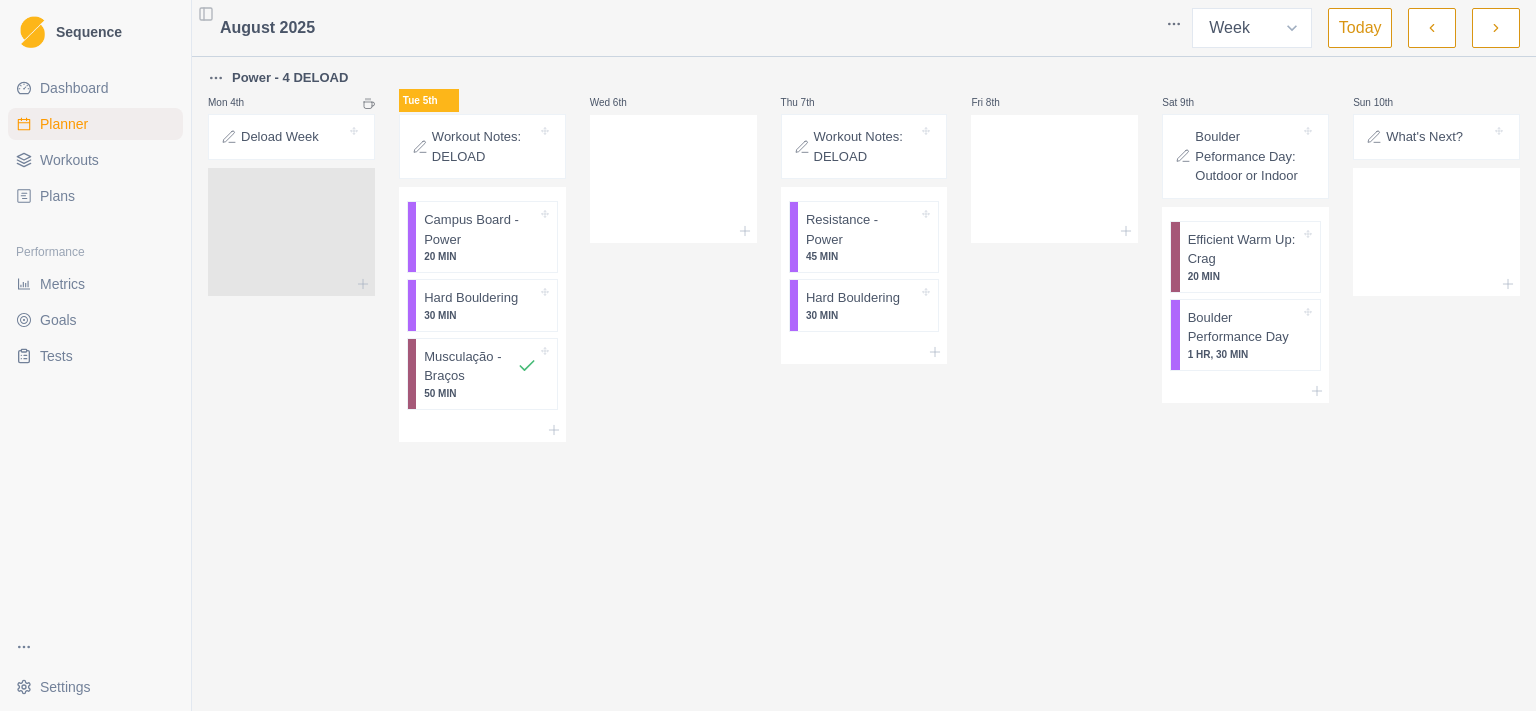 click on "Workout Notes: DELOAD" at bounding box center [484, 146] 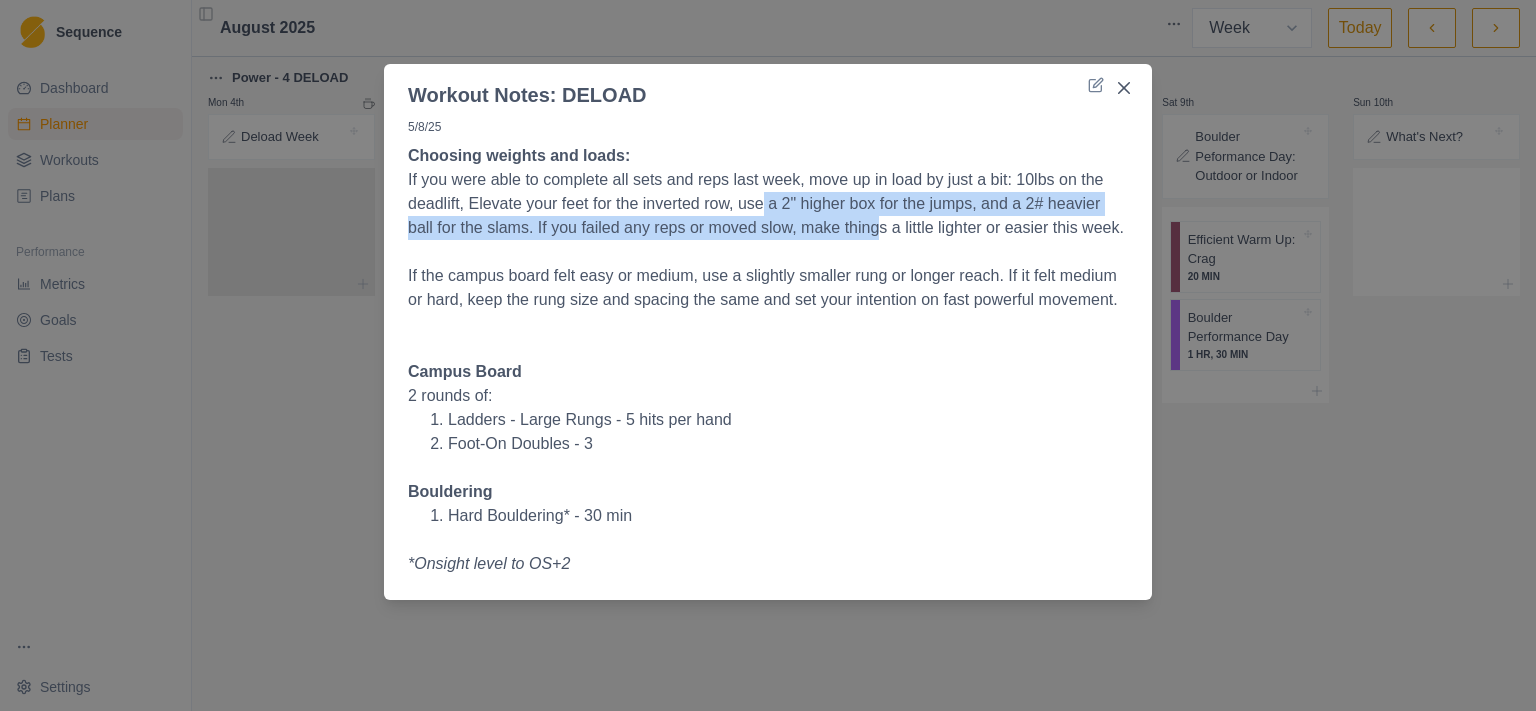 drag, startPoint x: 763, startPoint y: 206, endPoint x: 881, endPoint y: 225, distance: 119.519875 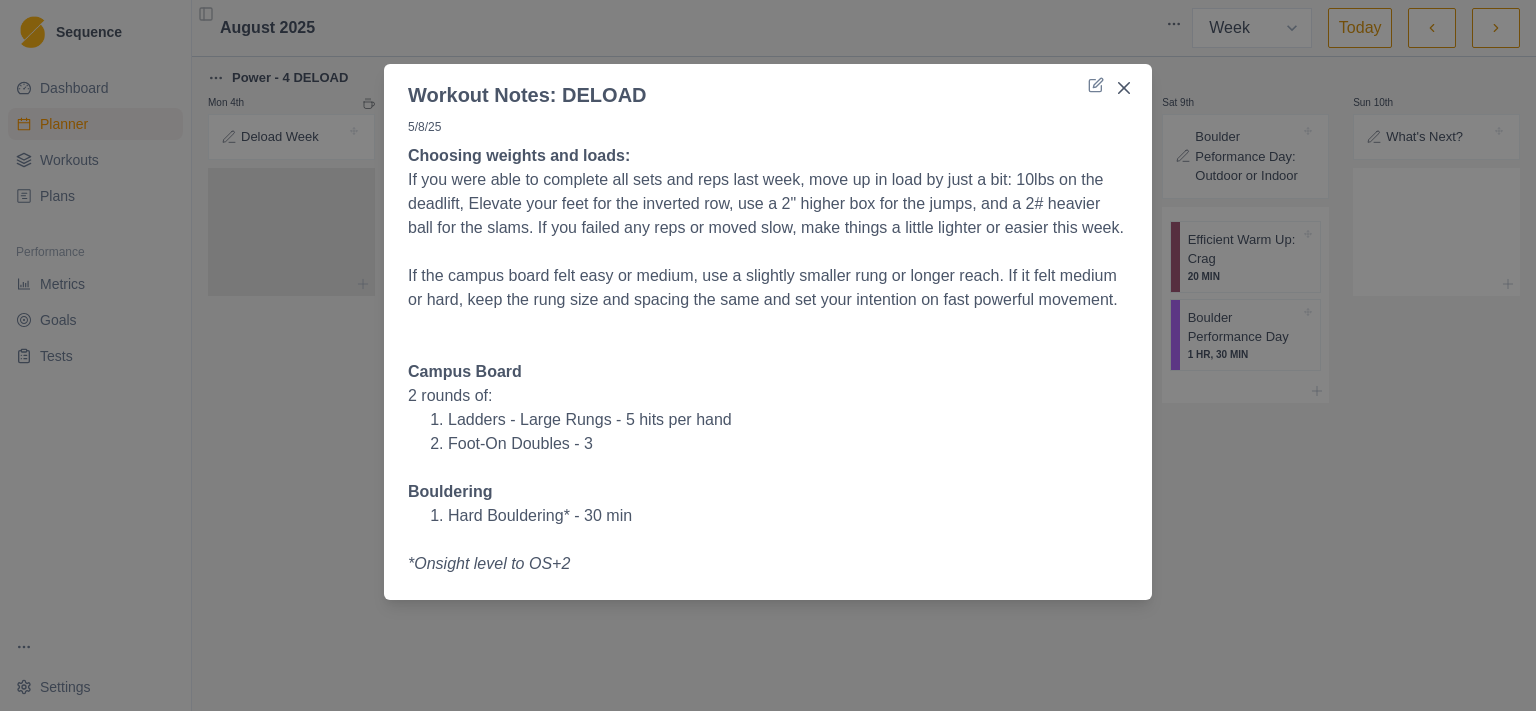 click at bounding box center [768, 252] 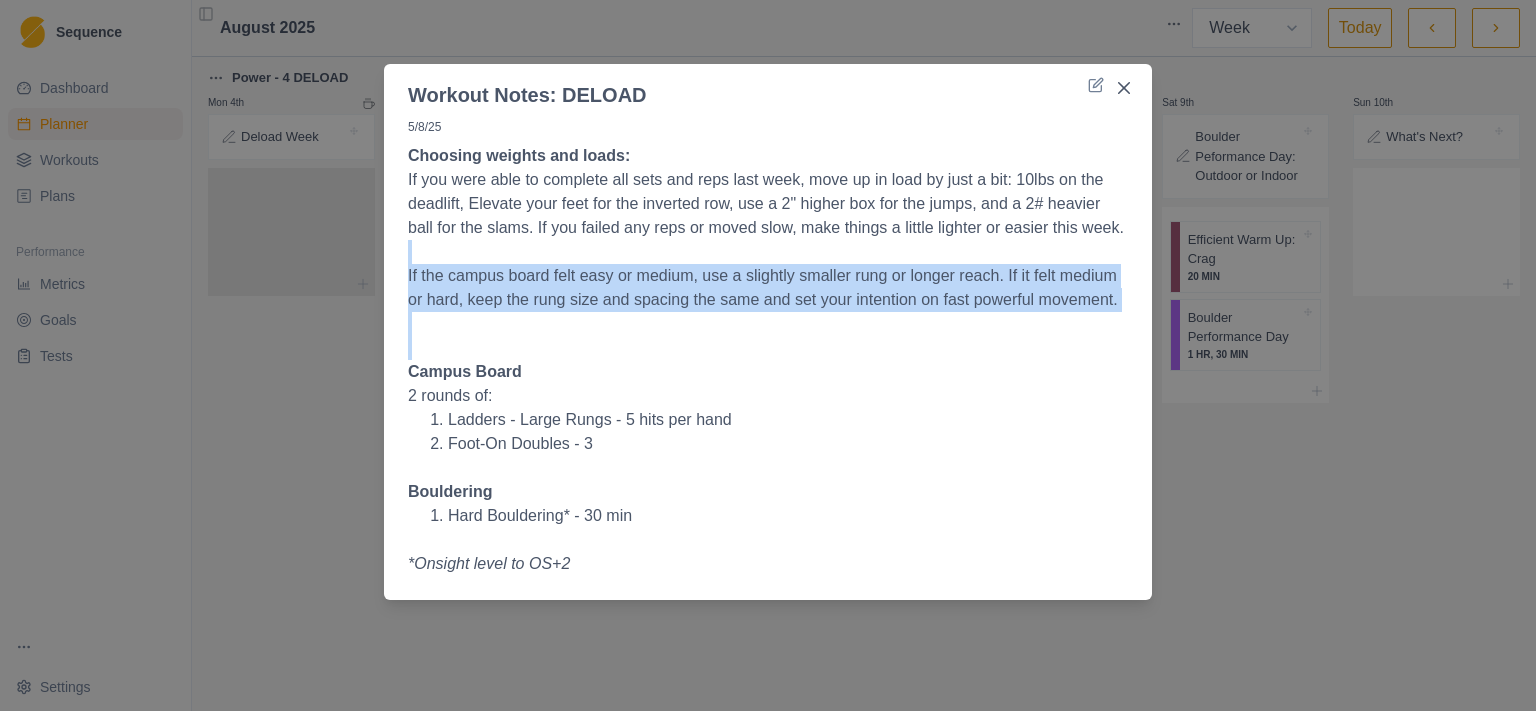 drag, startPoint x: 577, startPoint y: 250, endPoint x: 790, endPoint y: 344, distance: 232.81967 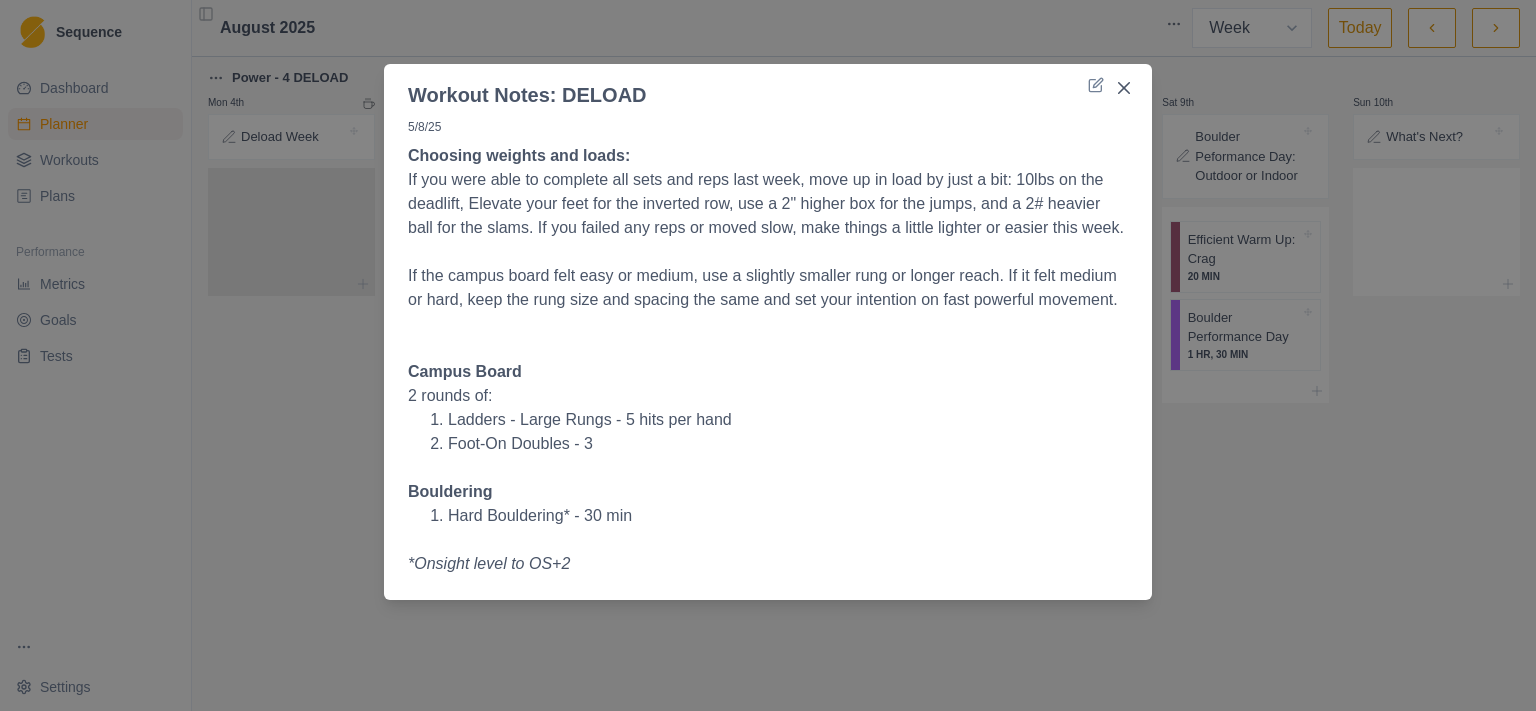click at bounding box center [768, 348] 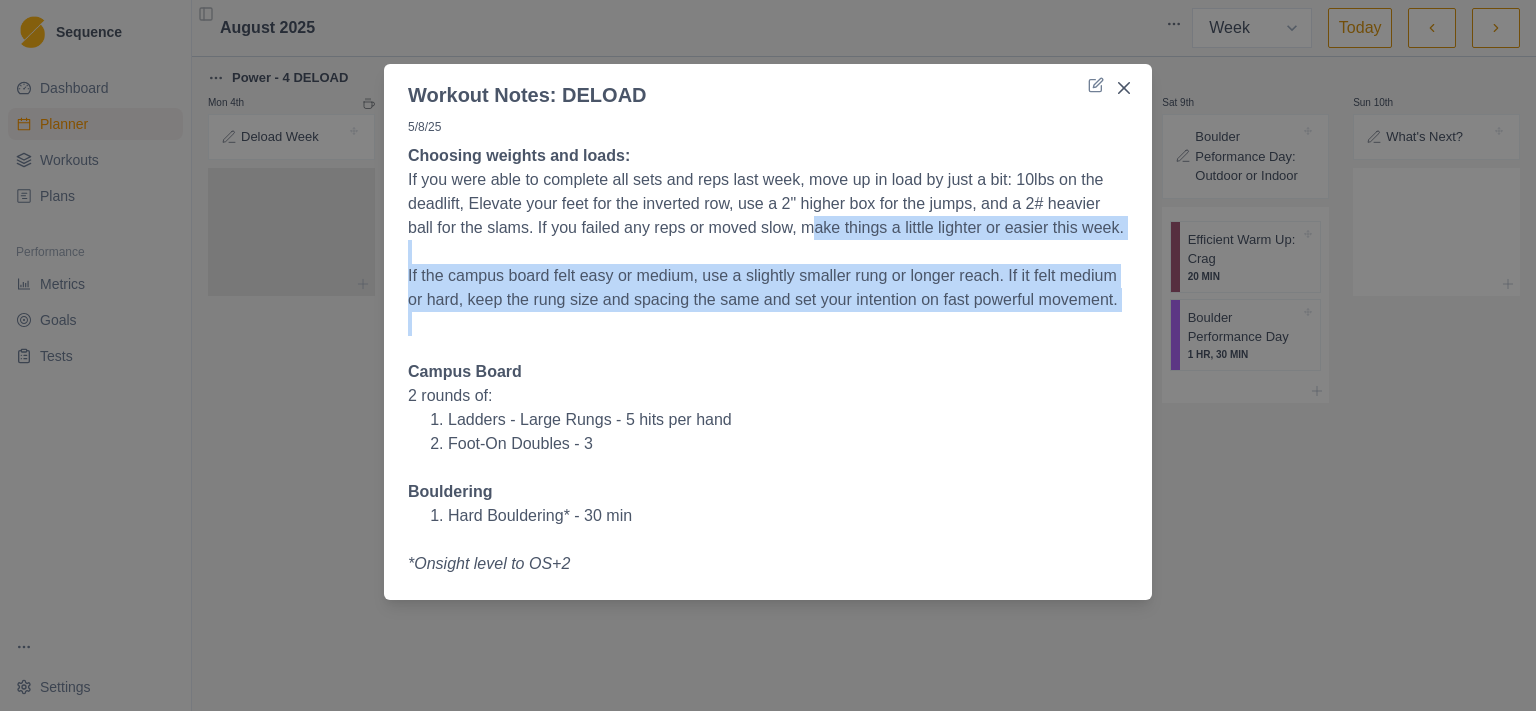 drag, startPoint x: 814, startPoint y: 316, endPoint x: 795, endPoint y: 263, distance: 56.302753 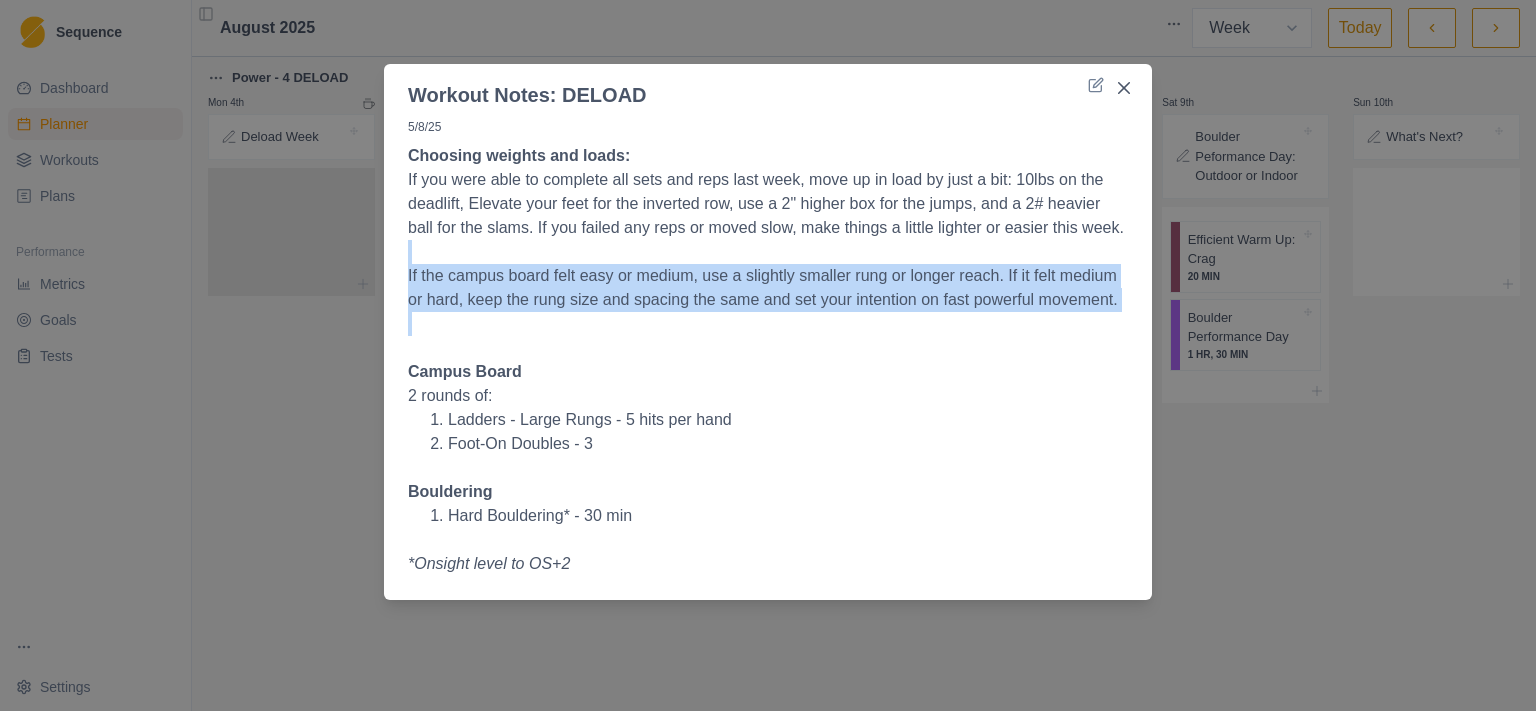 drag, startPoint x: 586, startPoint y: 273, endPoint x: 662, endPoint y: 326, distance: 92.65527 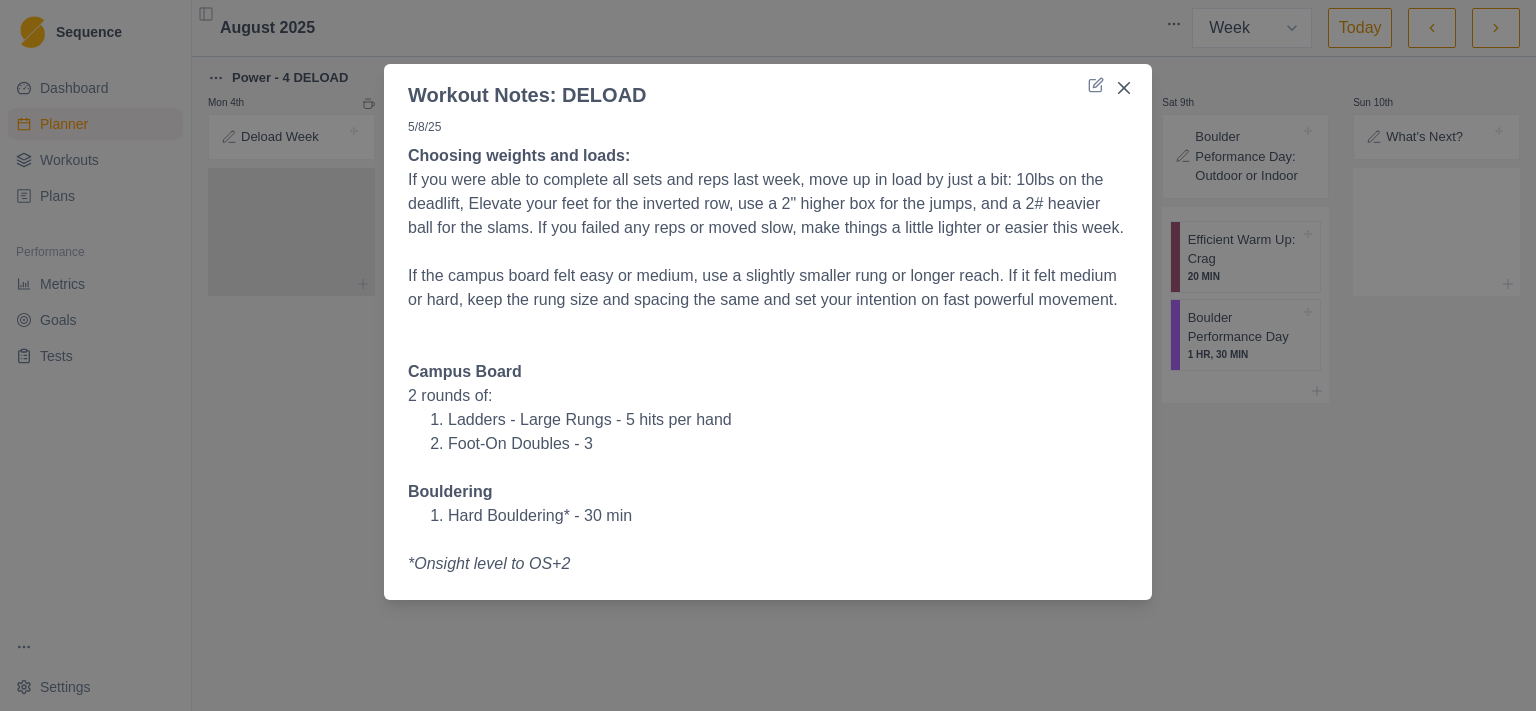 click at bounding box center (768, 324) 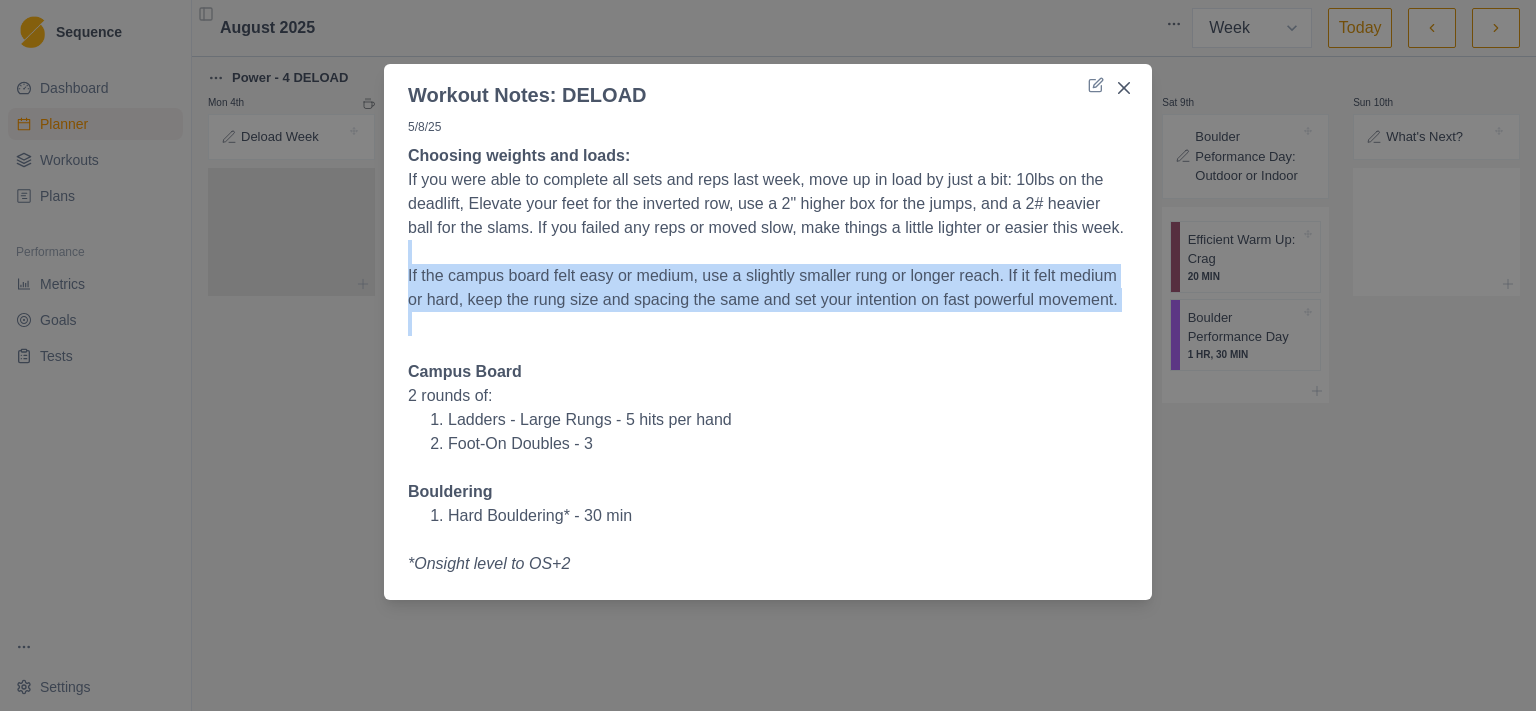 drag, startPoint x: 778, startPoint y: 334, endPoint x: 777, endPoint y: 256, distance: 78.00641 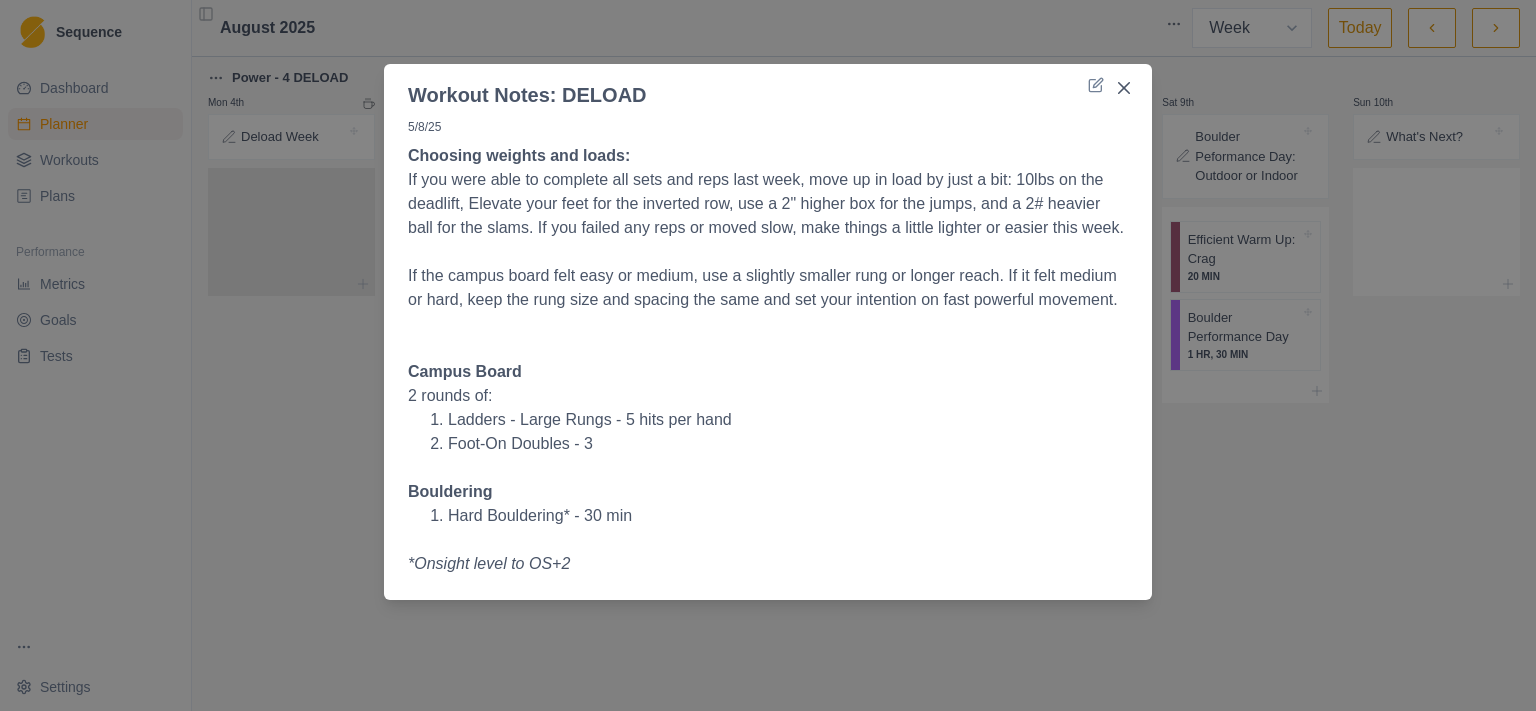 click at bounding box center (768, 252) 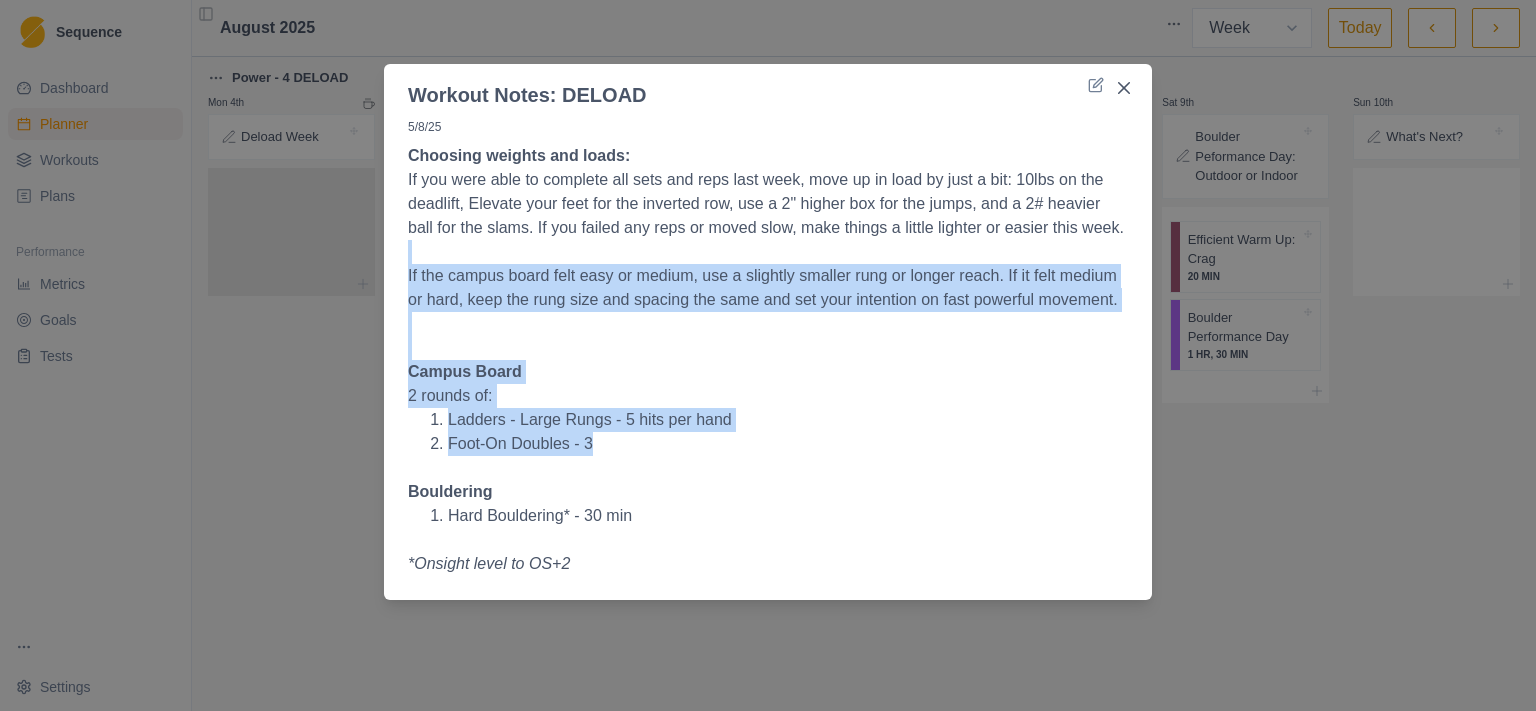 drag, startPoint x: 787, startPoint y: 296, endPoint x: 821, endPoint y: 450, distance: 157.70859 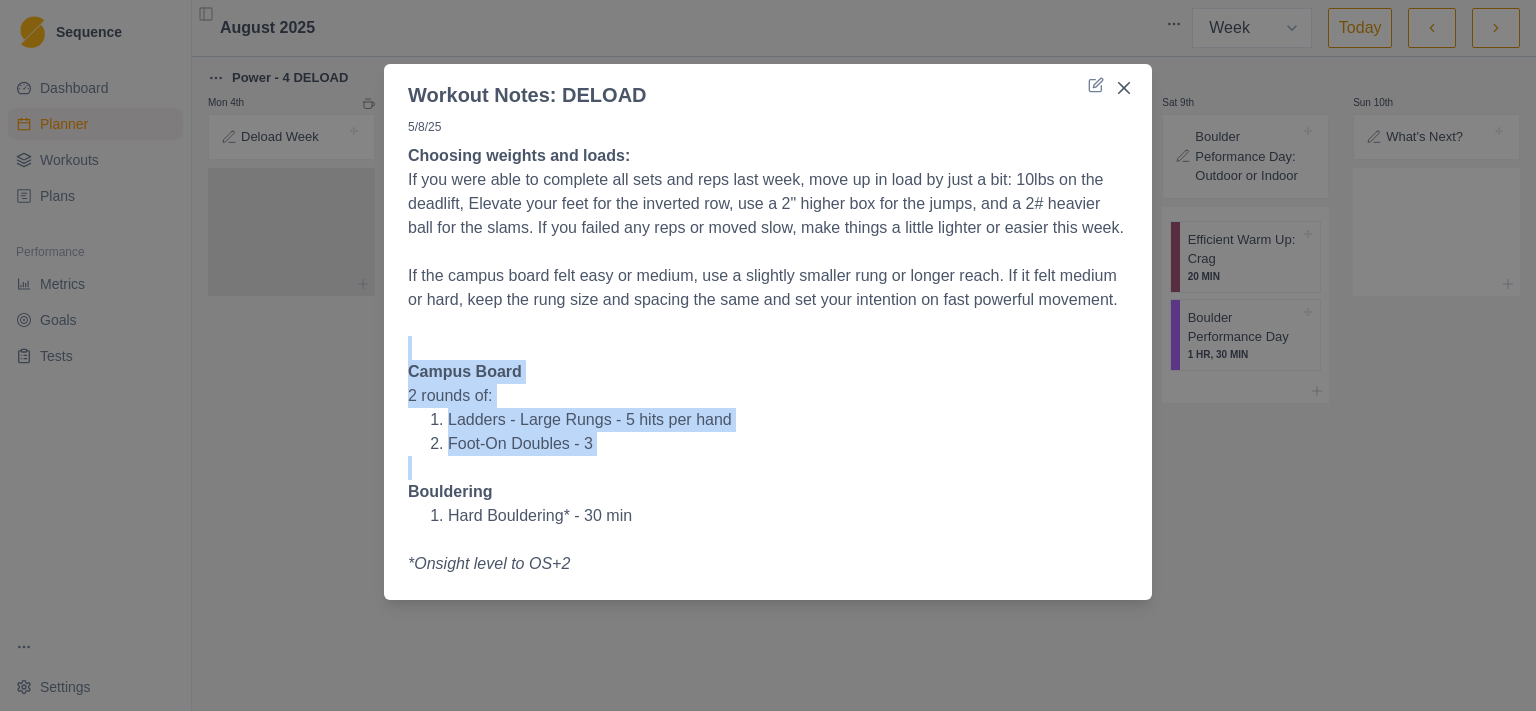 drag, startPoint x: 815, startPoint y: 473, endPoint x: 817, endPoint y: 355, distance: 118.016945 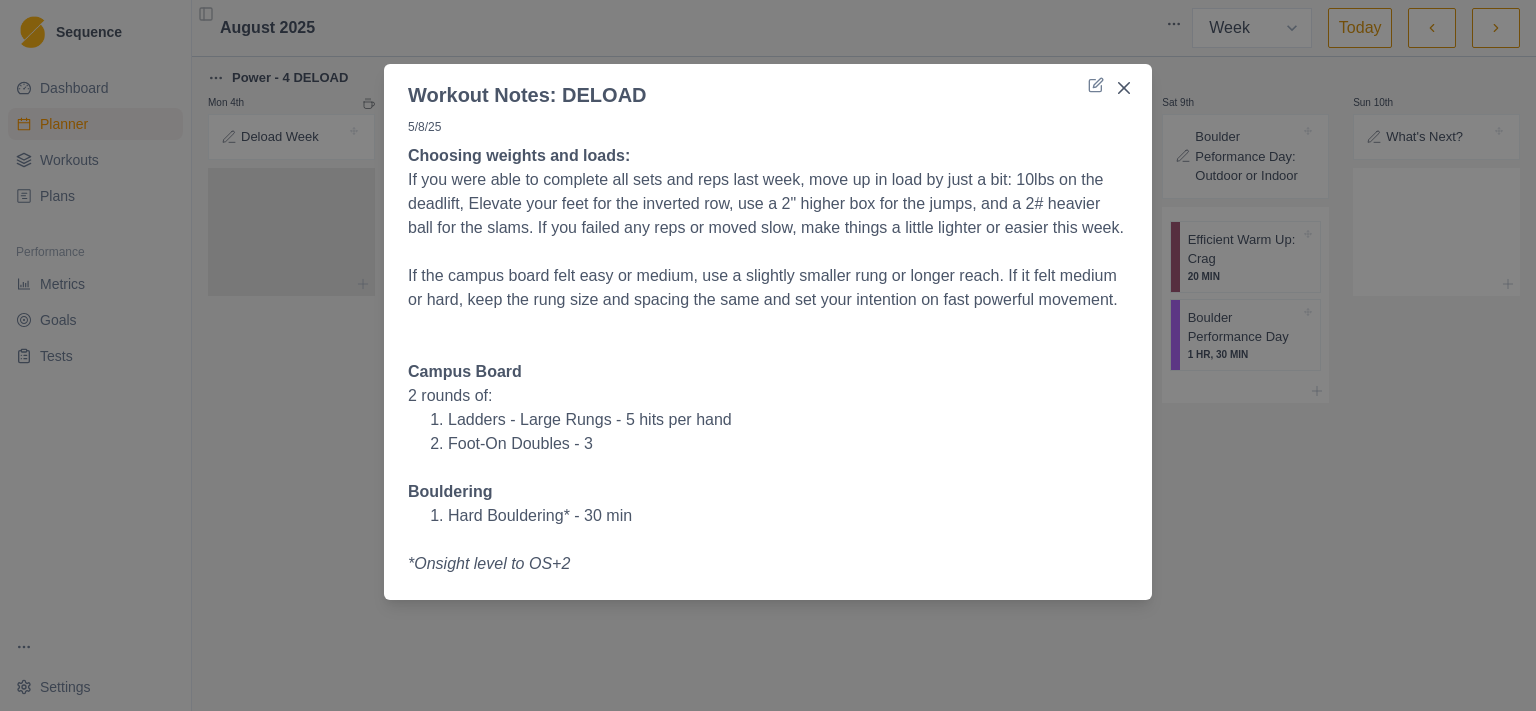 click at bounding box center [768, 348] 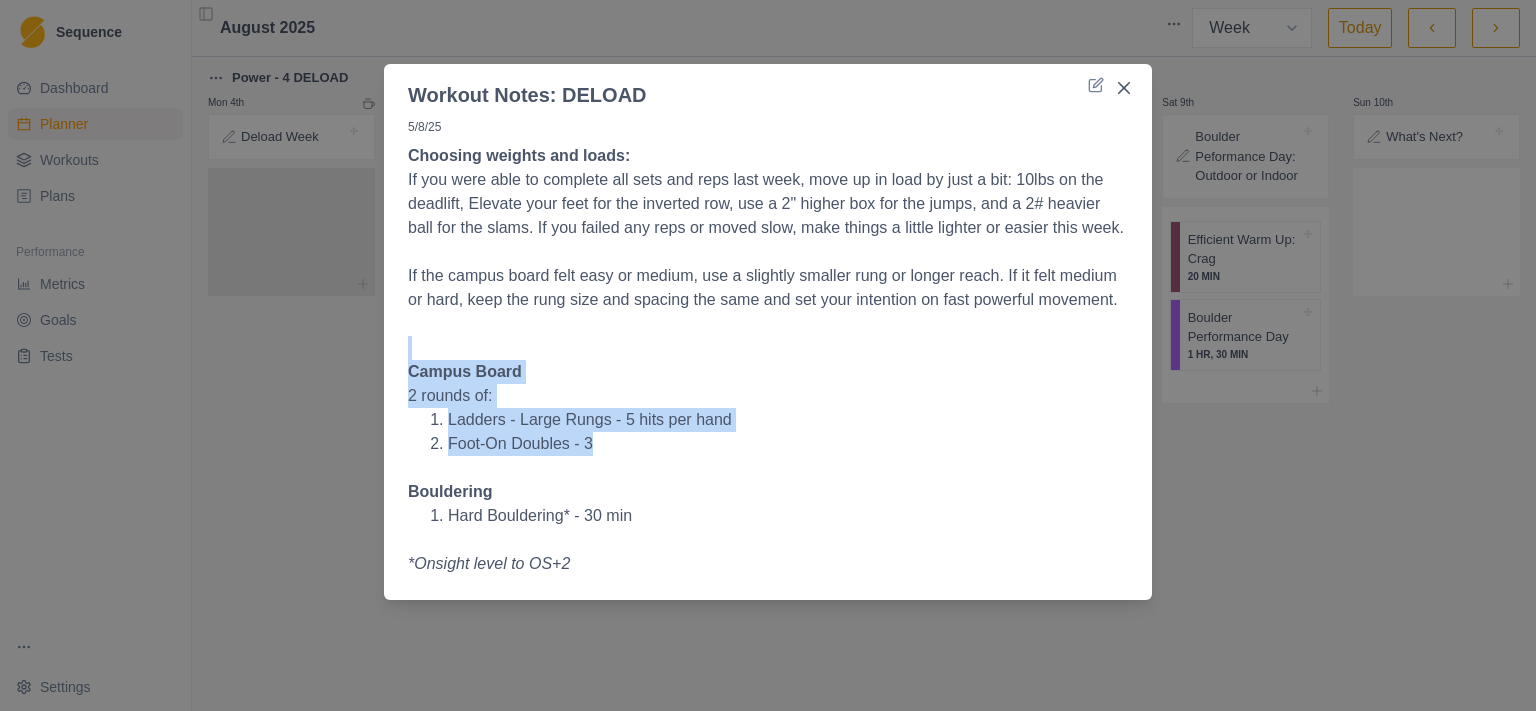 drag, startPoint x: 817, startPoint y: 362, endPoint x: 819, endPoint y: 446, distance: 84.0238 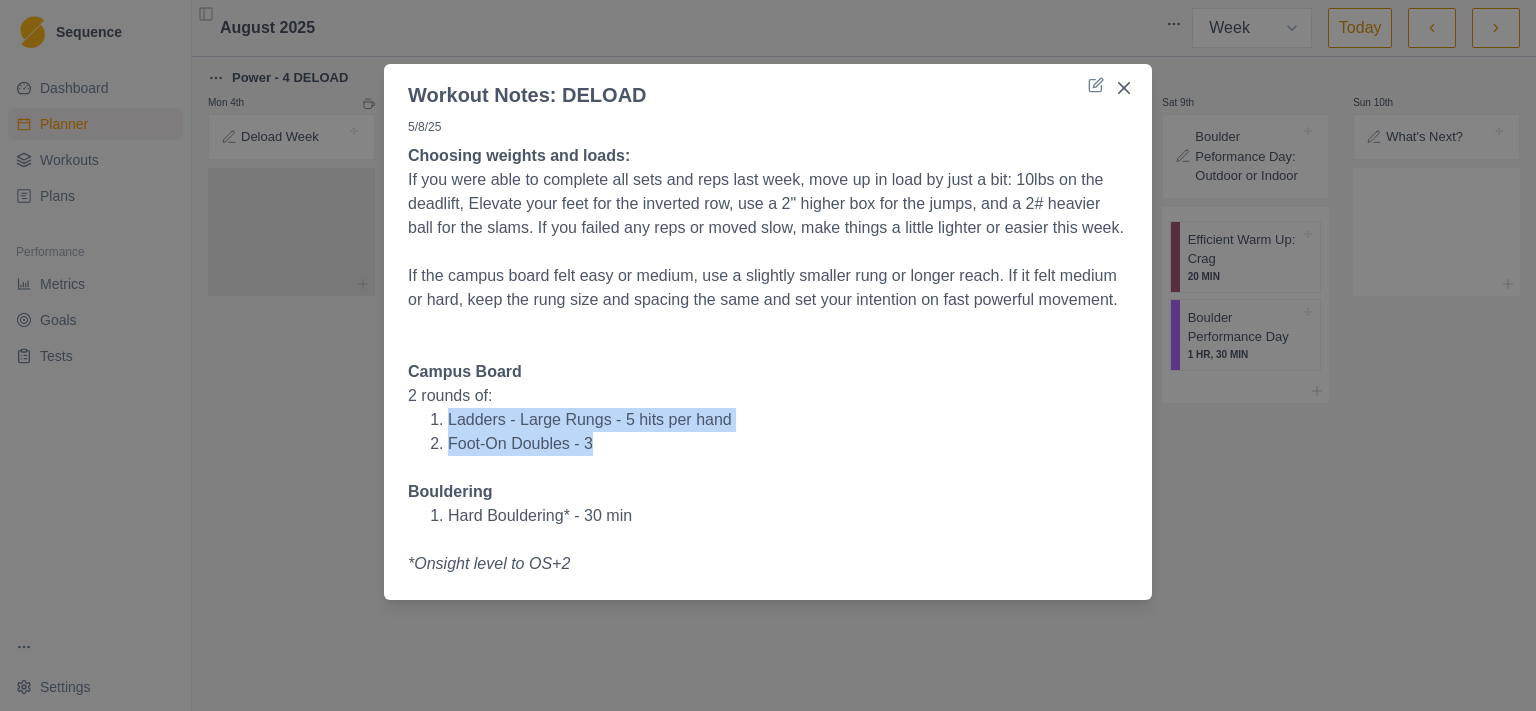 drag, startPoint x: 818, startPoint y: 450, endPoint x: 819, endPoint y: 390, distance: 60.00833 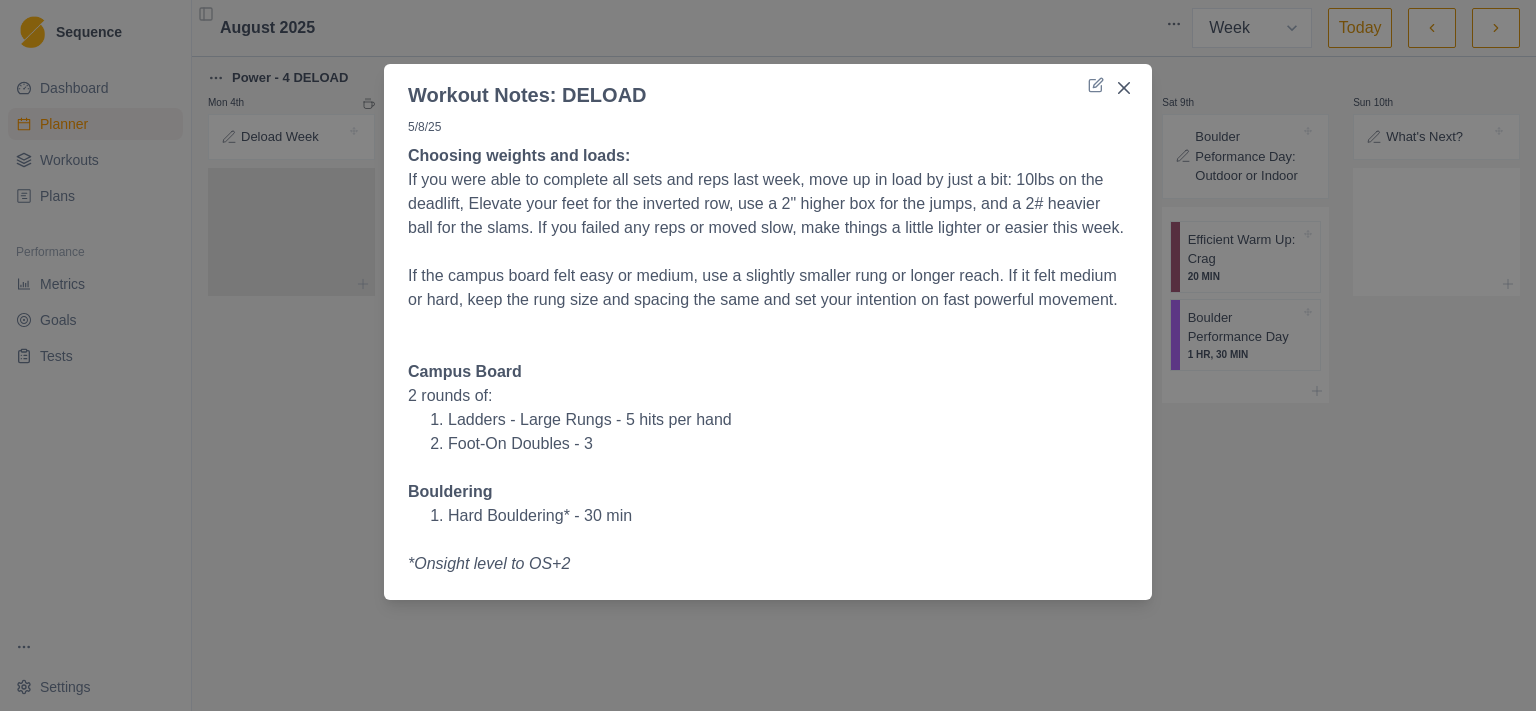 click on "2 rounds of:" at bounding box center (768, 396) 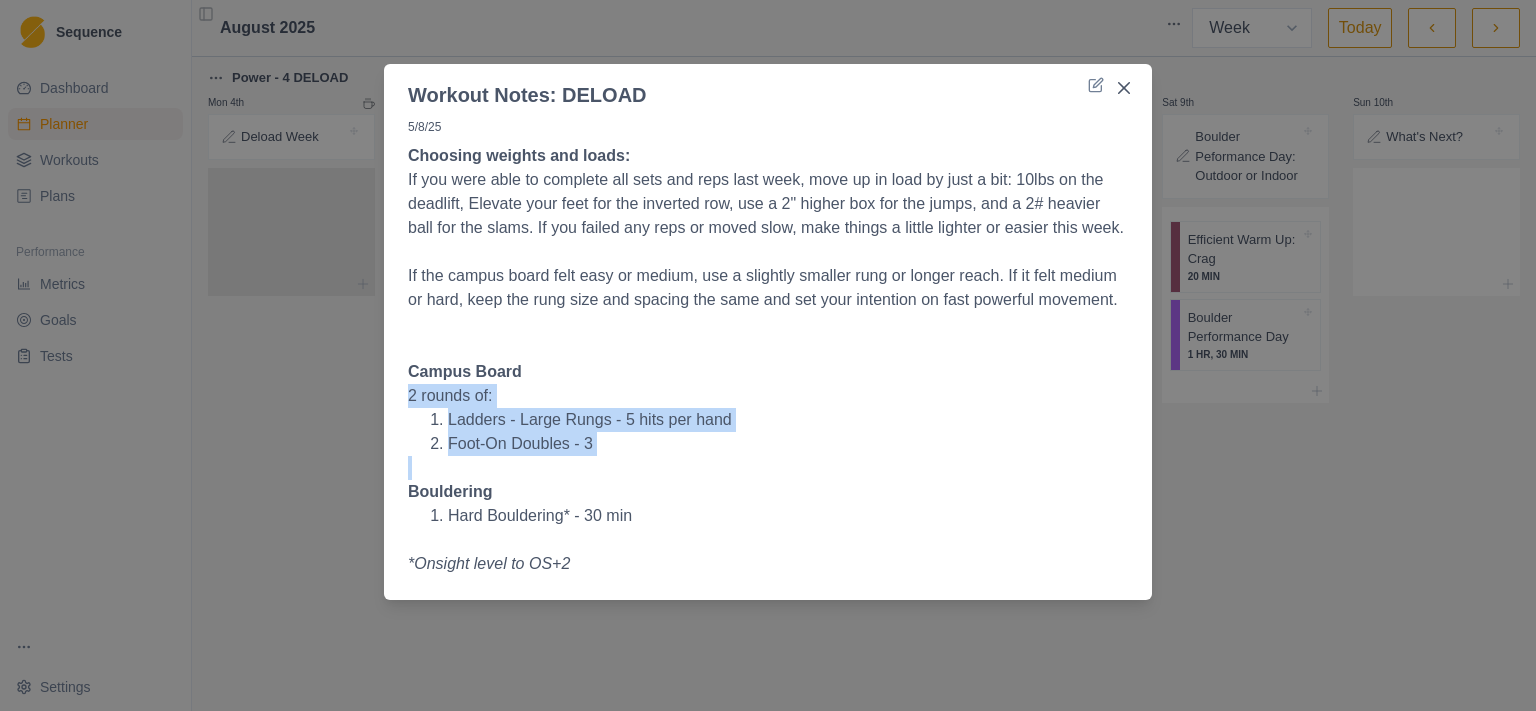 drag, startPoint x: 817, startPoint y: 379, endPoint x: 810, endPoint y: 459, distance: 80.305664 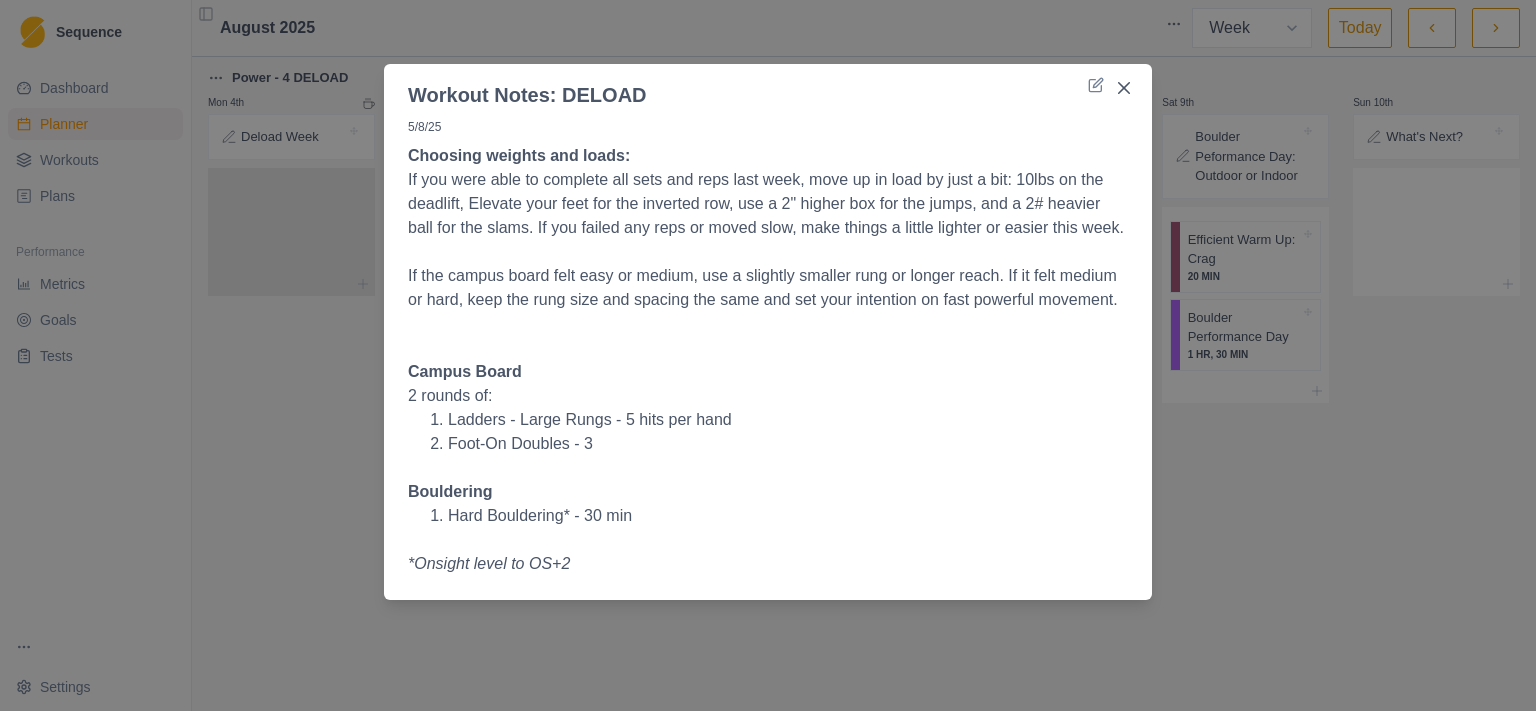 click at bounding box center (768, 468) 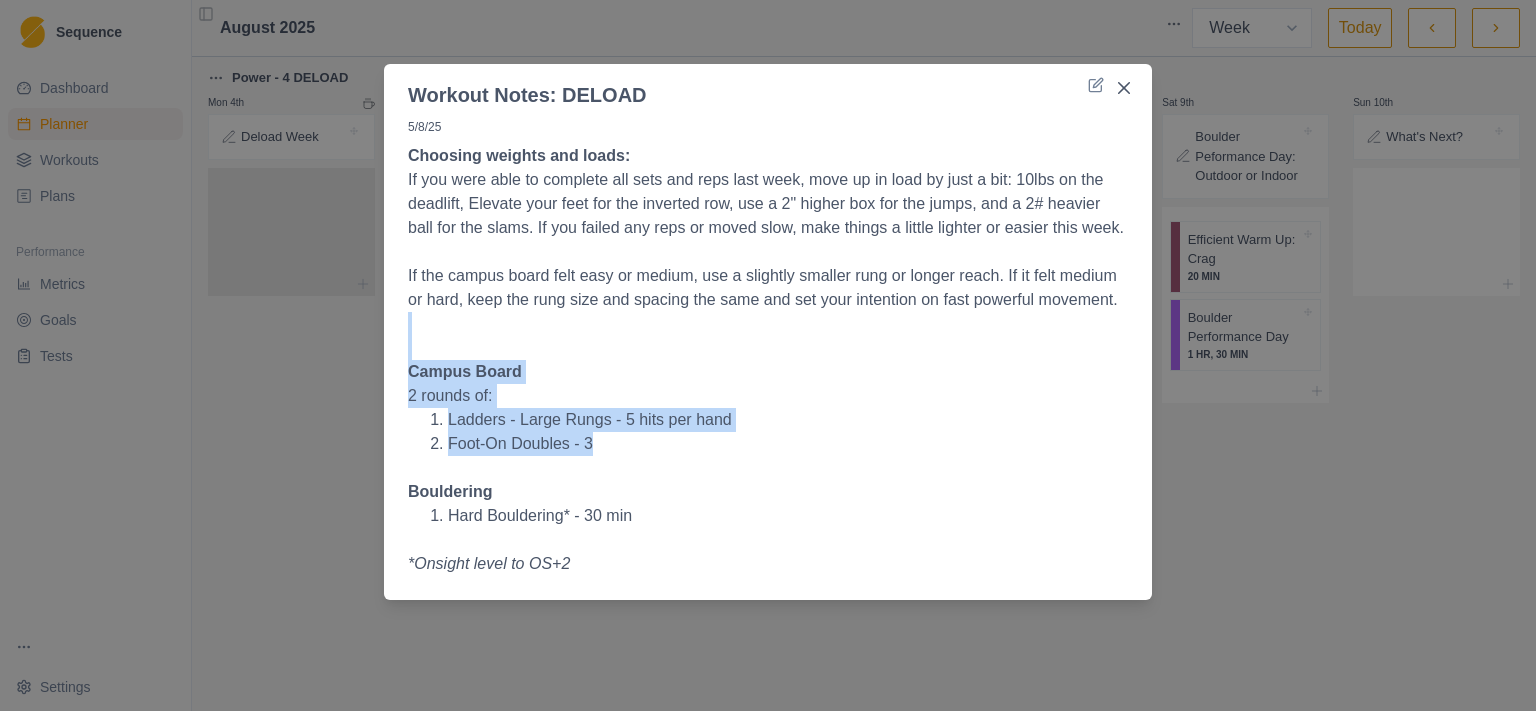 drag, startPoint x: 814, startPoint y: 450, endPoint x: 838, endPoint y: 333, distance: 119.43617 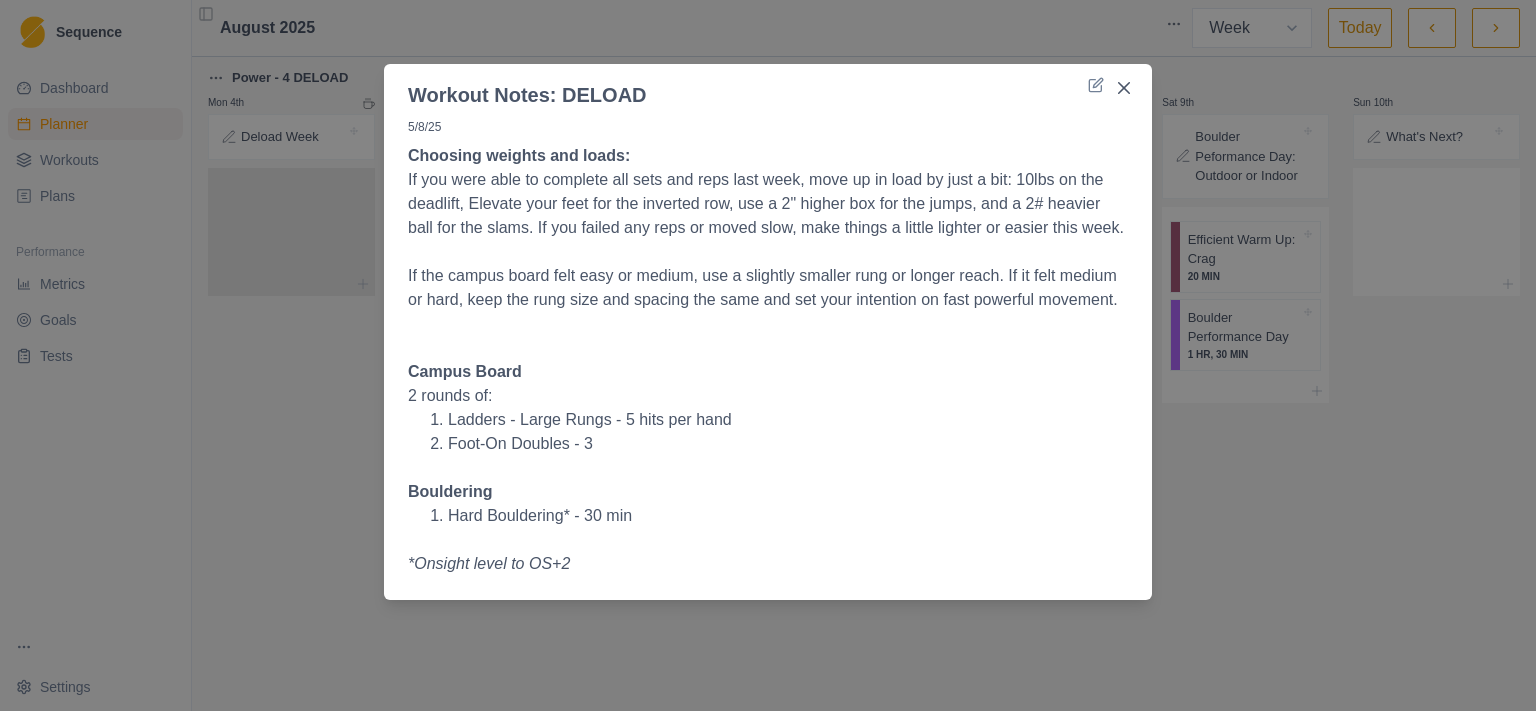 click at bounding box center [768, 324] 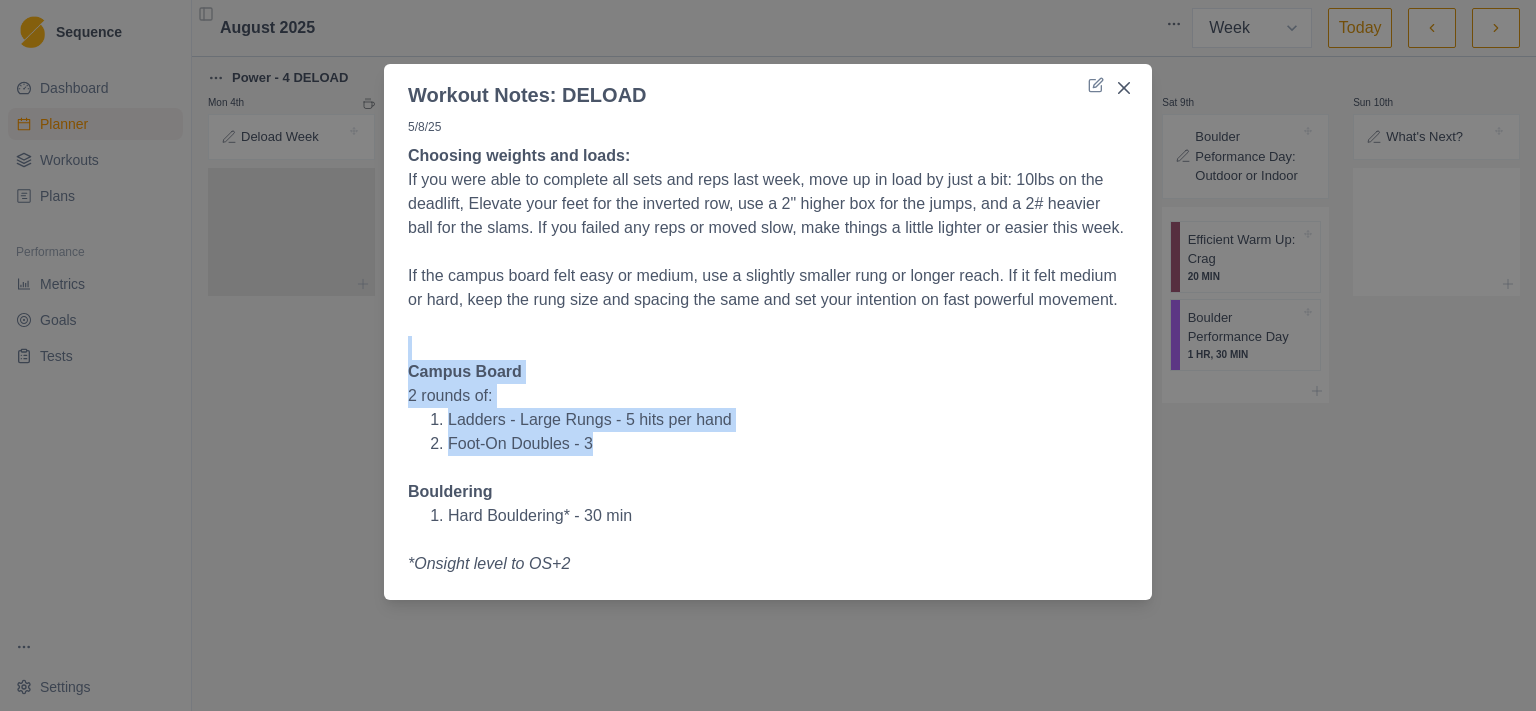 drag, startPoint x: 836, startPoint y: 337, endPoint x: 827, endPoint y: 444, distance: 107.37784 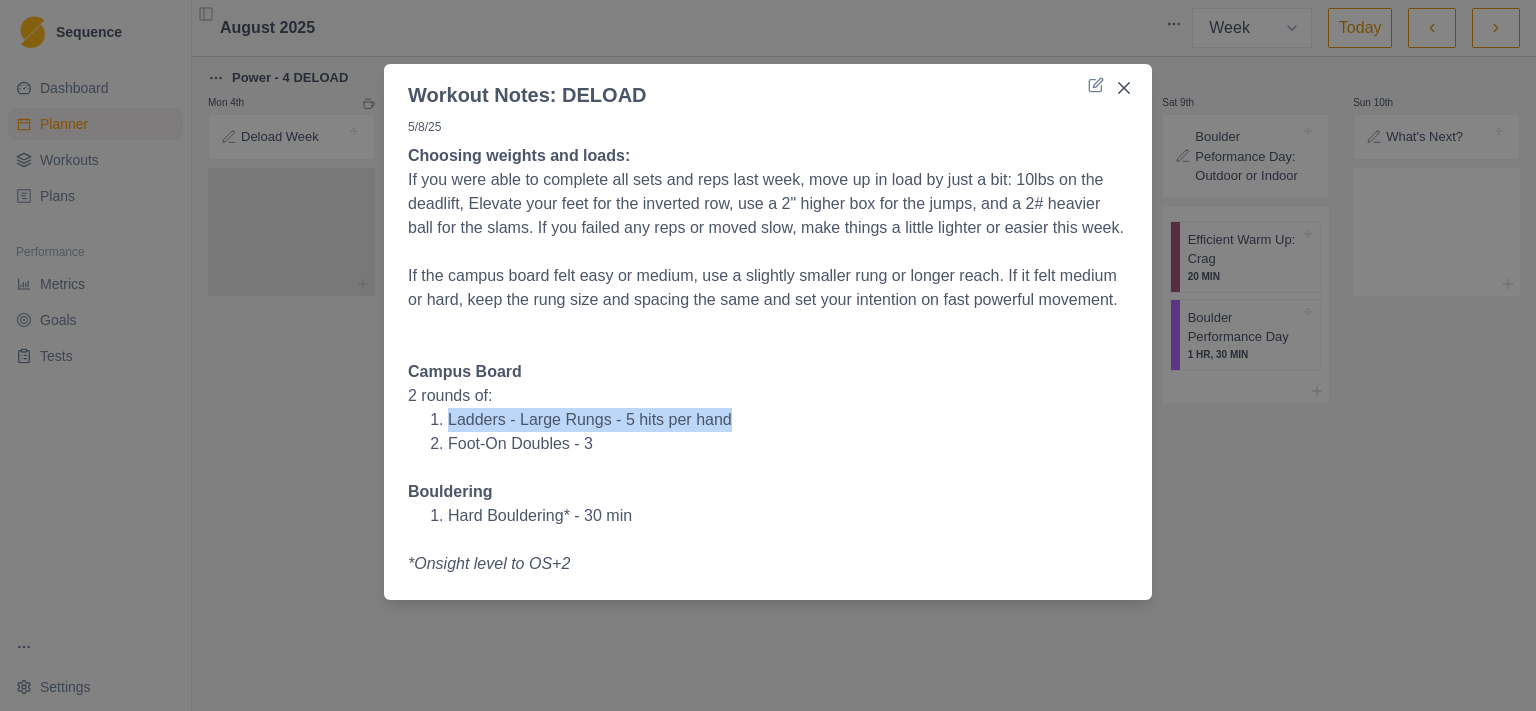 drag, startPoint x: 766, startPoint y: 414, endPoint x: 766, endPoint y: 389, distance: 25 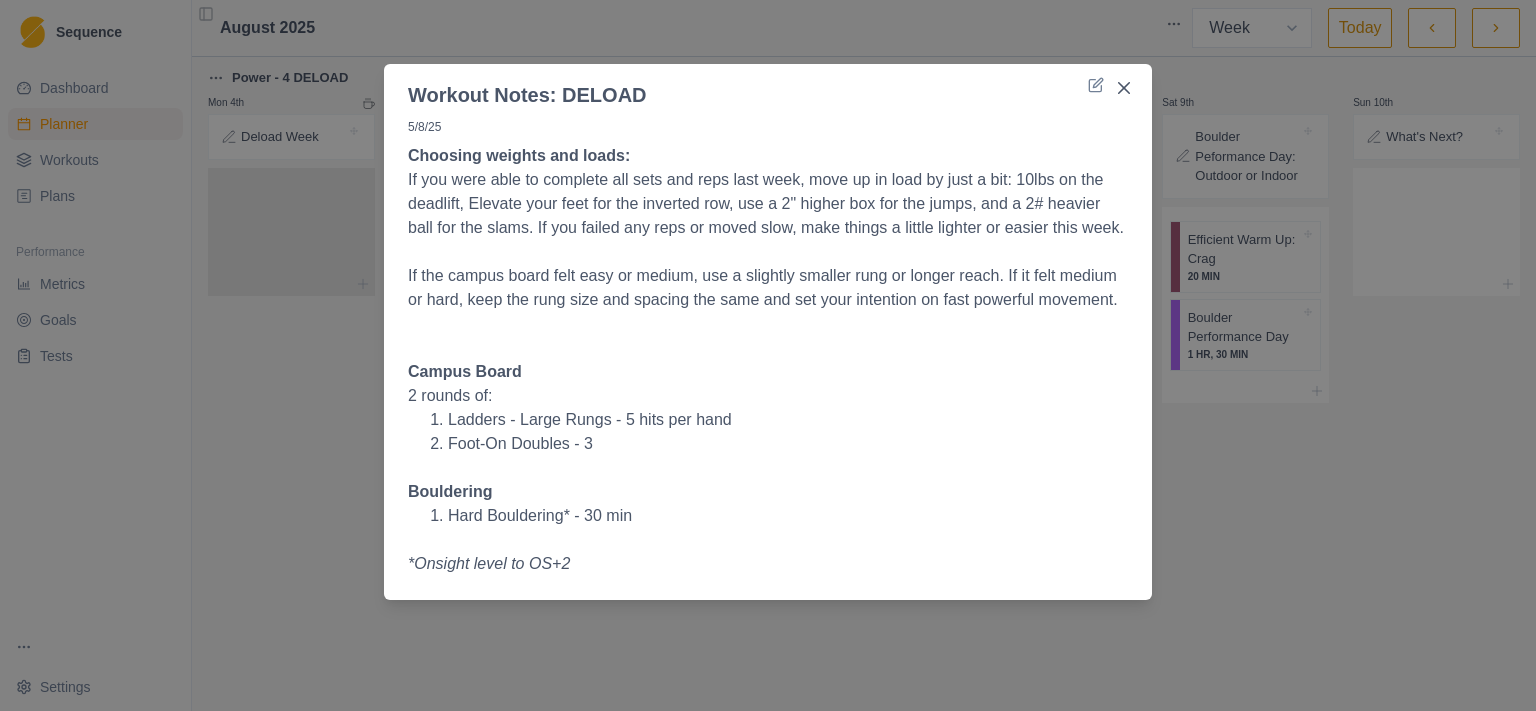click on "2 rounds of:" at bounding box center (768, 396) 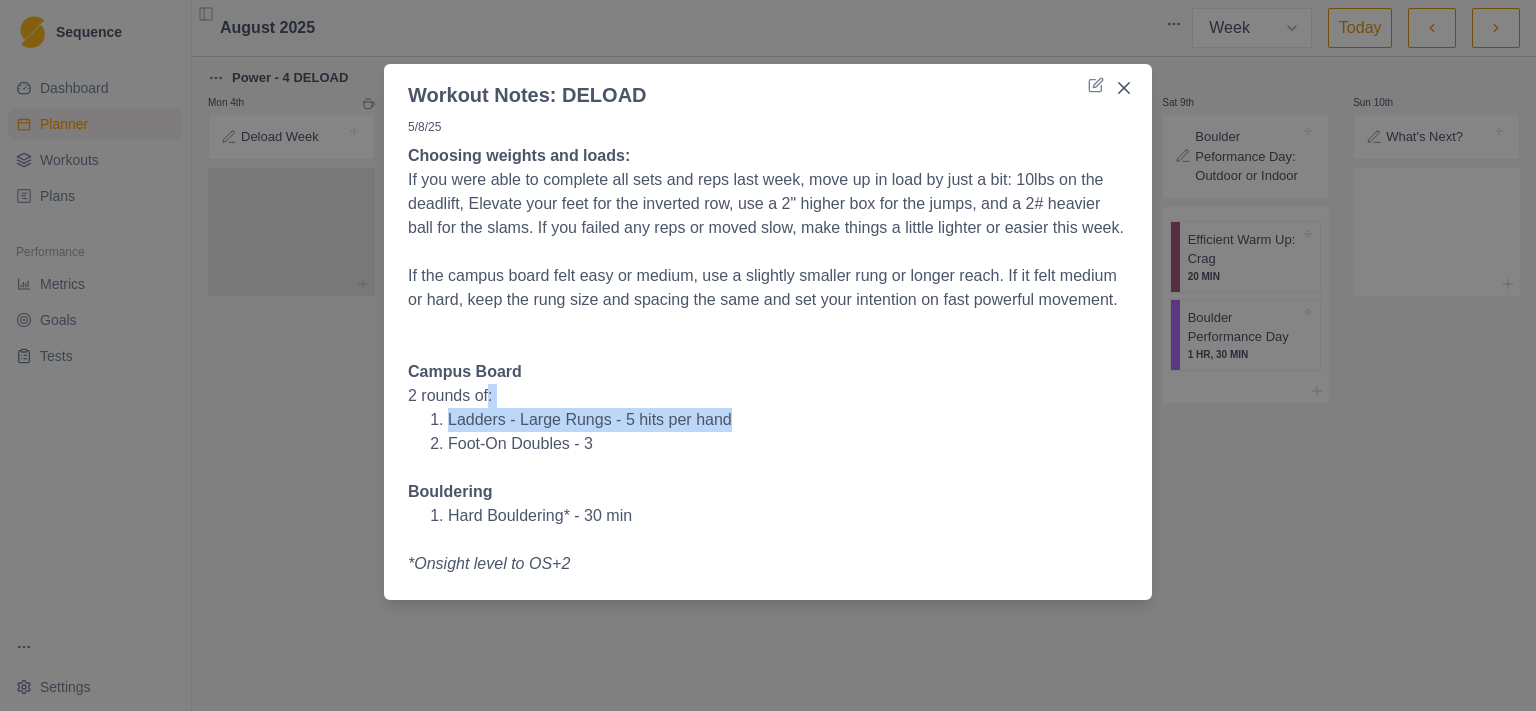 drag, startPoint x: 766, startPoint y: 388, endPoint x: 791, endPoint y: 413, distance: 35.35534 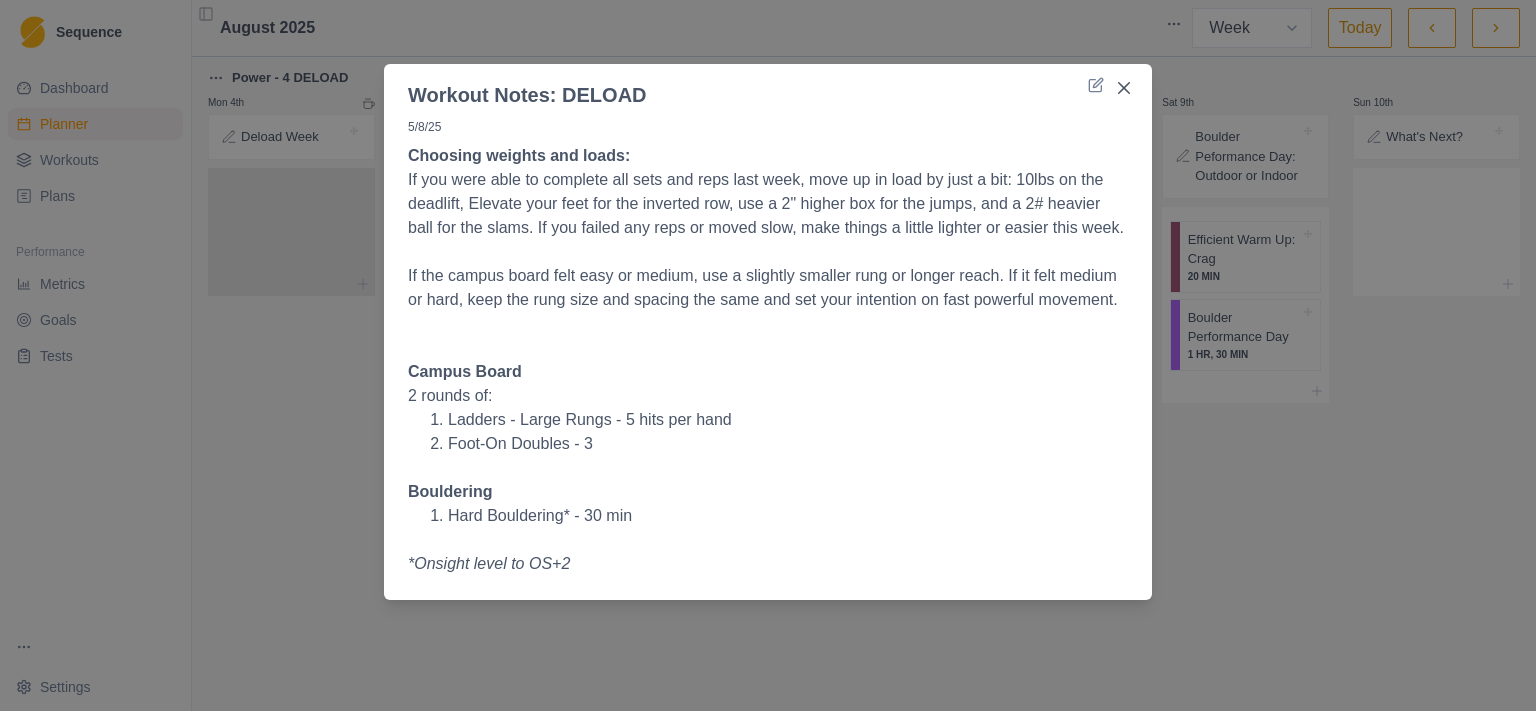 drag, startPoint x: 484, startPoint y: 444, endPoint x: 742, endPoint y: 497, distance: 263.38754 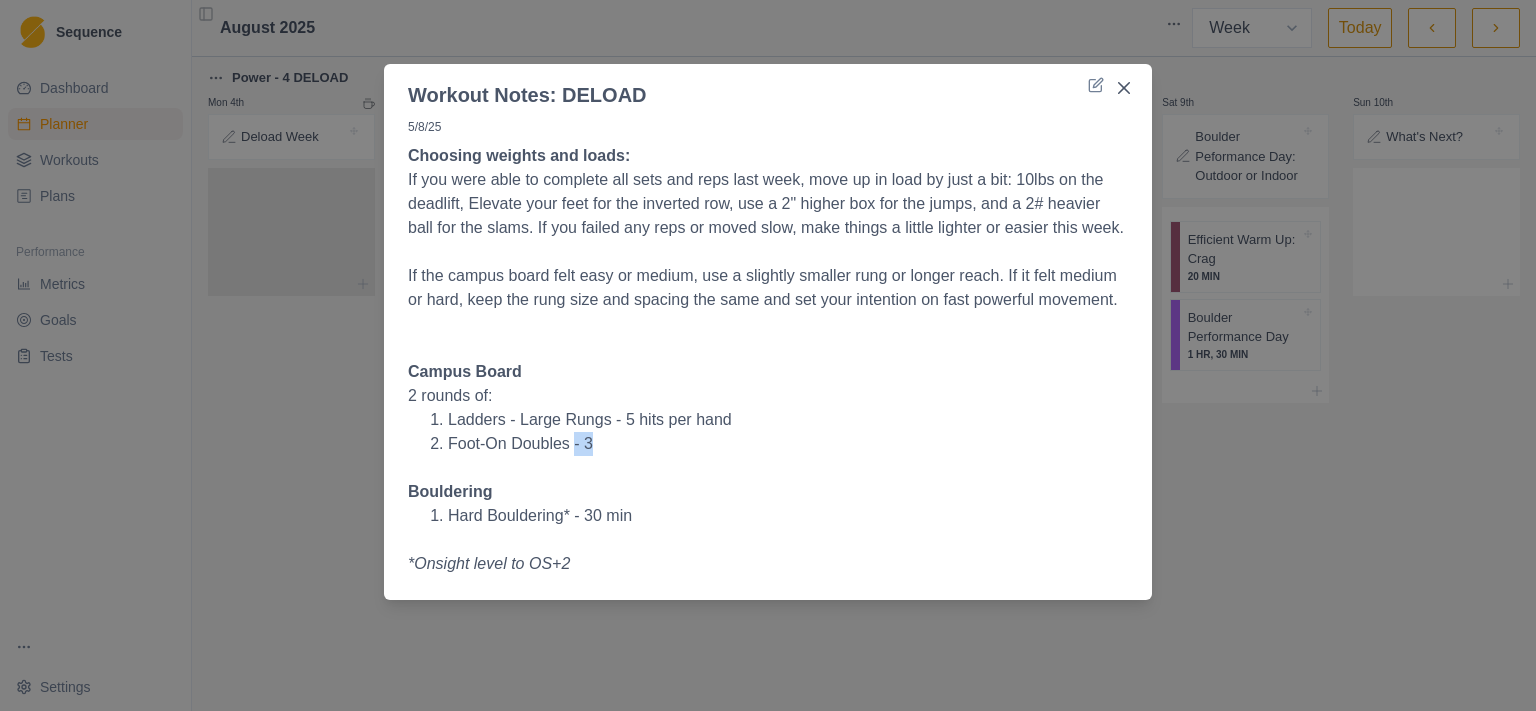 drag, startPoint x: 574, startPoint y: 446, endPoint x: 638, endPoint y: 450, distance: 64.12488 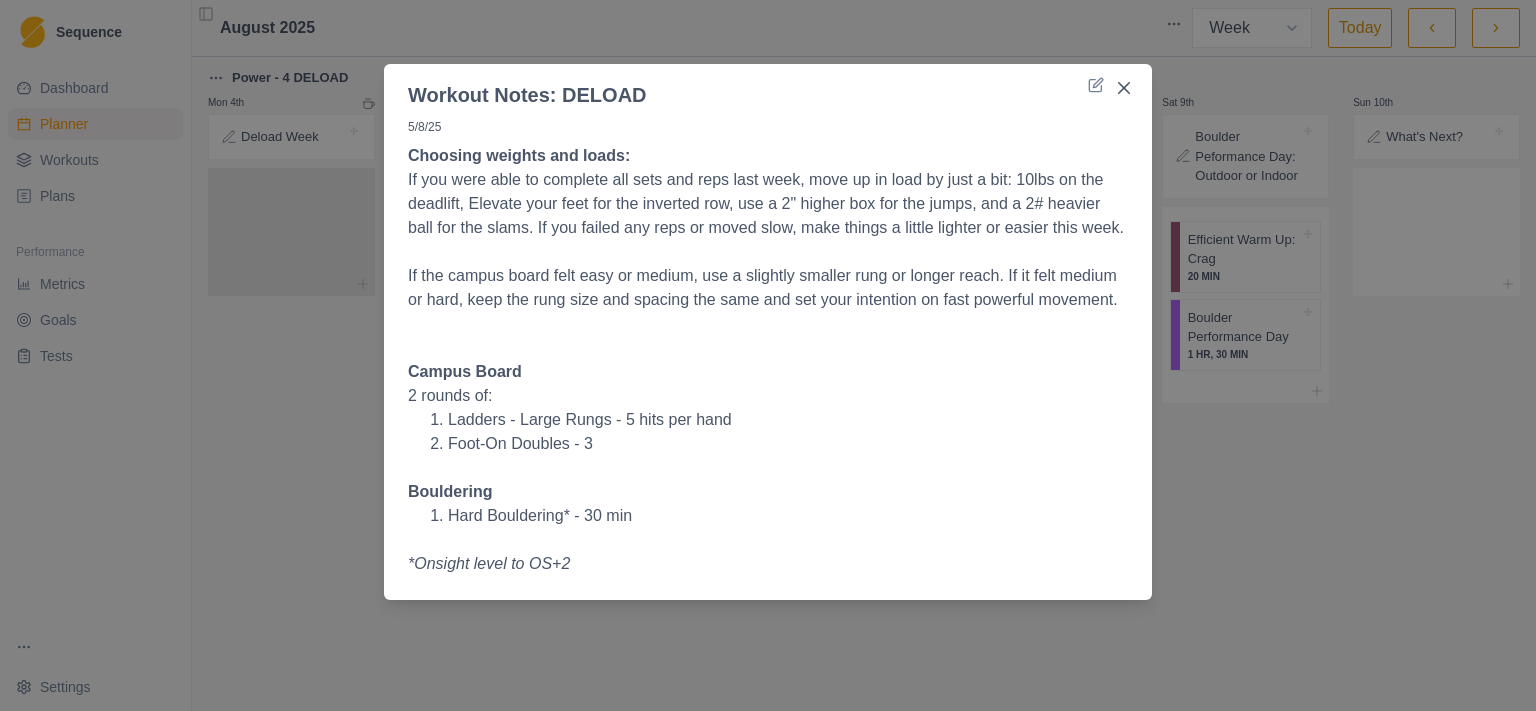 click on "Foot-On Doubles - 3" at bounding box center [768, 444] 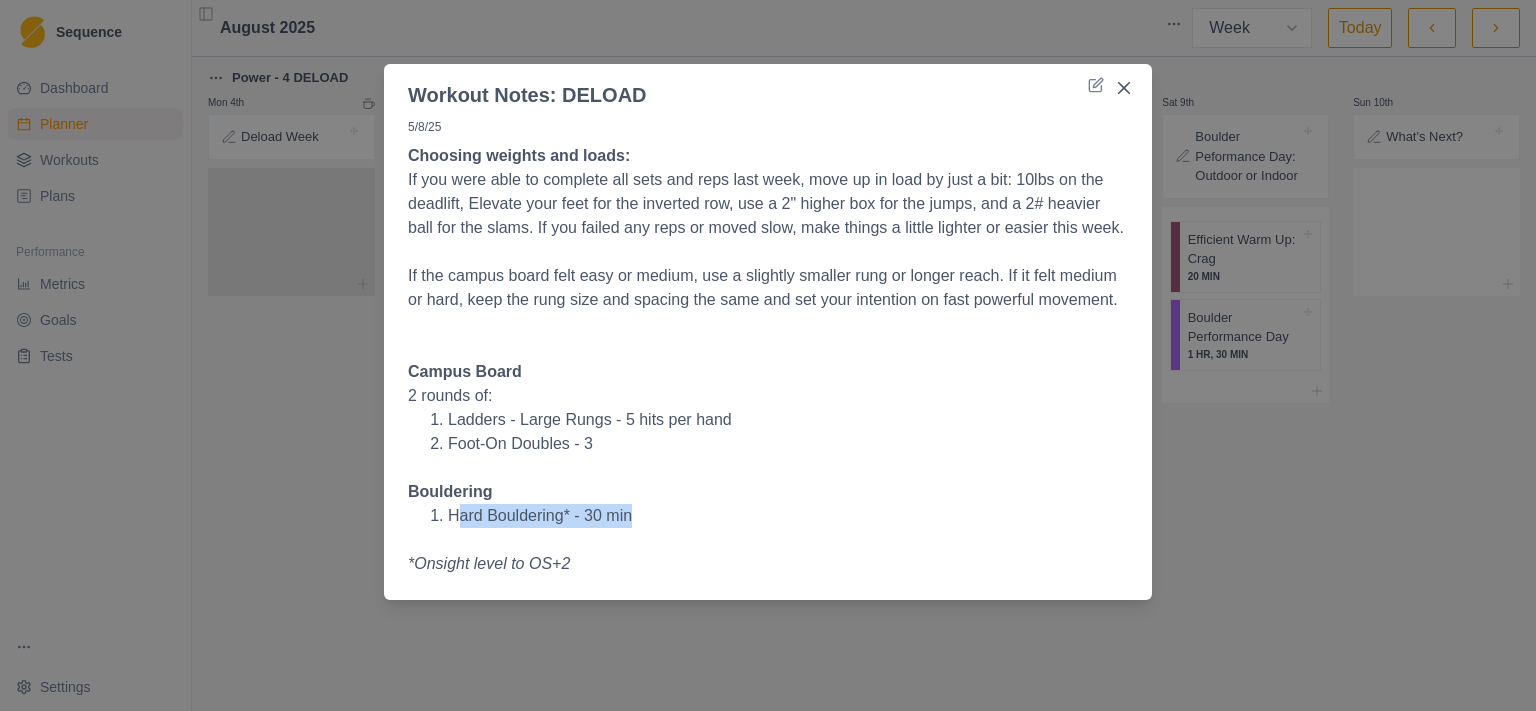 drag, startPoint x: 650, startPoint y: 518, endPoint x: 458, endPoint y: 514, distance: 192.04166 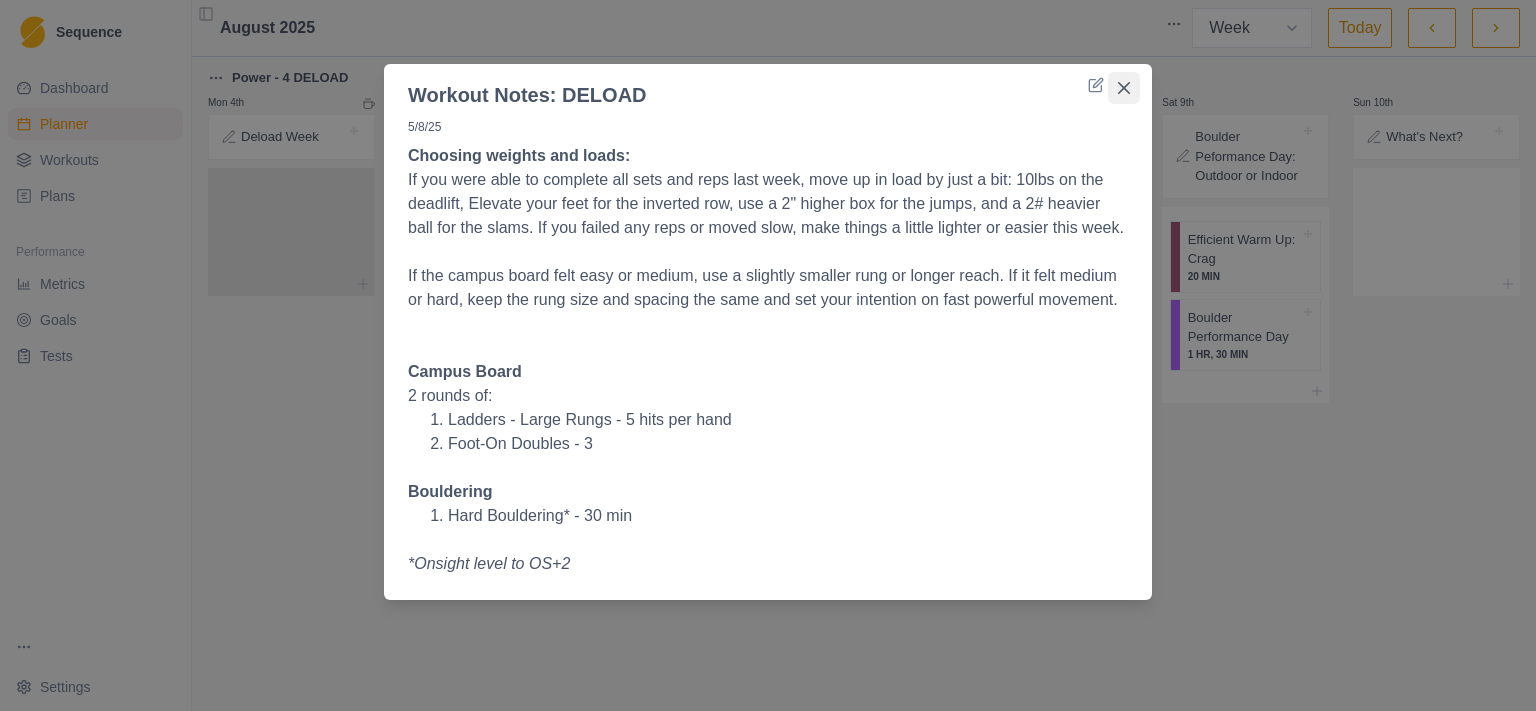 click at bounding box center (1124, 88) 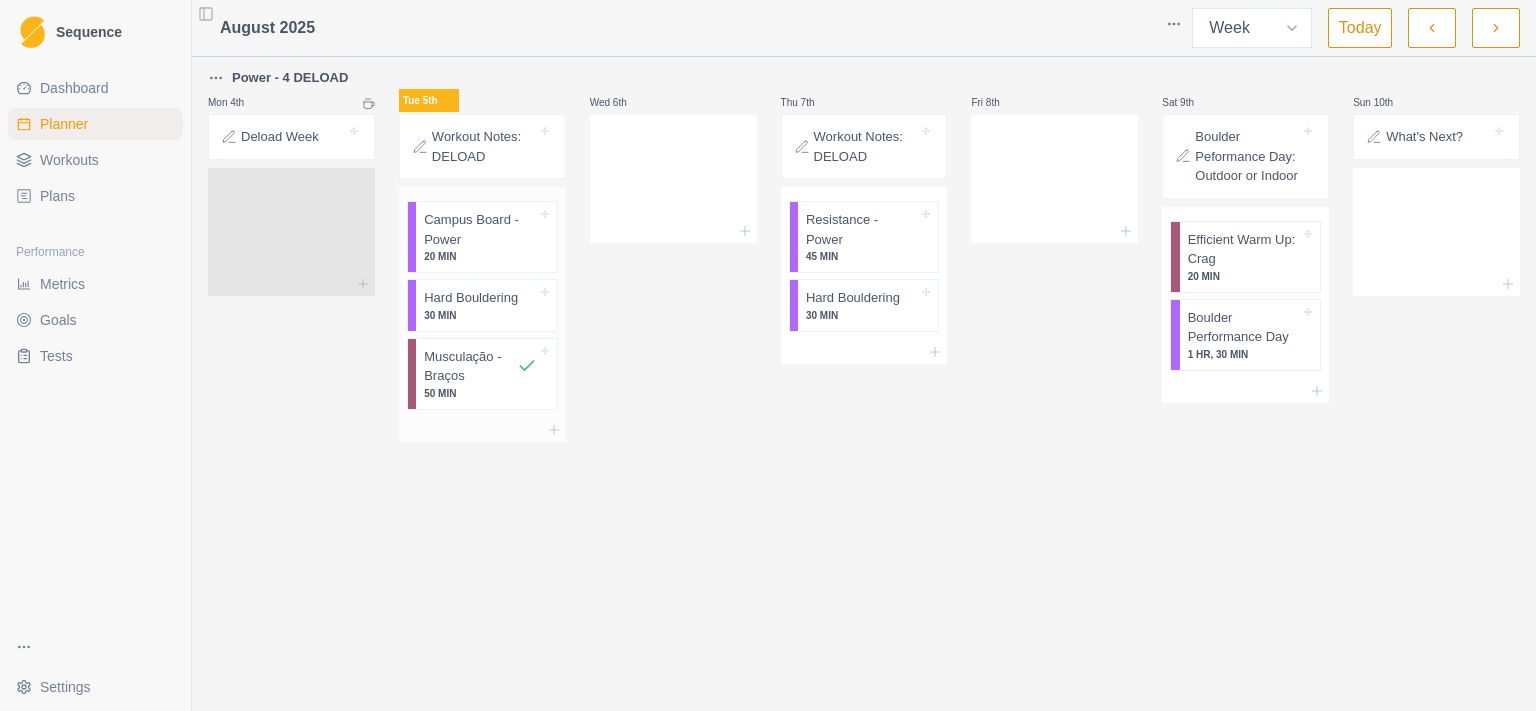 click on "Campus Board - Power" at bounding box center (480, 229) 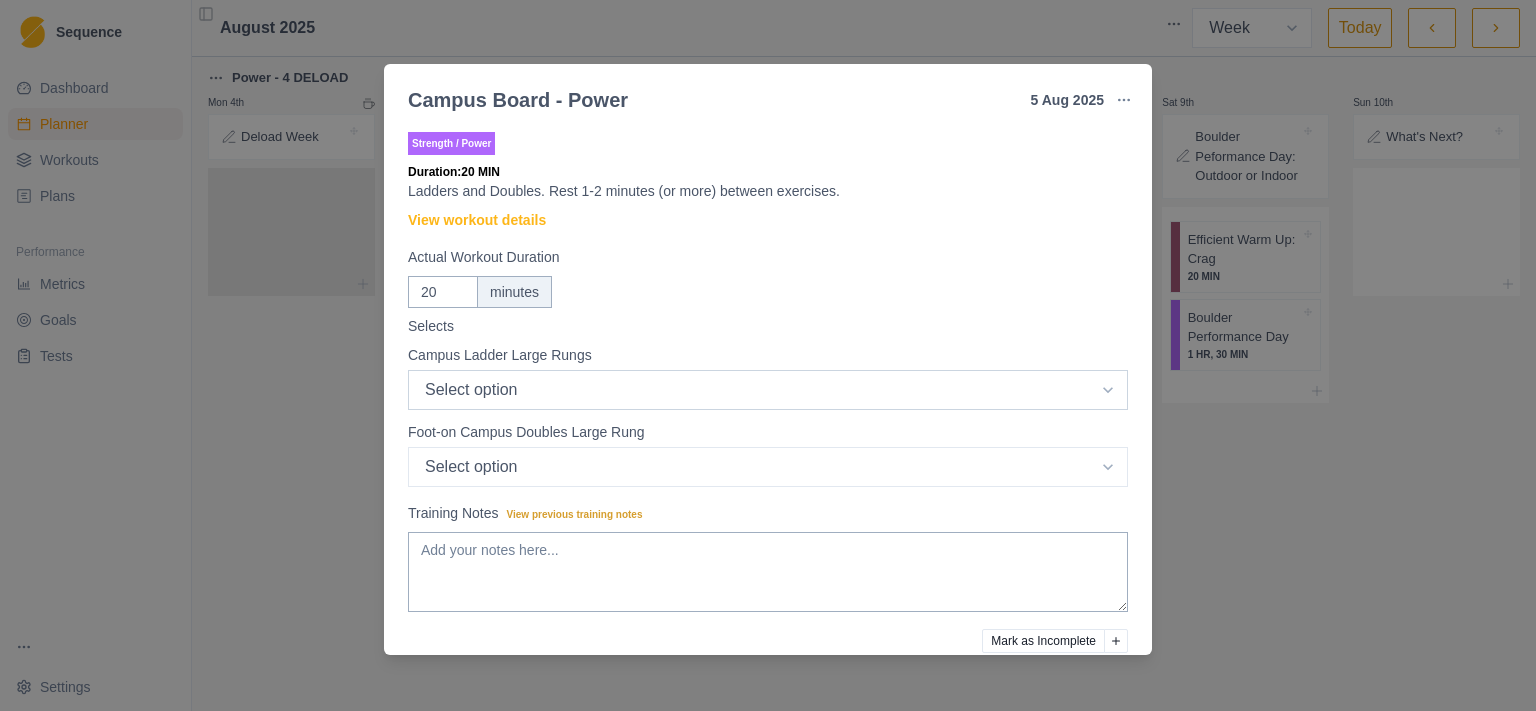 click on "Select option 1-2-3 matching 1-2-3-4-5 1-3-5-7-9 1-4-7 1-5-8 1-5-9" at bounding box center [768, 390] 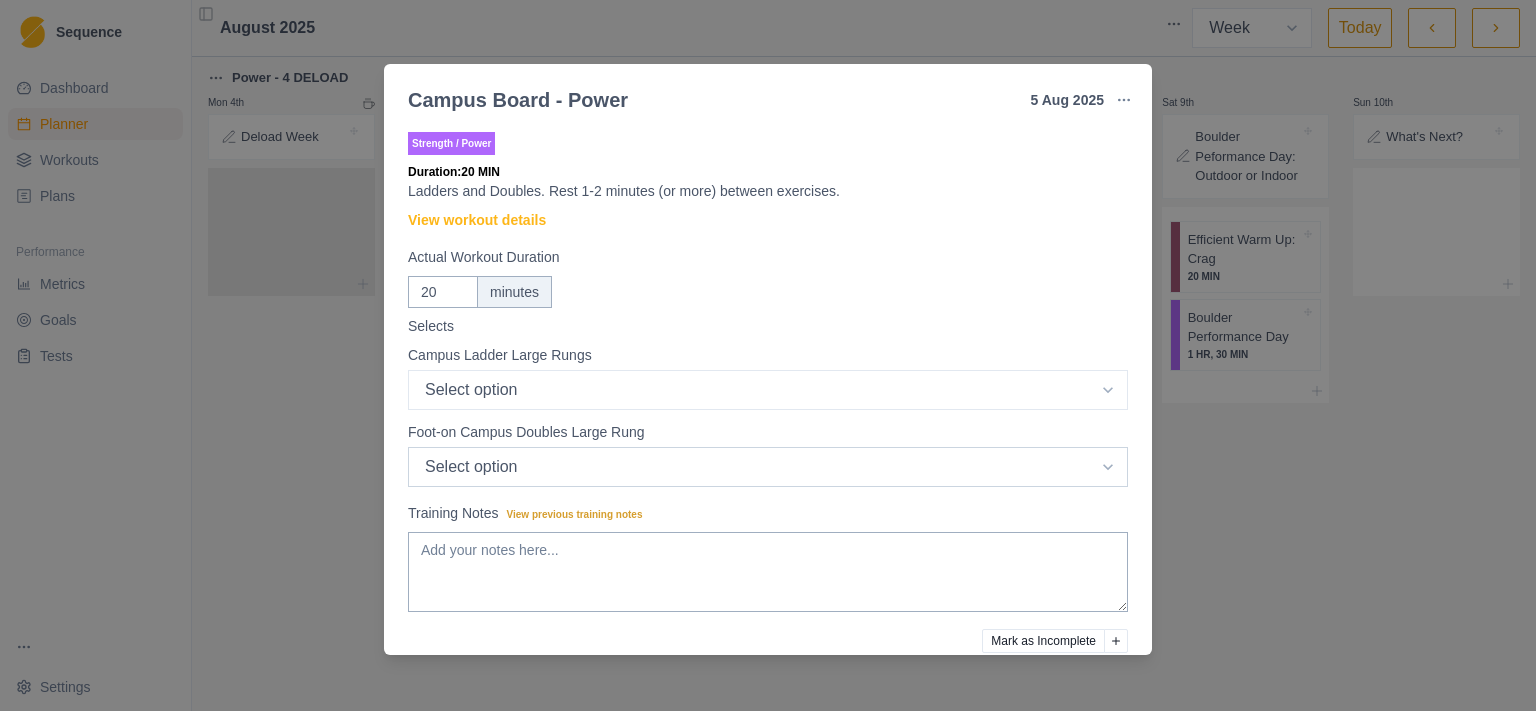 click on "Select option 1-2 1-3 1-4 1-5 1-6 1-7" at bounding box center [768, 390] 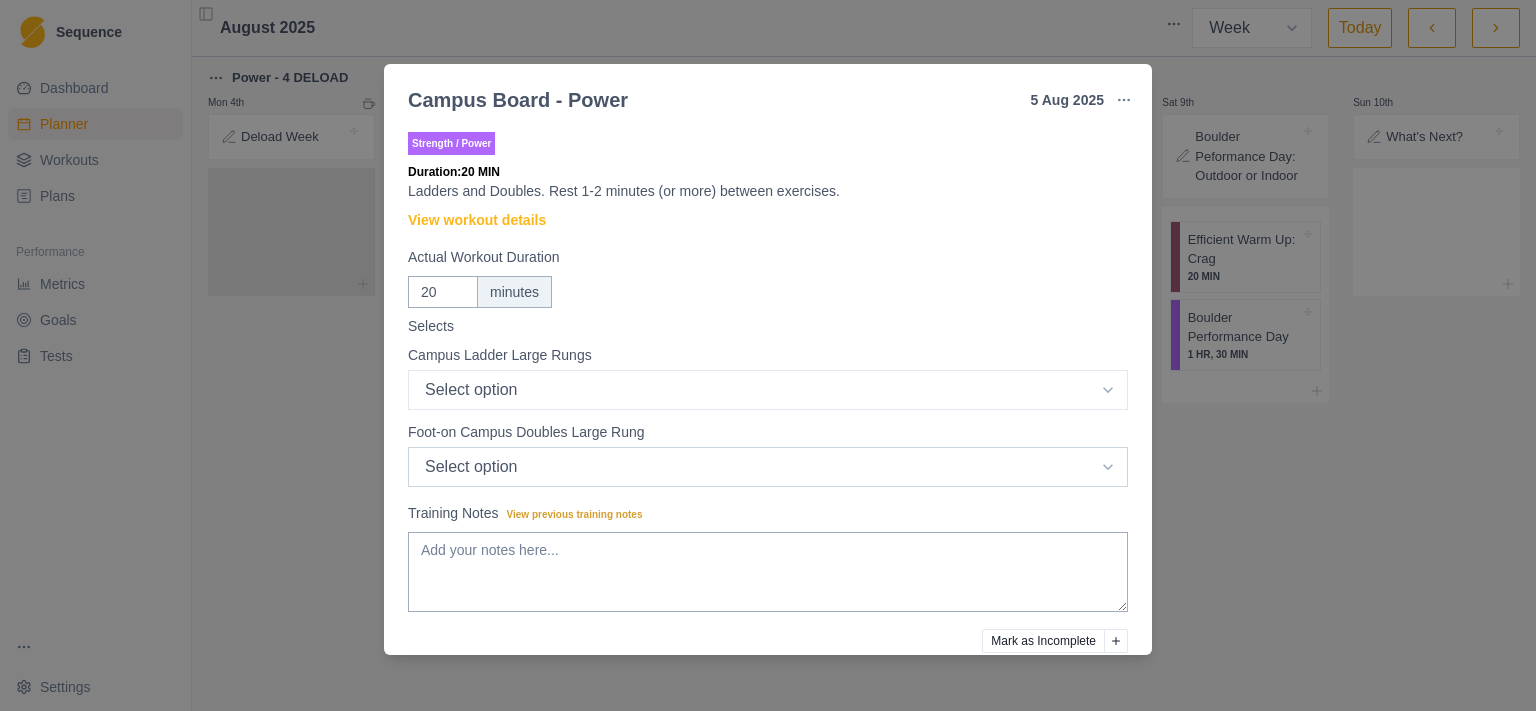 click on "Select option 1-2 1-3 1-4 1-5 1-6 1-7" at bounding box center [768, 390] 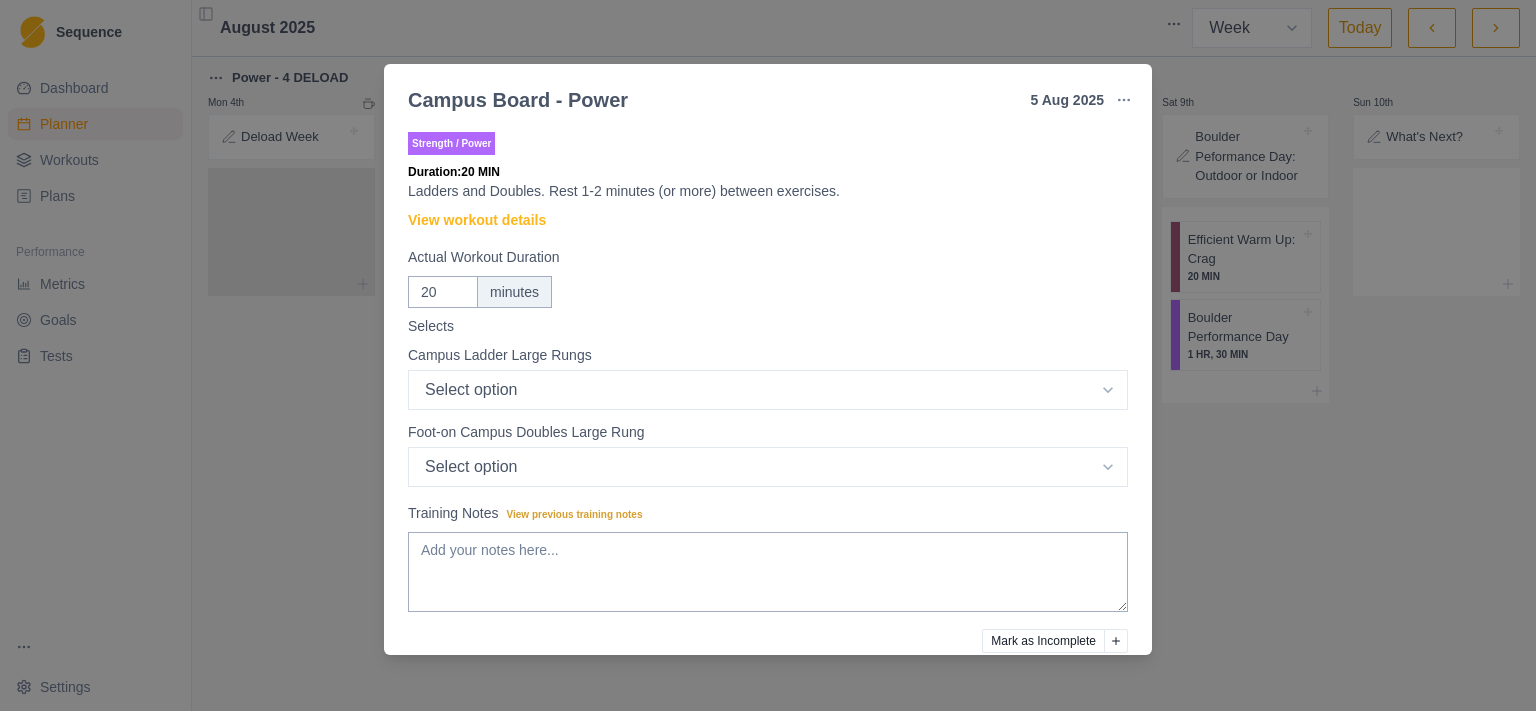 click on "Campus Board - Power 5 Aug 2025 Link To Goal View Workout Metrics Edit Original Workout Reschedule Workout Remove From Schedule Strength / Power Duration: 20 MIN Ladders and Doubles. Rest 1-2 minutes (or more) between exercises. View workout details Actual Workout Duration 20 minutes Selects Campus Ladder Large Rungs Select option 1-2-3 matching 1-2-3-4-5 1-3-5-7-9 1-4-7 1-5-8 1-5-9 Foot-on Campus Doubles Large Rung Select option 1-2 1-3 1-4 1-5 1-6 1-7 Training Notes View previous training notes Mark as Incomplete Complete Workout" at bounding box center (768, 355) 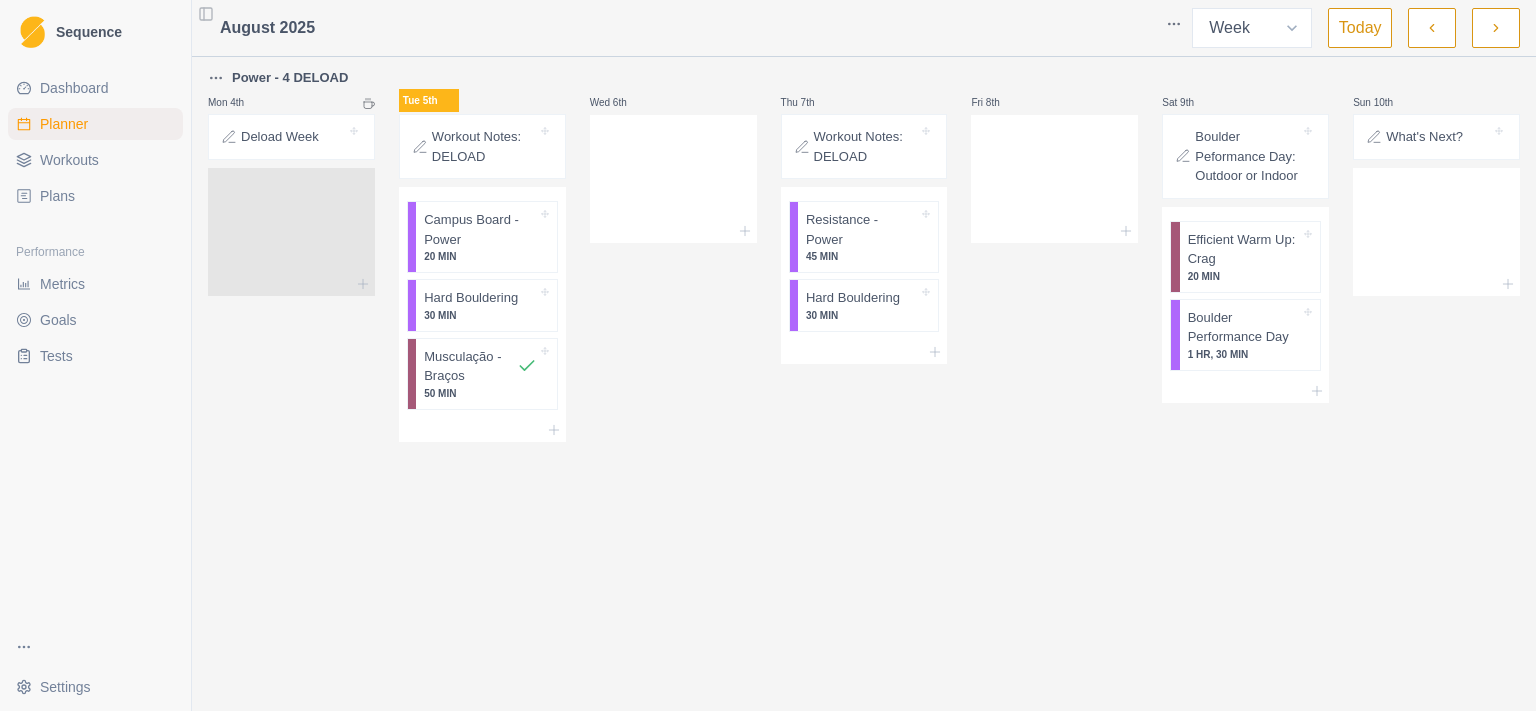 click on "What's Next?" at bounding box center [1436, 137] 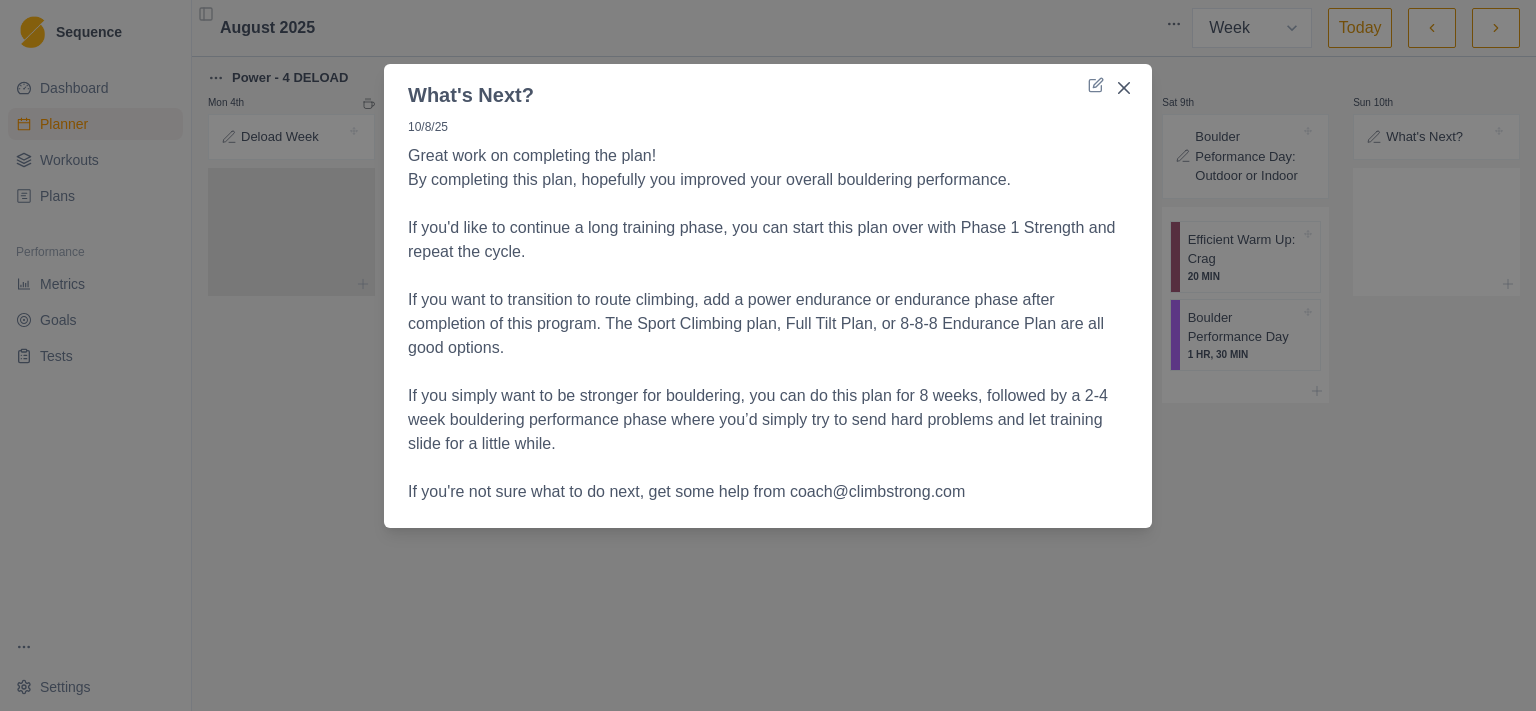 click on "Great work on completing the plan! By completing this plan, hopefully you improved your overall bouldering performance. If you'd like to continue a long training phase, you can start this plan over with Phase 1 Strength and repeat the cycle. If you want to transition to route climbing, add a power endurance or endurance phase after completion of this program. The Sport Climbing plan, Full Tilt Plan, or 8-8-8 Endurance Plan are all good options. If you simply want to be stronger for bouldering, you can do this plan for 8 weeks, followed by a 2-4 week bouldering performance phase where you’d simply try to send hard problems and let training slide for a little while. If you're not sure what to do next, get some help from coach@climbstrong.com" at bounding box center (768, 324) 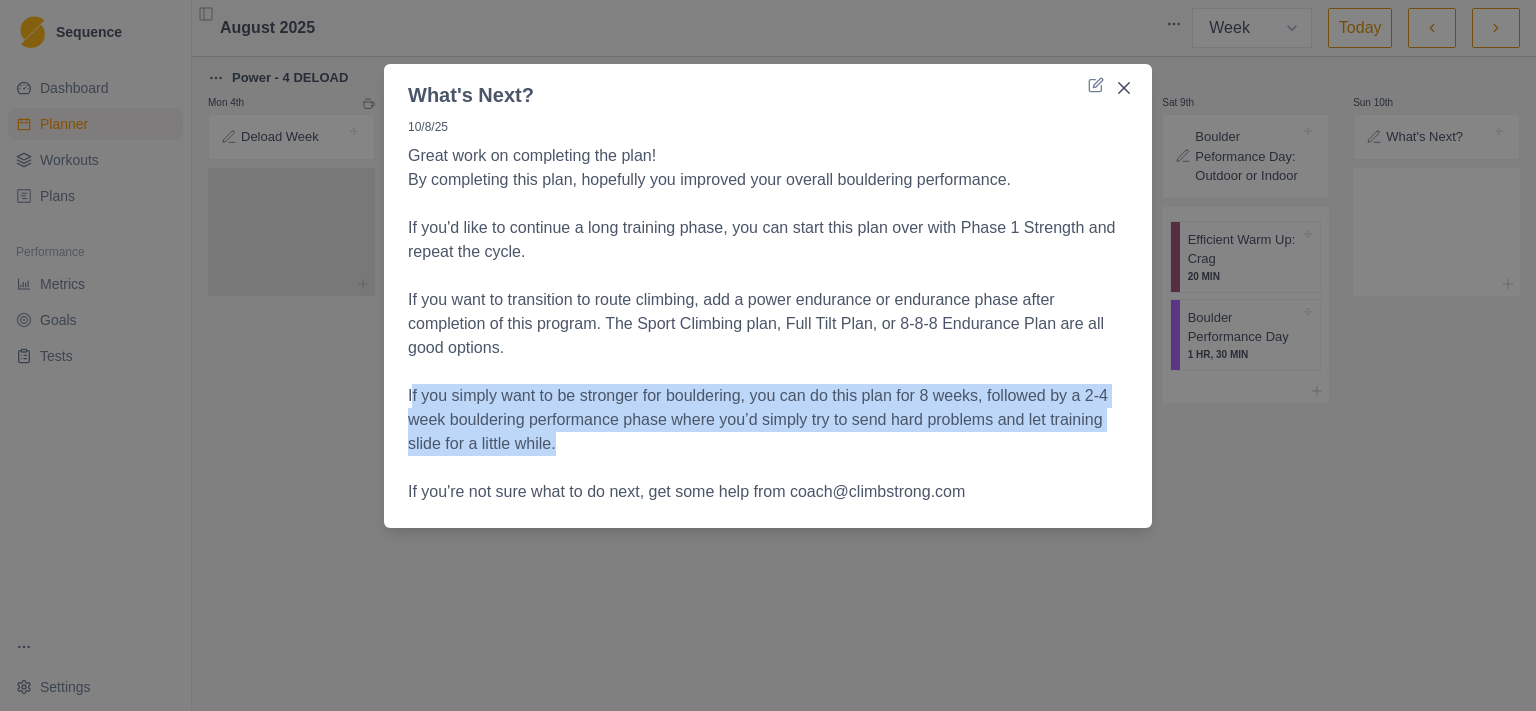 drag, startPoint x: 406, startPoint y: 406, endPoint x: 539, endPoint y: 447, distance: 139.17615 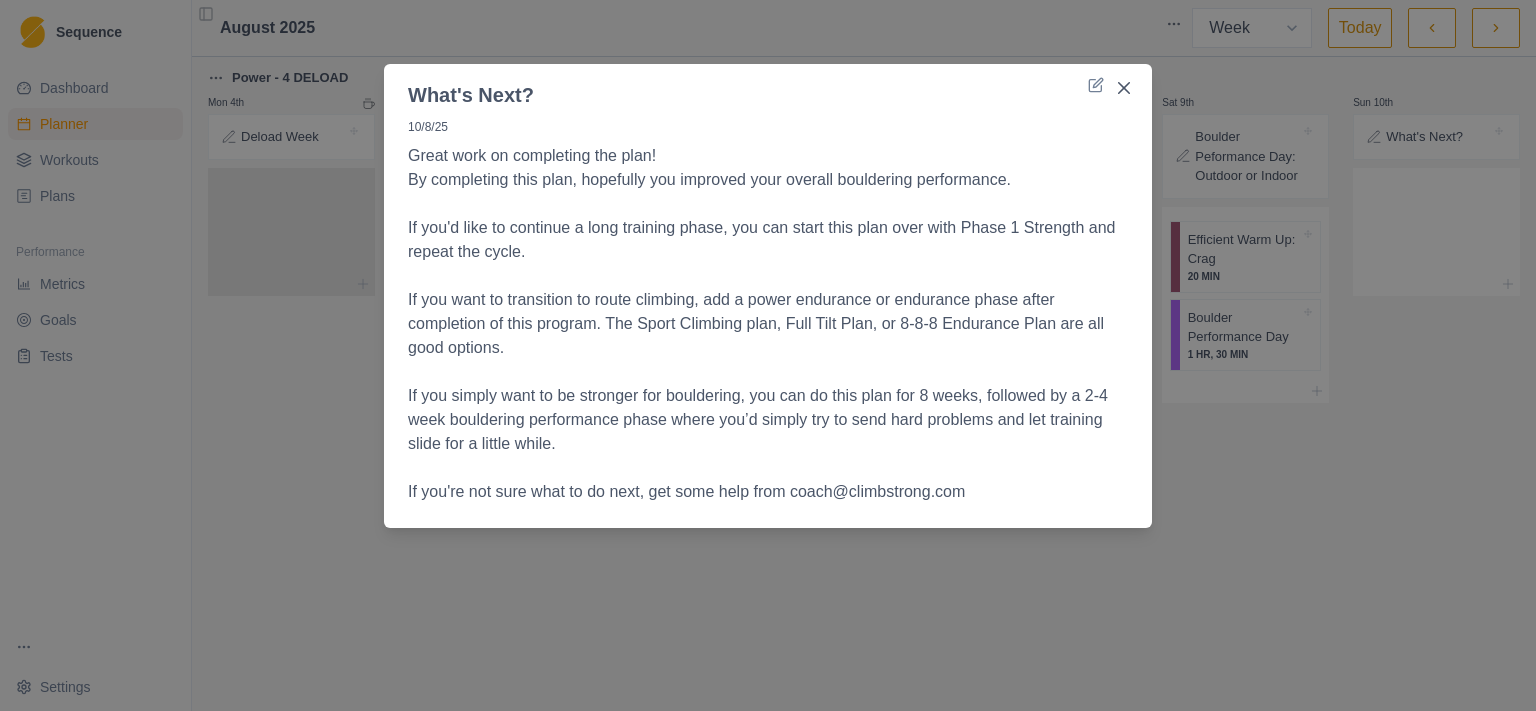 click at bounding box center (768, 372) 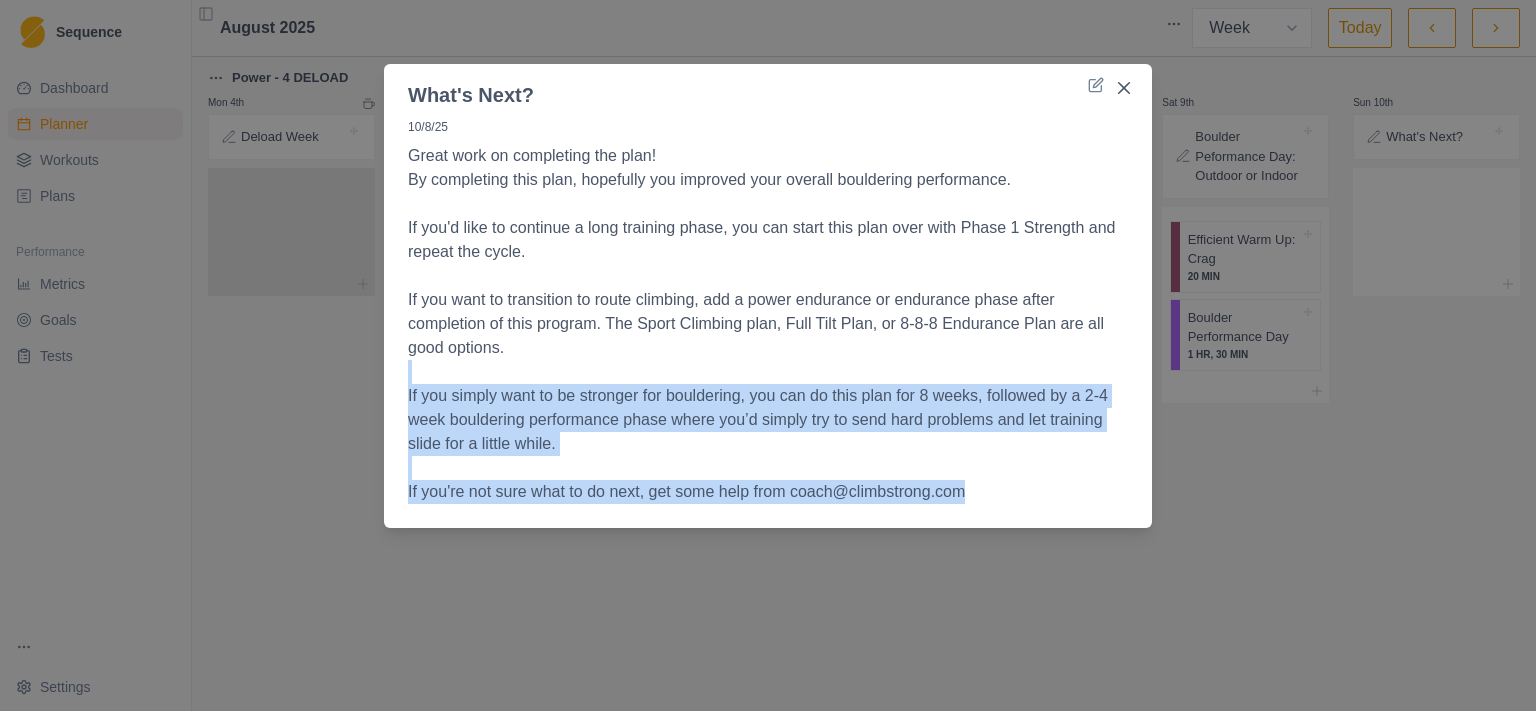 drag, startPoint x: 543, startPoint y: 369, endPoint x: 987, endPoint y: 506, distance: 464.6558 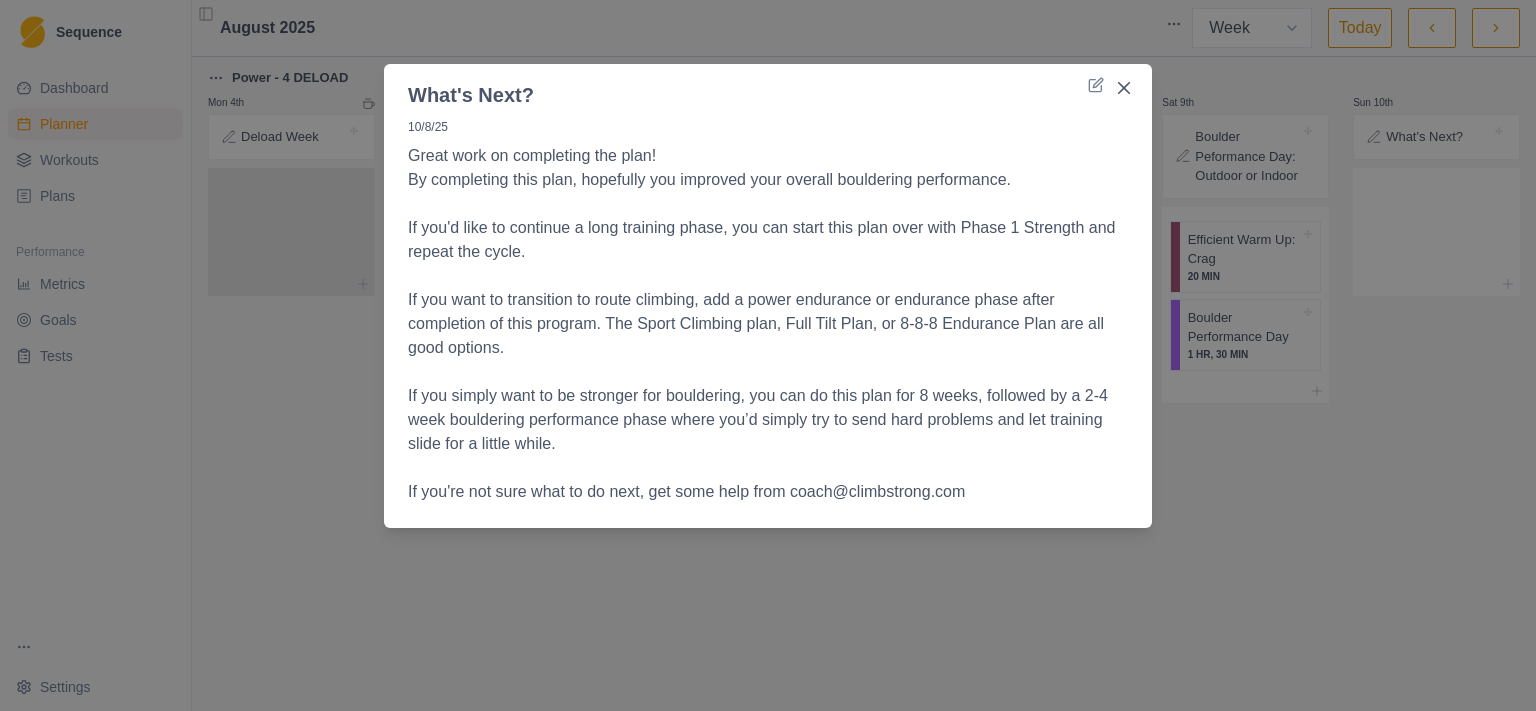 click on "10/8/25 Great work on completing the plan! By completing this plan, hopefully you improved your overall bouldering performance. If you'd like to continue a long training phase, you can start this plan over with Phase 1 Strength and repeat the cycle. If you want to transition to route climbing, add a power endurance or endurance phase after completion of this program. The Sport Climbing plan, Full Tilt Plan, or 8-8-8 Endurance Plan are all good options. If you simply want to be stronger for bouldering, you can do this plan for 8 weeks, followed by a 2-4 week bouldering performance phase where you’d simply try to send hard problems and let training slide for a little while. If you're not sure what to do next, get some help from coach@climbstrong.com" at bounding box center [768, 315] 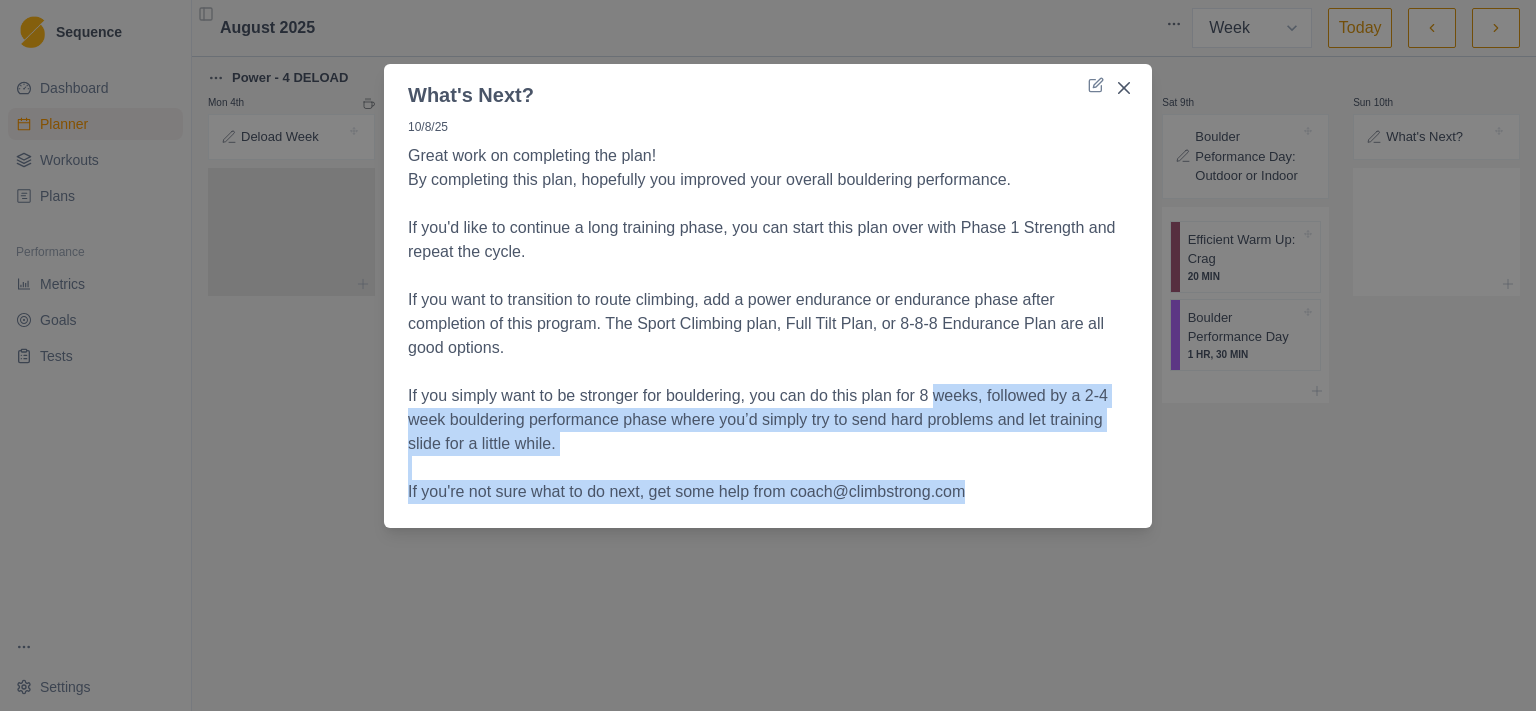 drag, startPoint x: 990, startPoint y: 496, endPoint x: 937, endPoint y: 394, distance: 114.947815 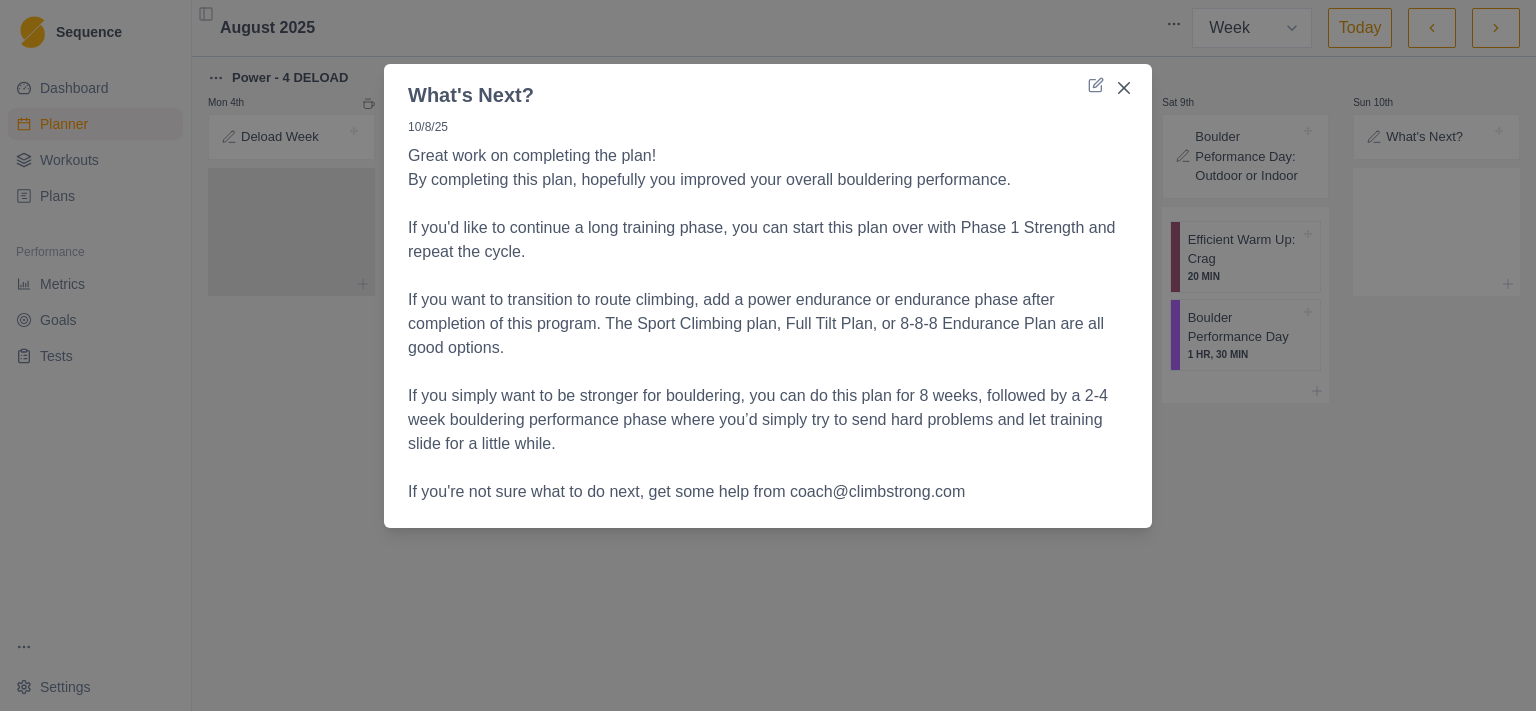 click on "If you simply want to be stronger for bouldering, you can do this plan for 8 weeks, followed by a 2-4 week bouldering performance phase where you’d simply try to send hard problems and let training slide for a little while." at bounding box center [768, 420] 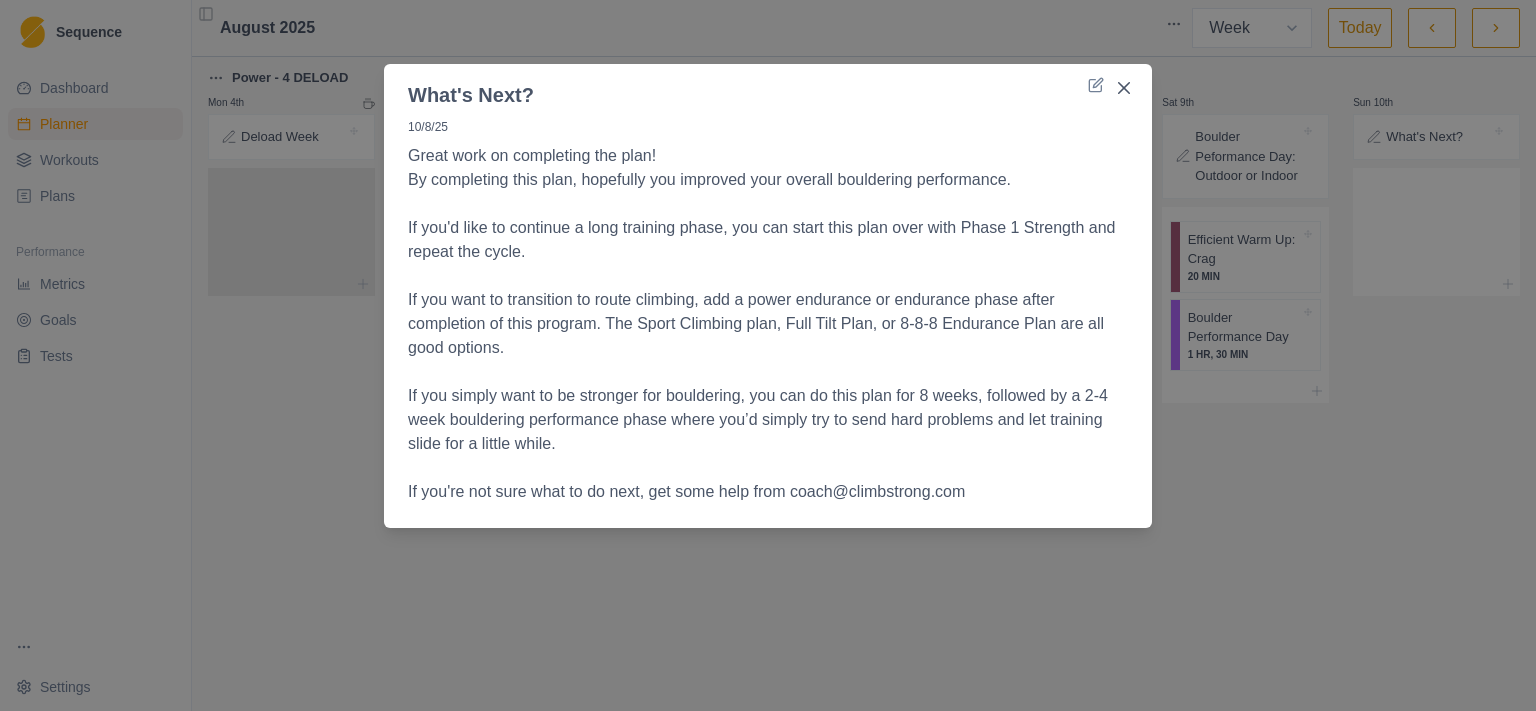 drag, startPoint x: 691, startPoint y: 461, endPoint x: 734, endPoint y: 350, distance: 119.03781 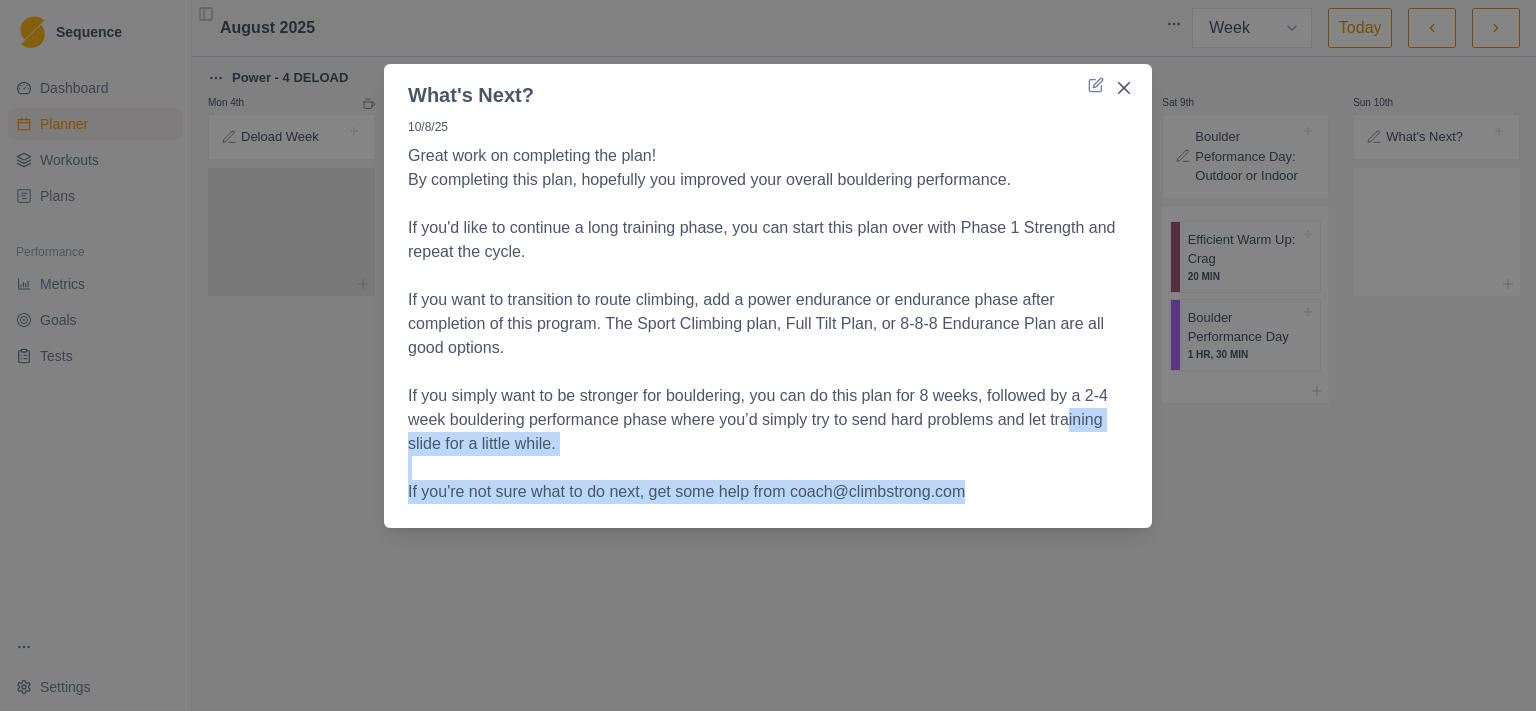 drag, startPoint x: 1068, startPoint y: 490, endPoint x: 1063, endPoint y: 422, distance: 68.18358 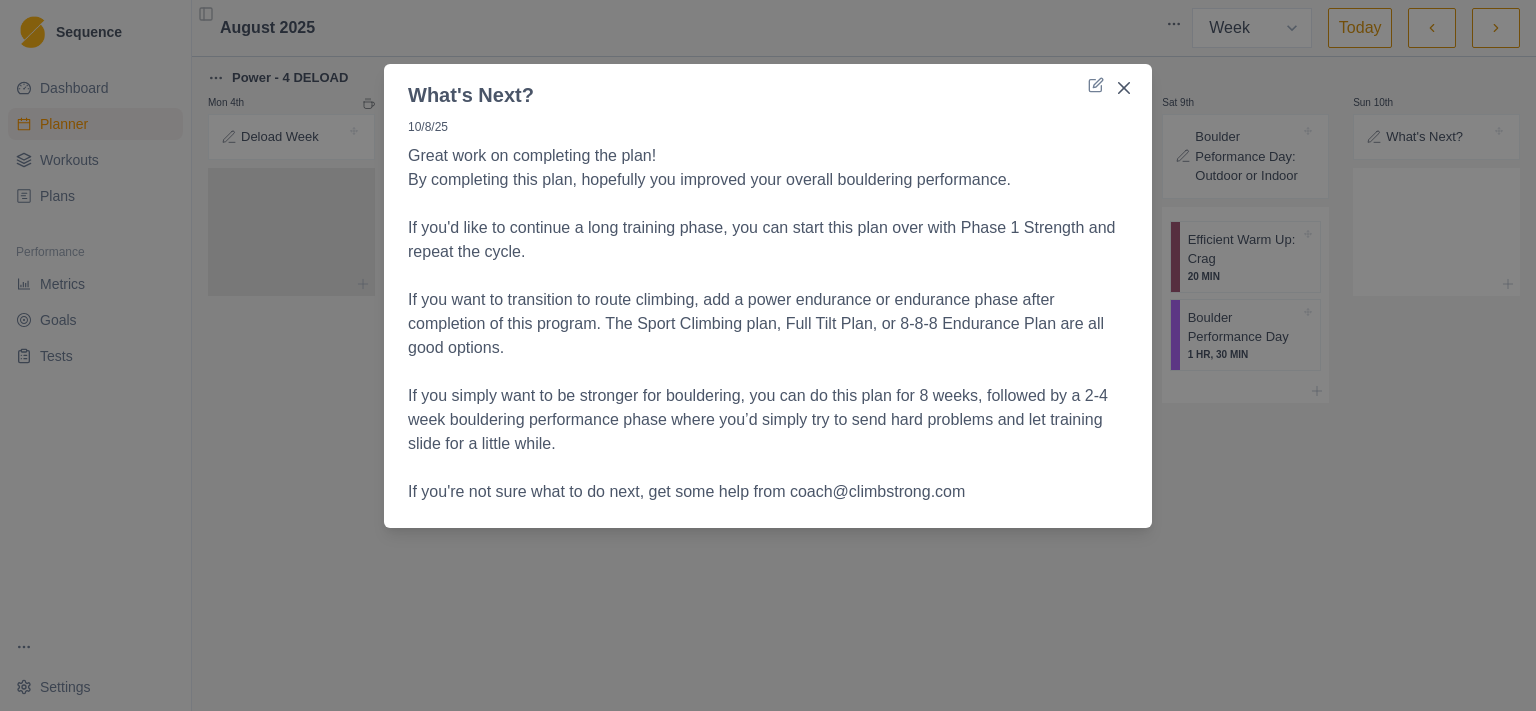 click on "If you simply want to be stronger for bouldering, you can do this plan for 8 weeks, followed by a 2-4 week bouldering performance phase where you’d simply try to send hard problems and let training slide for a little while." at bounding box center [768, 420] 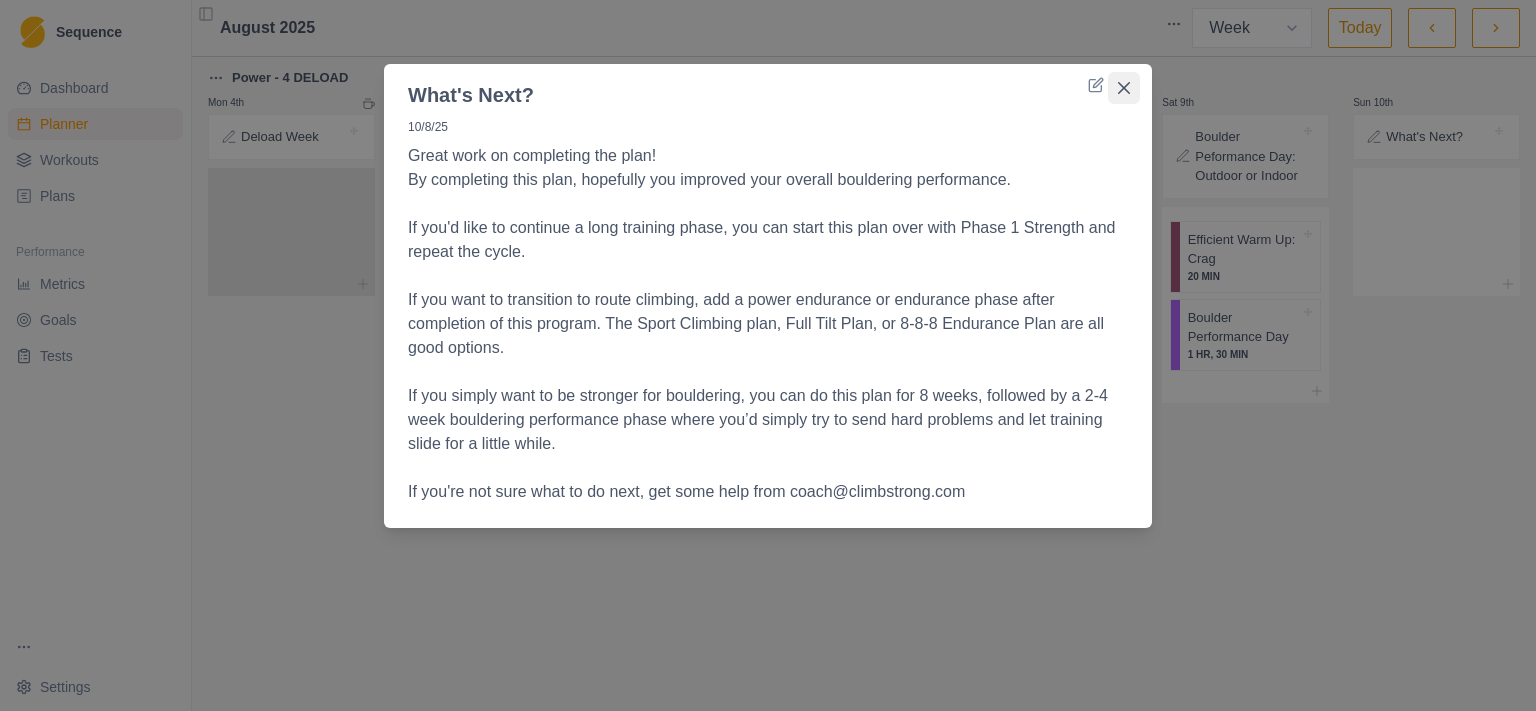 click at bounding box center [1124, 88] 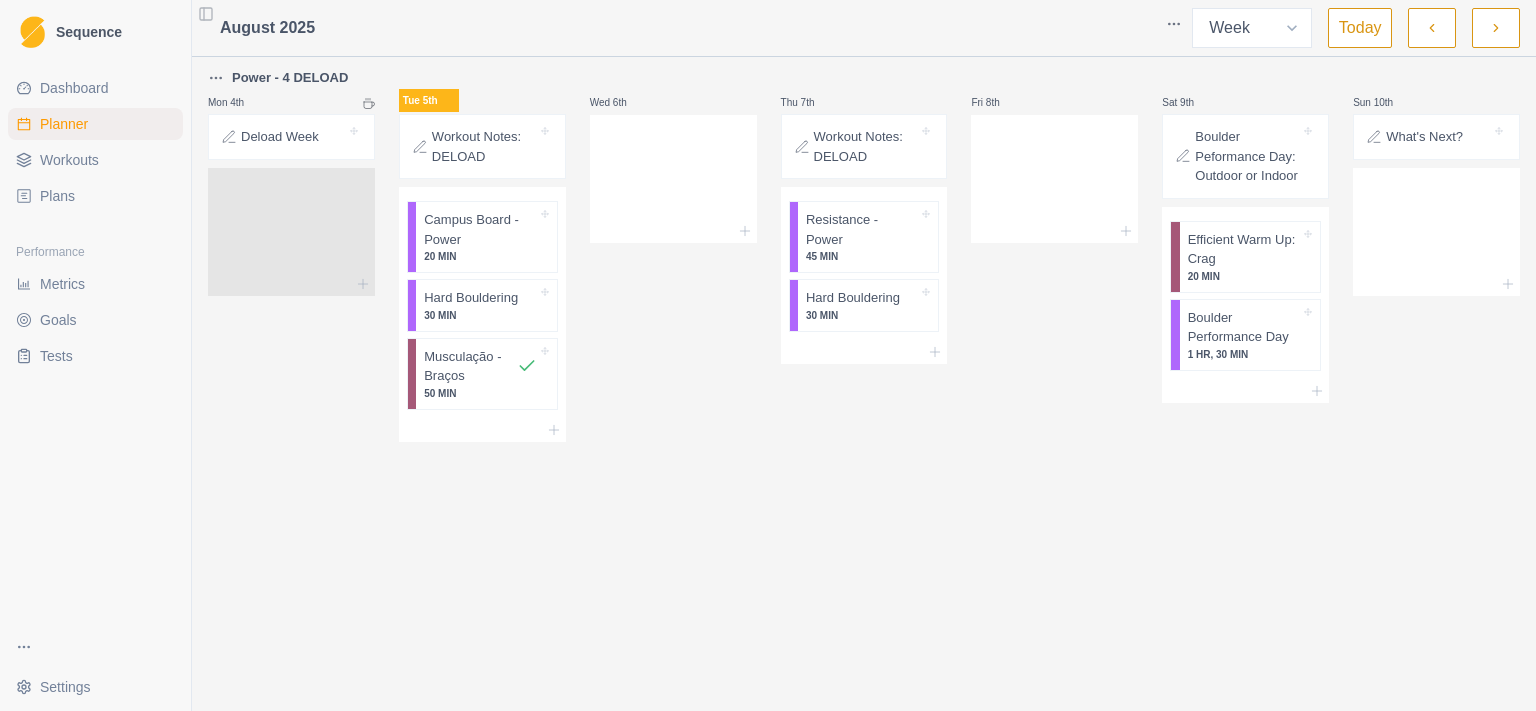click on "Workouts" at bounding box center [69, 160] 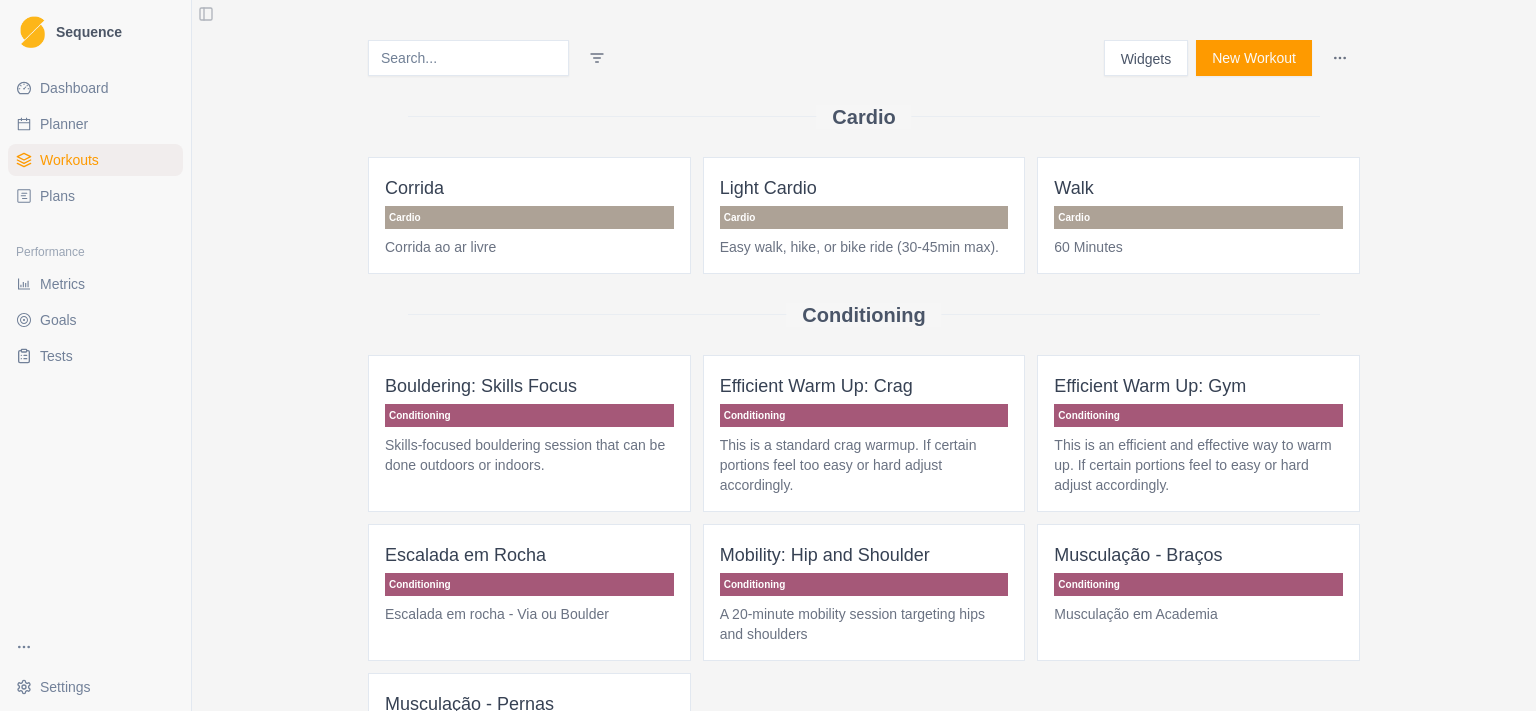 click on "Plans" at bounding box center (57, 196) 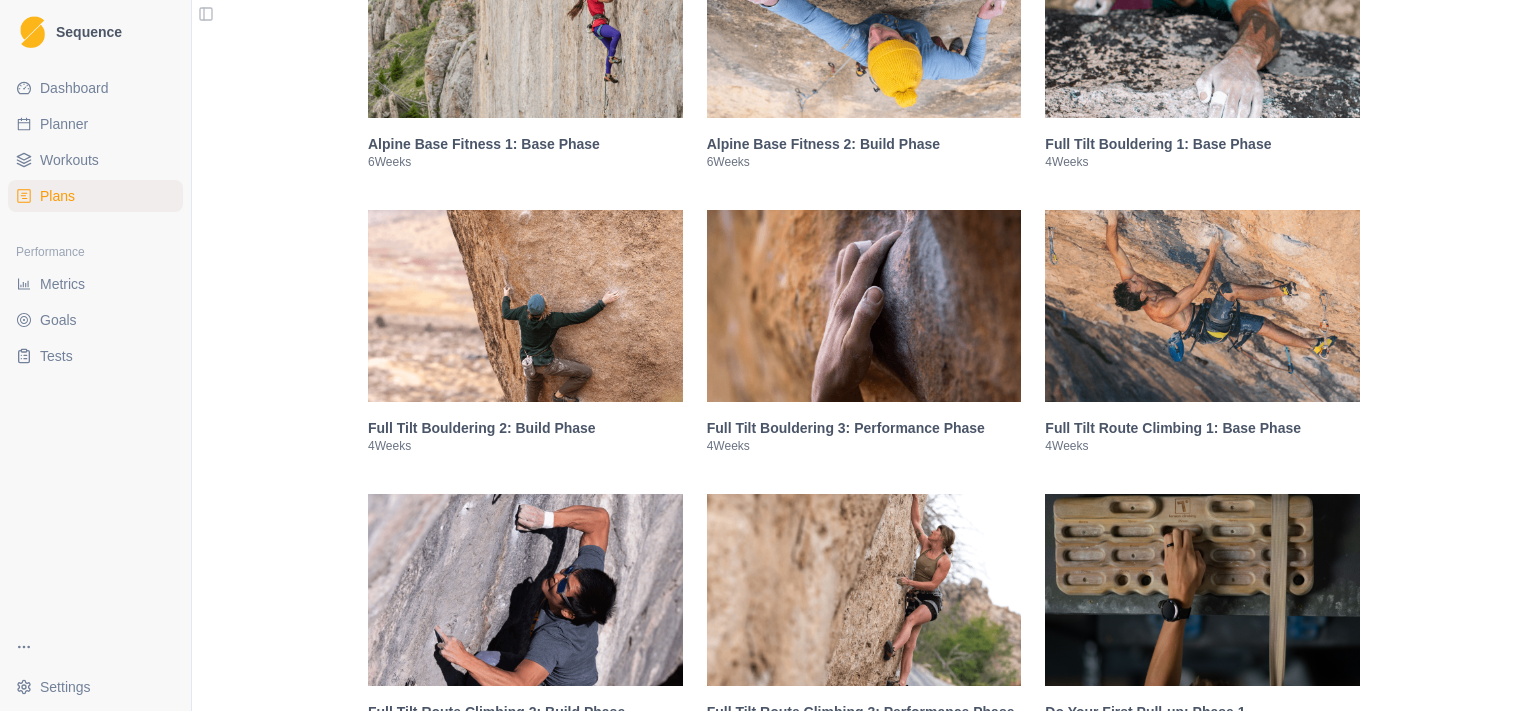 scroll, scrollTop: 1555, scrollLeft: 0, axis: vertical 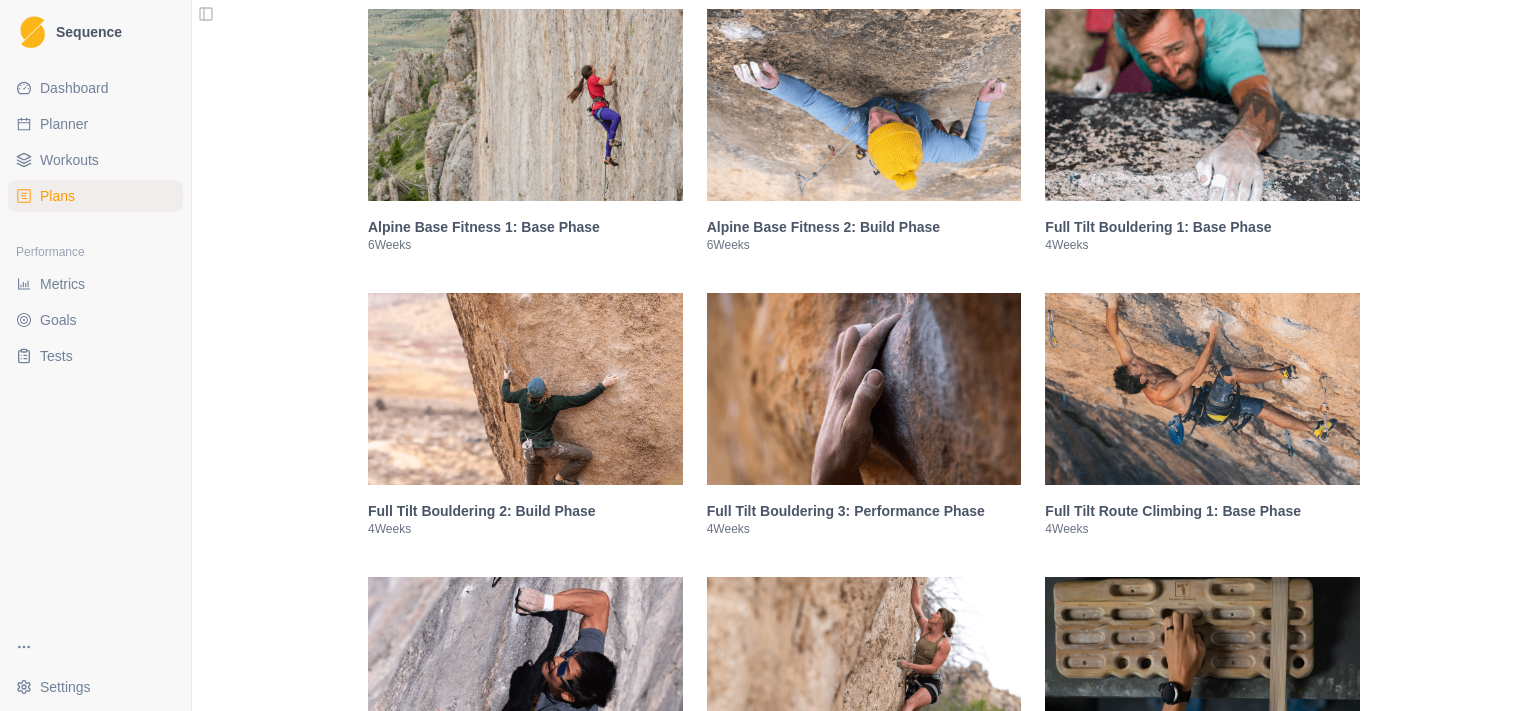 click at bounding box center (864, 389) 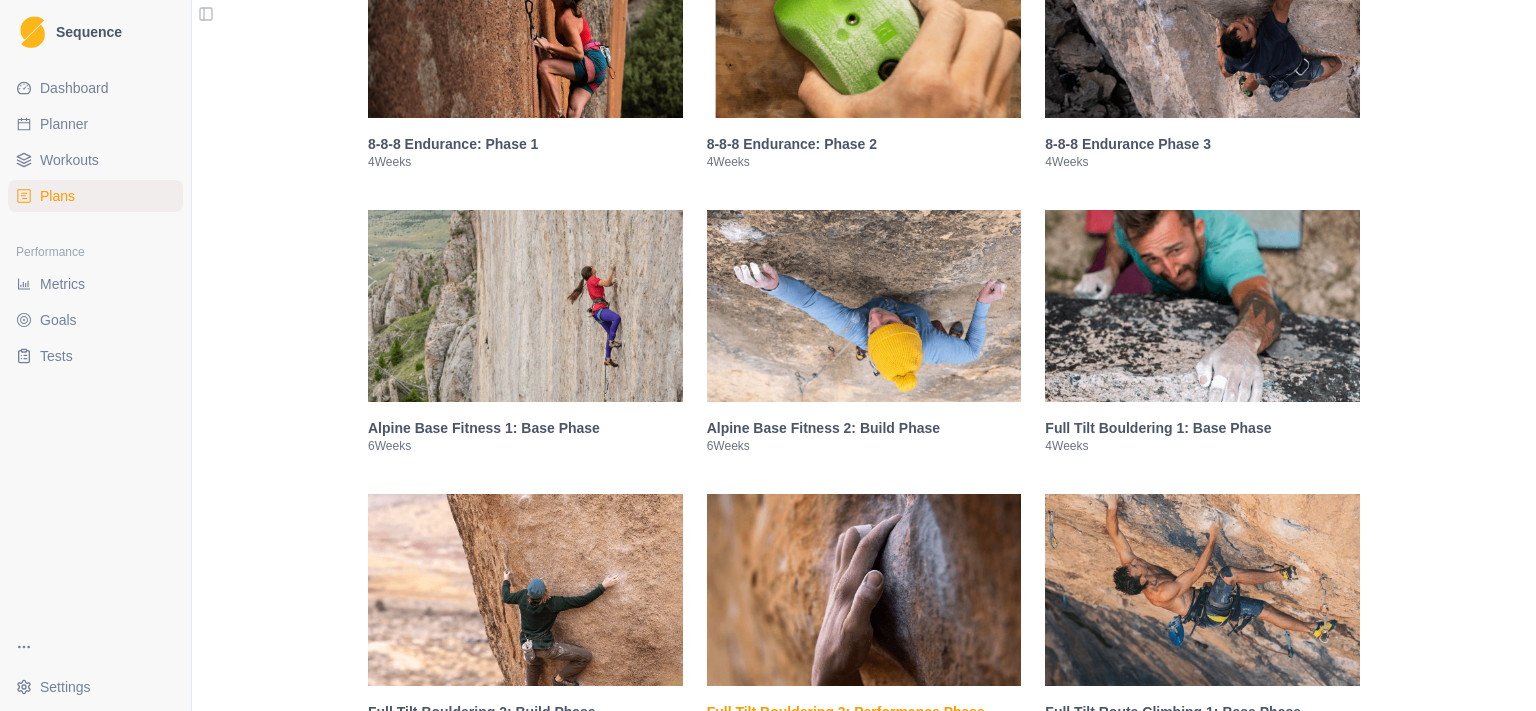 scroll, scrollTop: 1743, scrollLeft: 0, axis: vertical 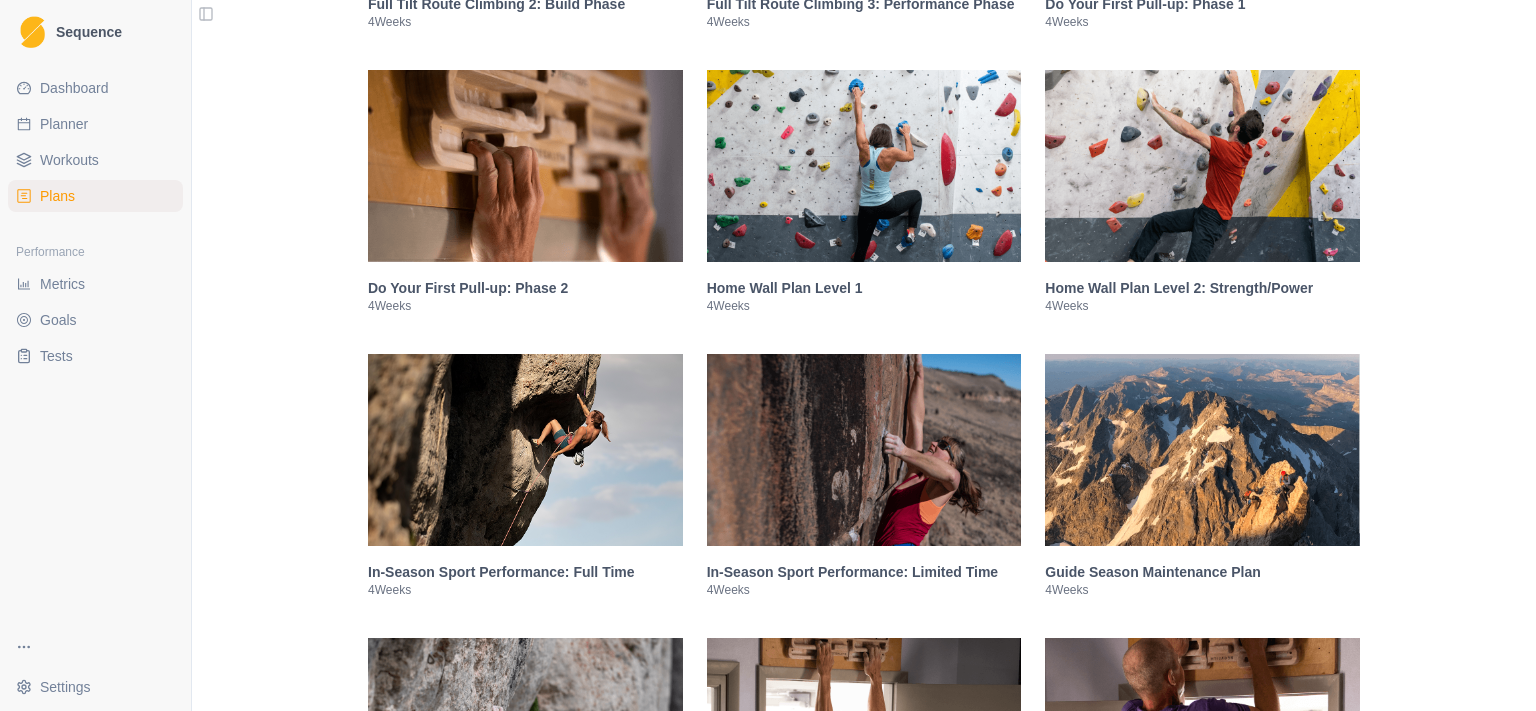 click at bounding box center (864, 166) 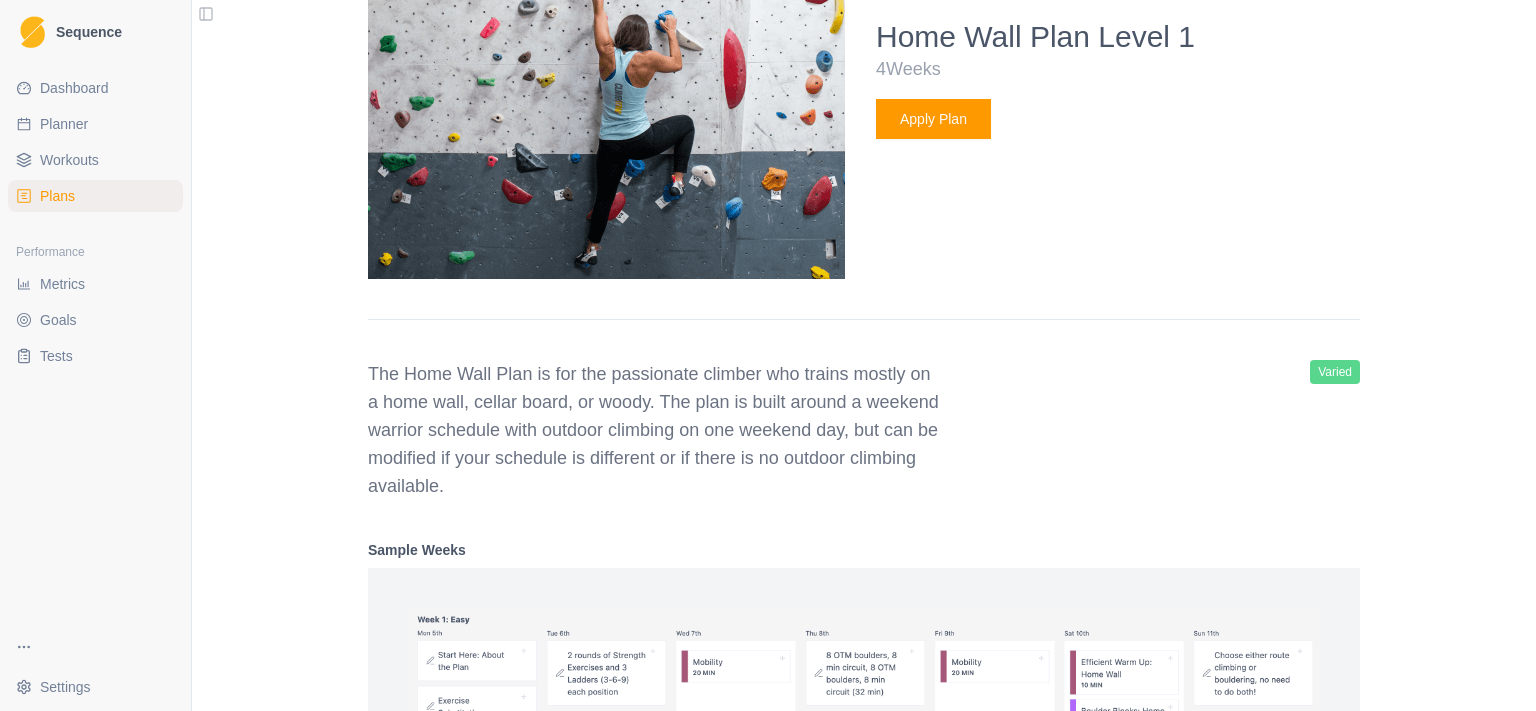scroll, scrollTop: 2958, scrollLeft: 0, axis: vertical 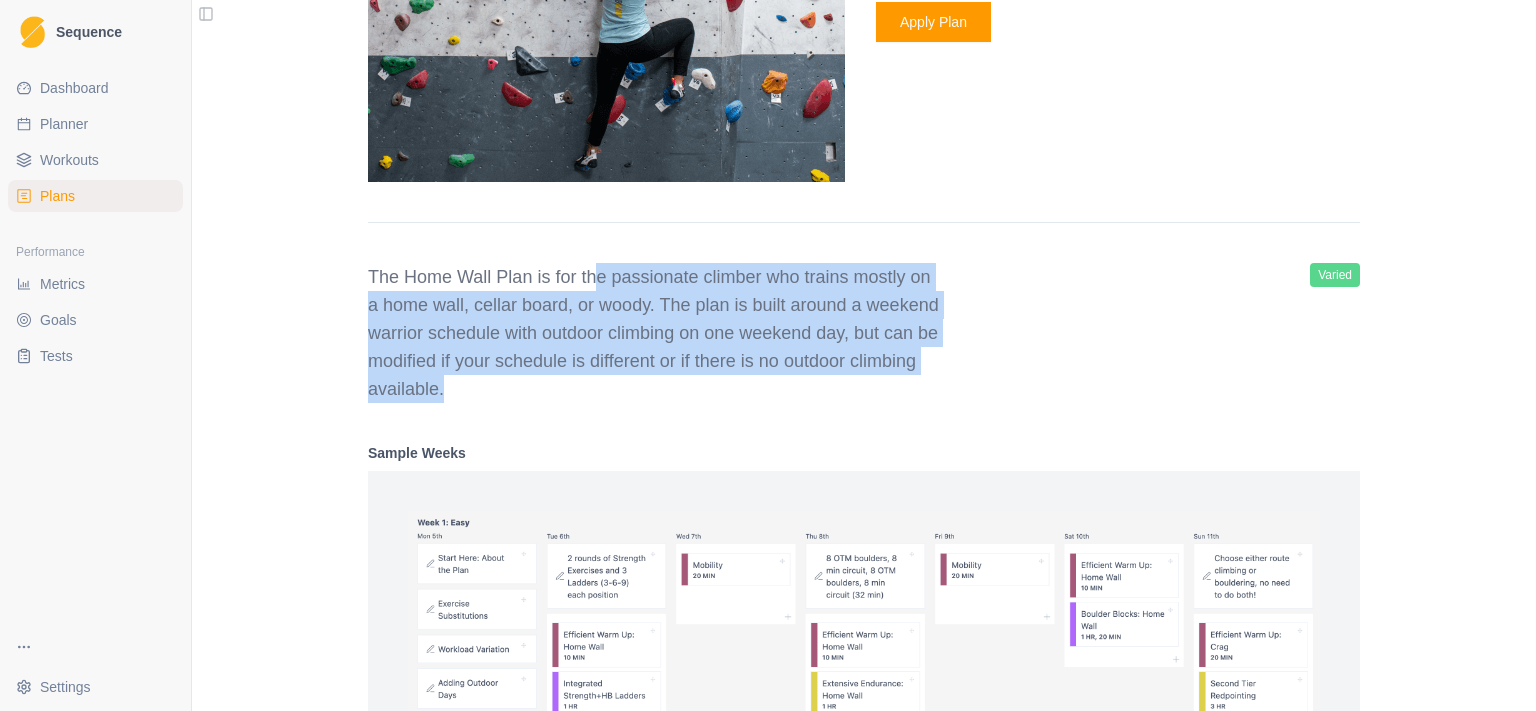 drag, startPoint x: 634, startPoint y: 281, endPoint x: 913, endPoint y: 386, distance: 298.104 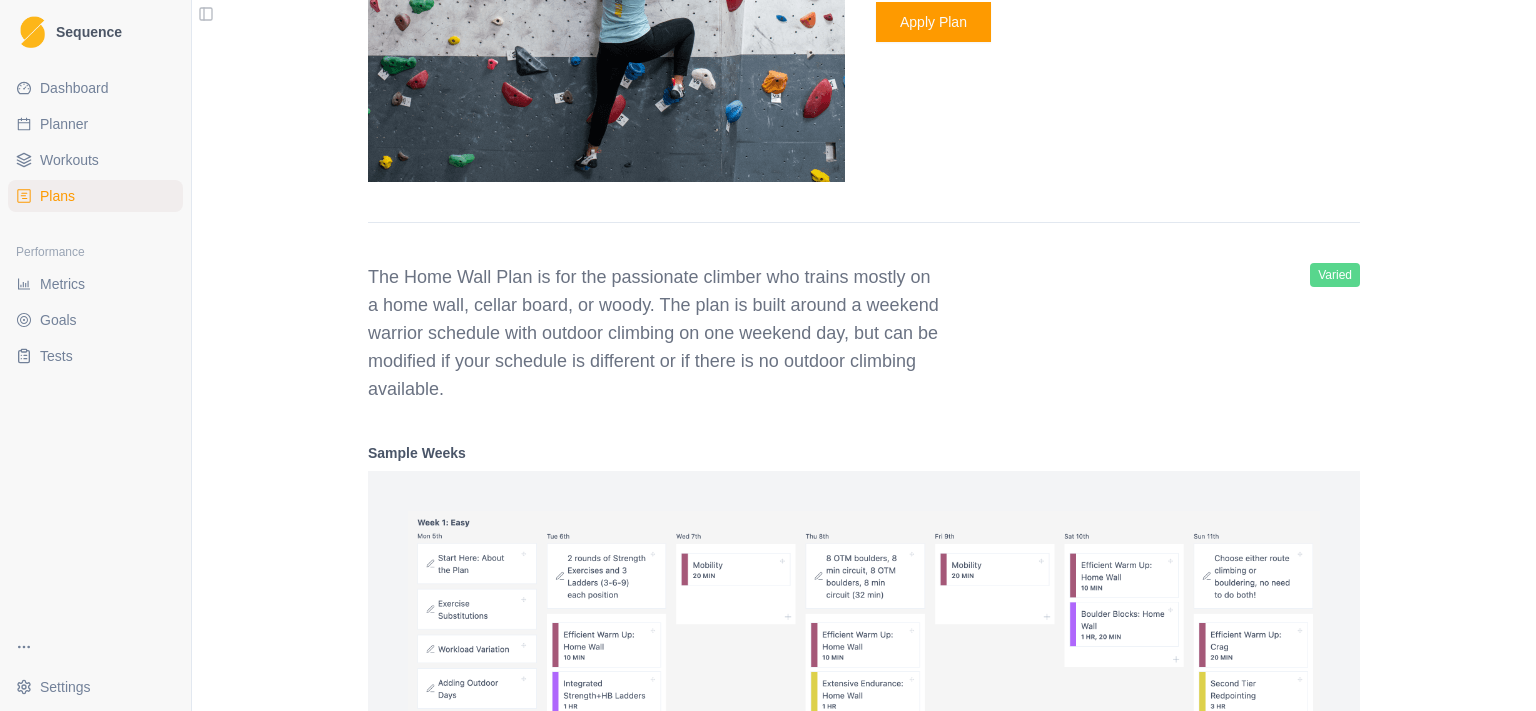 click on "The Home Wall Plan is for the passionate climber who trains mostly on a home wall, cellar board, or woody. The plan is built around a weekend warrior schedule with outdoor climbing on one weekend day, but can be modified if your schedule is different or if there is no outdoor climbing available." at bounding box center [656, 333] 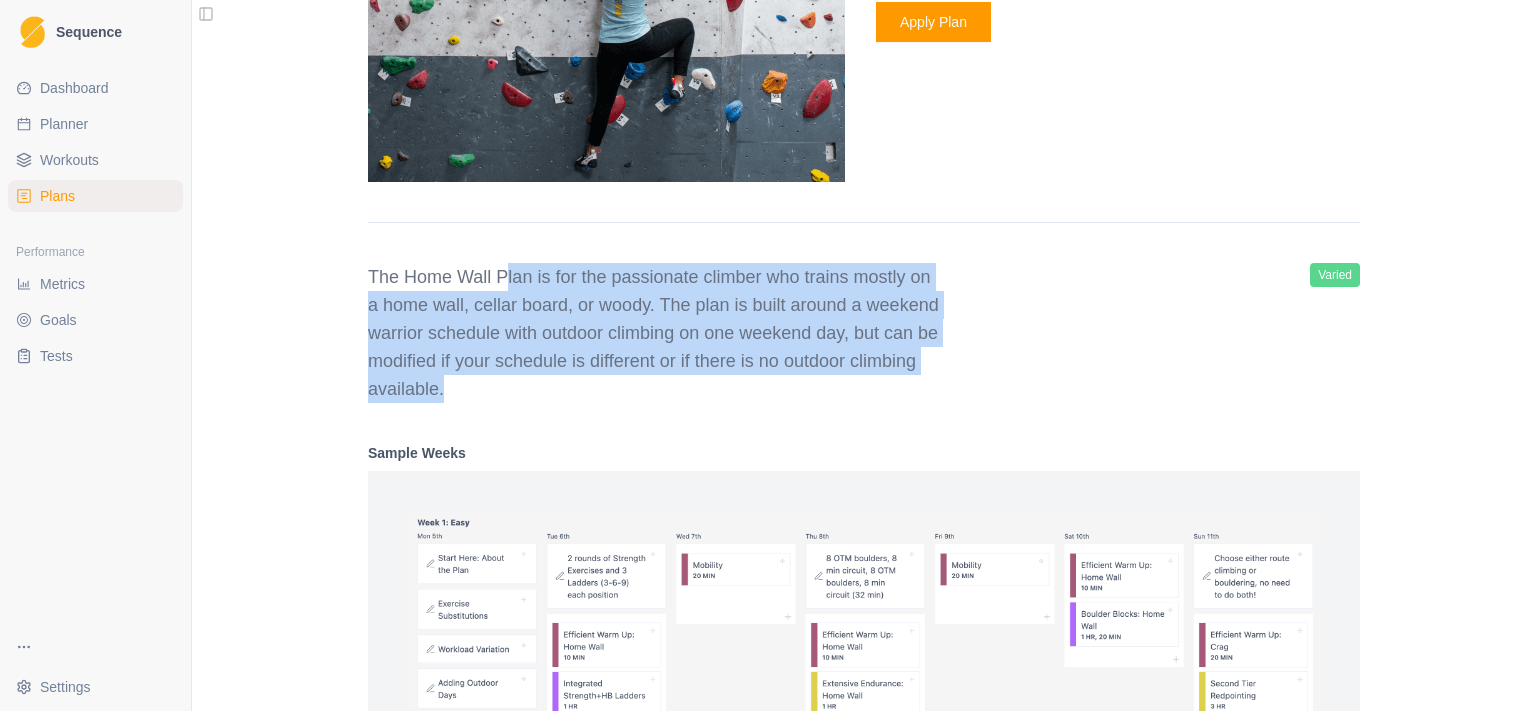 drag, startPoint x: 911, startPoint y: 380, endPoint x: 492, endPoint y: 274, distance: 432.2002 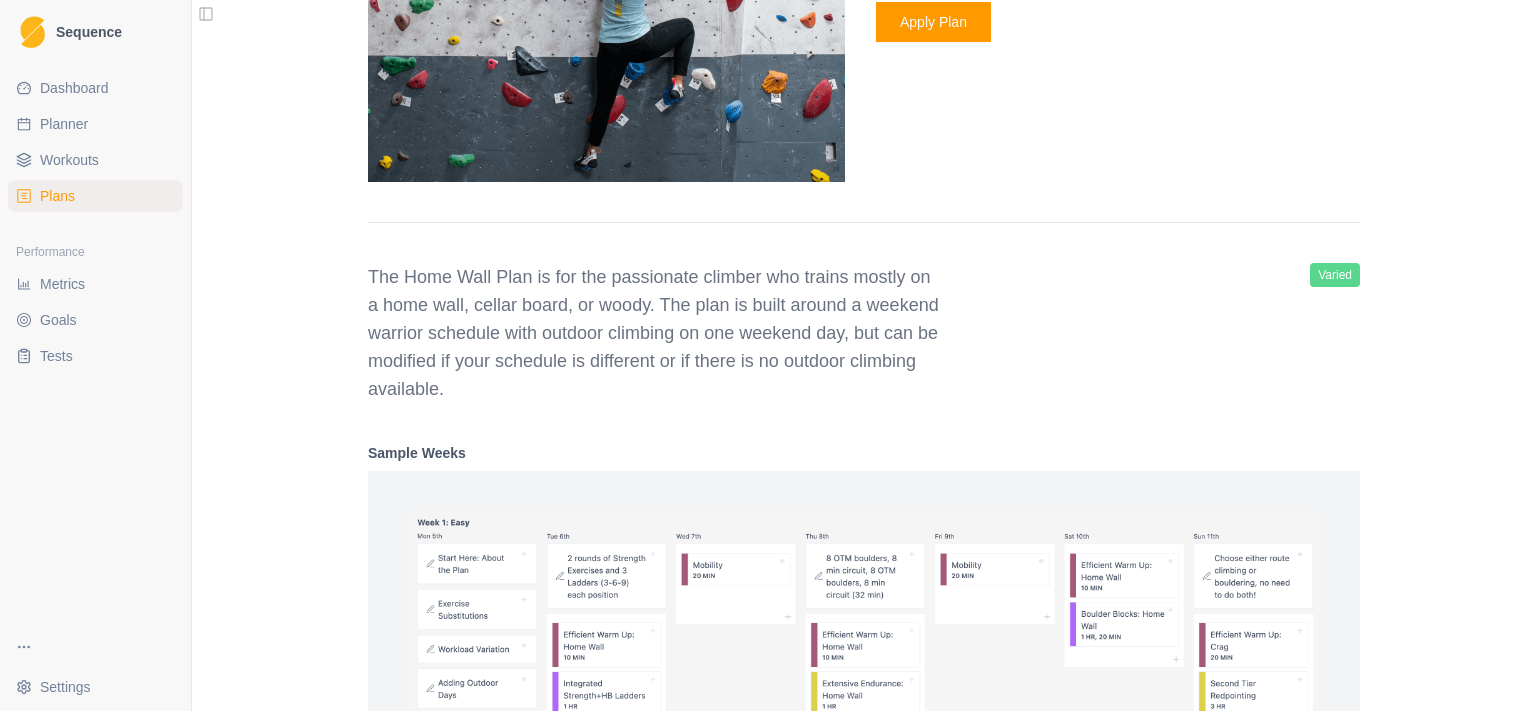 click on "The Home Wall Plan is for the passionate climber who trains mostly on a home wall, cellar board, or woody. The plan is built around a weekend warrior schedule with outdoor climbing on one weekend day, but can be modified if your schedule is different or if there is no outdoor climbing available." at bounding box center (656, 333) 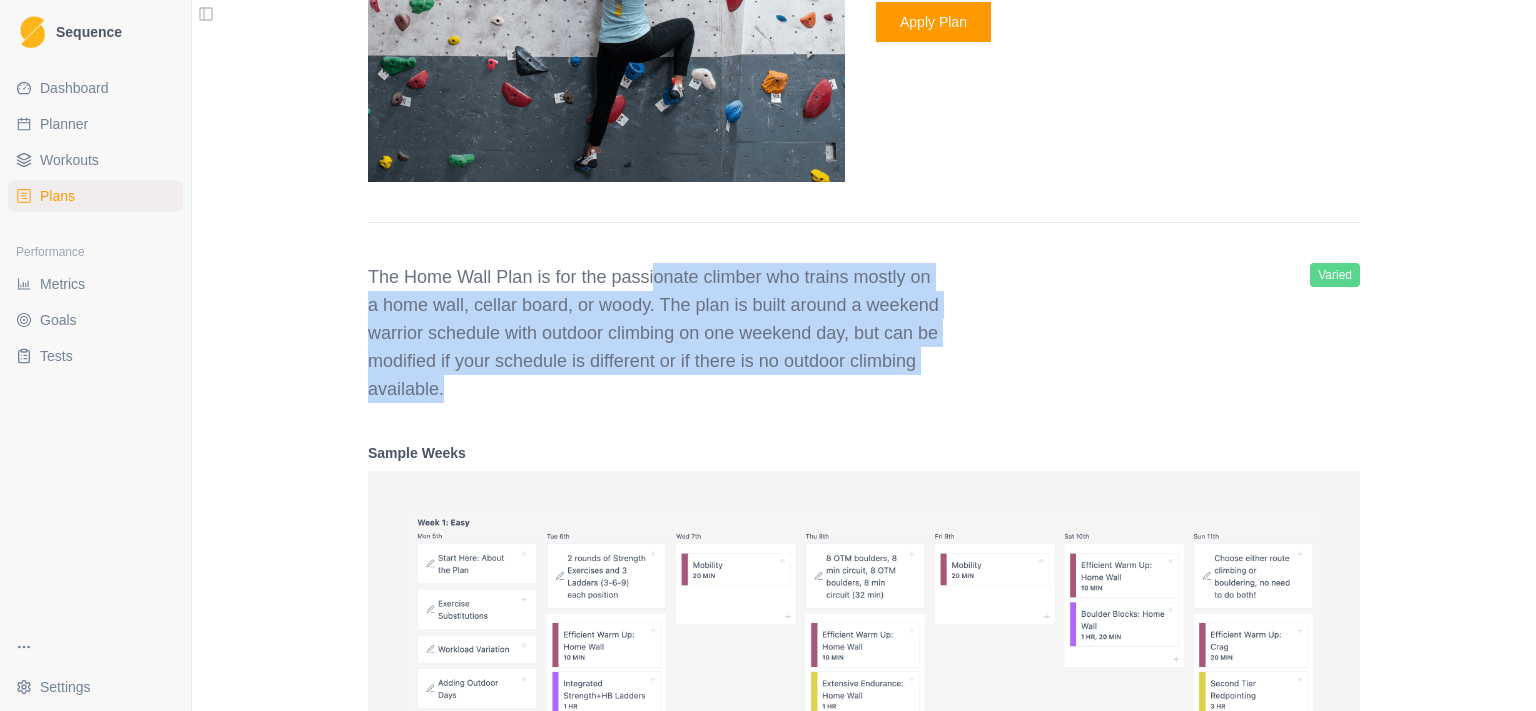 drag, startPoint x: 638, startPoint y: 276, endPoint x: 630, endPoint y: 384, distance: 108.29589 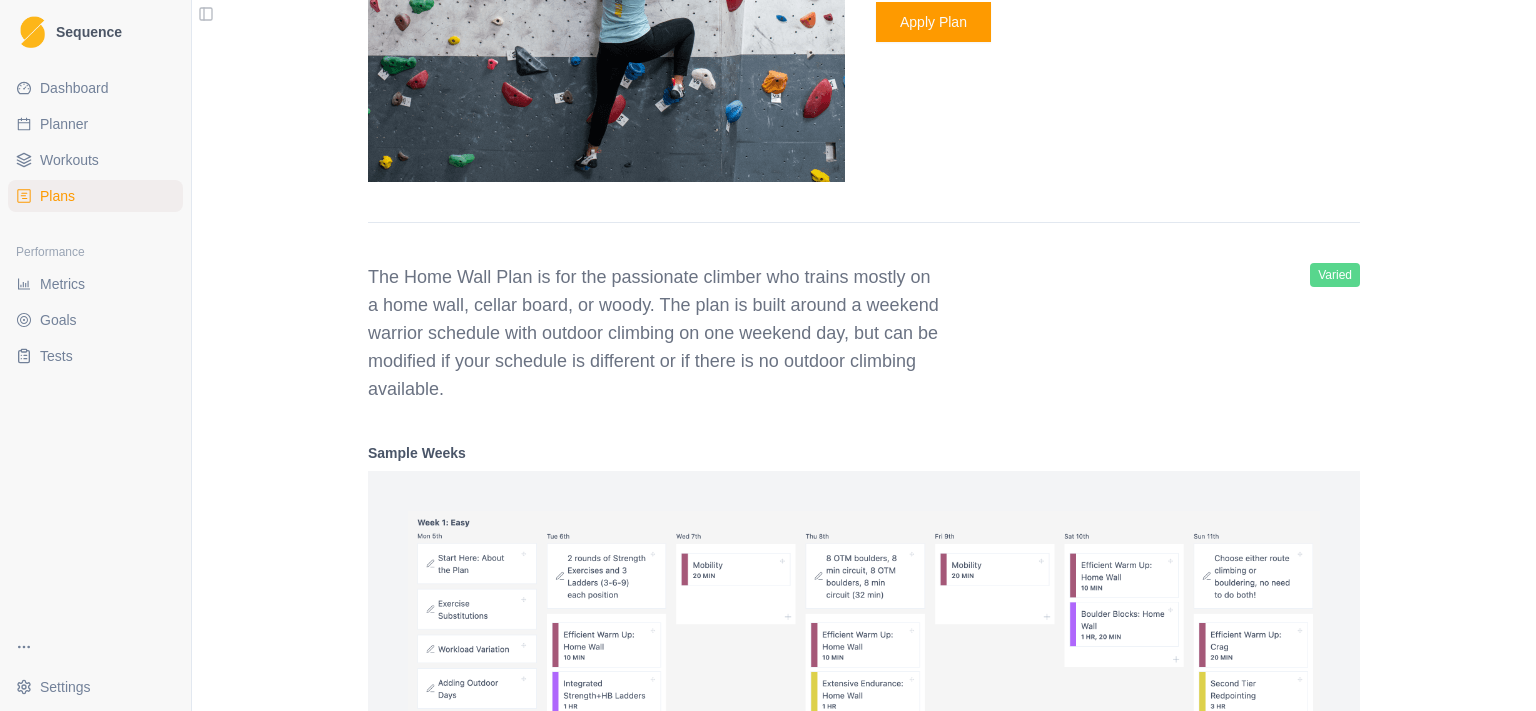 click on "The Home Wall Plan is for the passionate climber who trains mostly on a home wall, cellar board, or woody. The plan is built around a weekend warrior schedule with outdoor climbing on one weekend day, but can be modified if your schedule is different or if there is no outdoor climbing available." at bounding box center (656, 333) 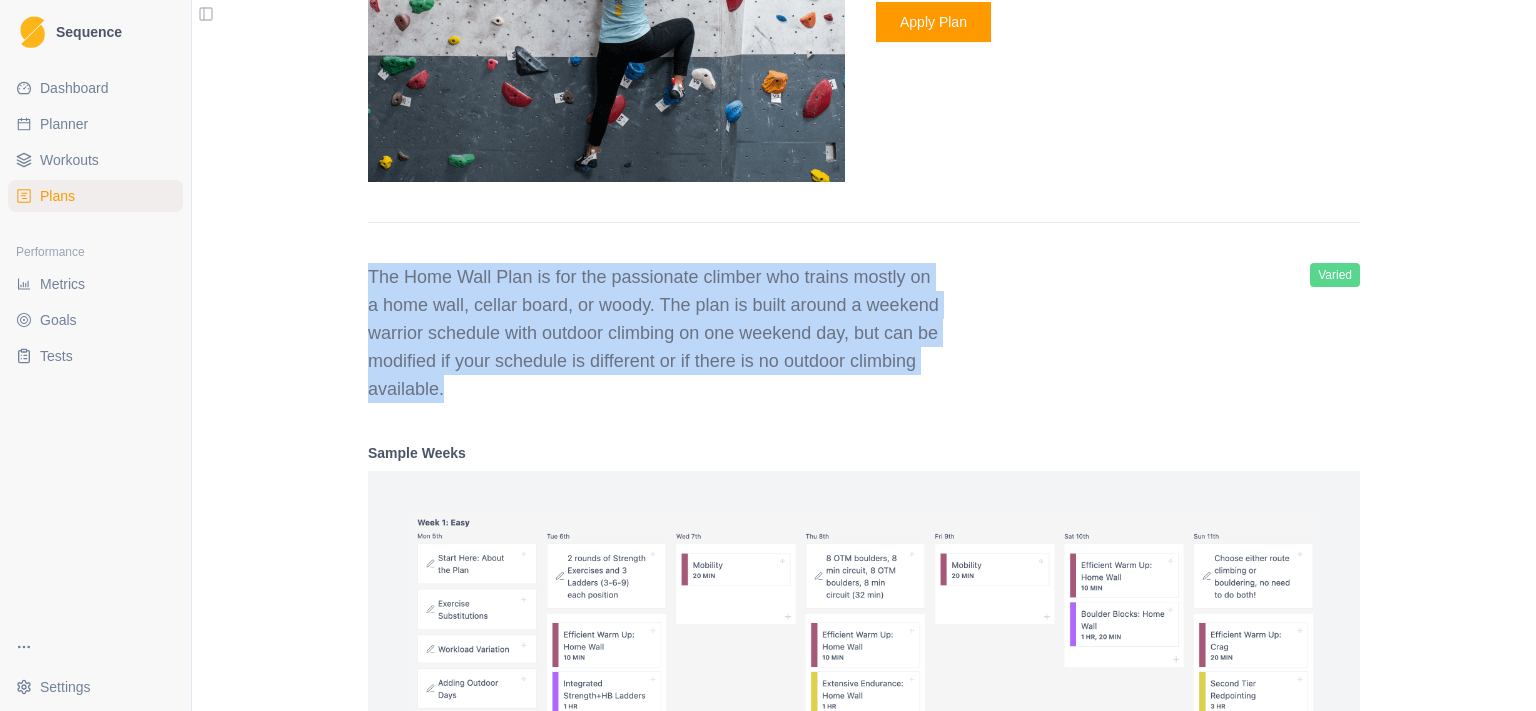 drag, startPoint x: 638, startPoint y: 366, endPoint x: 323, endPoint y: 255, distance: 333.98502 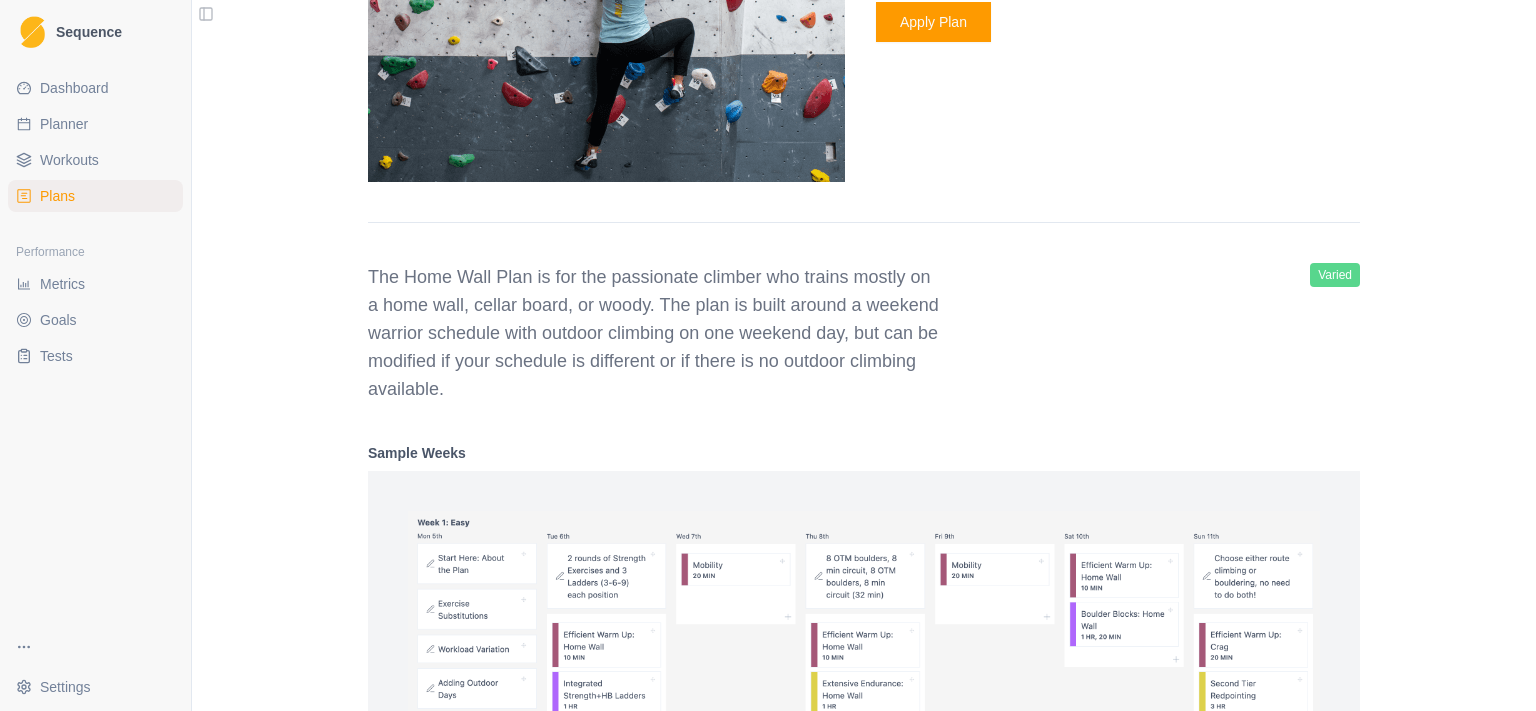click on "Make training simple with a plan from Climb Strong Whether you're looking to send your project, increase finger strength, or become a better climber,  Climb Strong  training plans are the way to get started. Browse the collection of plans to find one that's right for you. Clear Filters Bouldering Plan 4  Weeks Sport Climbing Plan 4  Weeks Base Strength 1 4  Weeks Base Strength II 4  Weeks Boulder Performance: Phase 1 Strength 4  Weeks Boulder Performance: Phase 2 Power 4  Weeks "Time Off" Training Plan 3  Weeks Rebuild Plan 2  Weeks Finger Strength for Bouldering 4  Weeks 8-8-8 Endurance: Phase 1 4  Weeks 8-8-8 Endurance: Phase 2 4  Weeks 8-8-8 Endurance Phase 3 4  Weeks Alpine Base Fitness 1: Base Phase 6  Weeks Alpine Base Fitness 2: Build Phase 6  Weeks Full Tilt Bouldering 1: Base Phase 4  Weeks Full Tilt Bouldering 2: Build Phase 4  Weeks Full Tilt Bouldering 3: Performance Phase 4  Weeks Full Tilt Route Climbing 1: Base Phase 4  Weeks Full Tilt Route Climbing 2: Build Phase 4  Weeks 4  Weeks 4  Weeks 4" at bounding box center (864, -83) 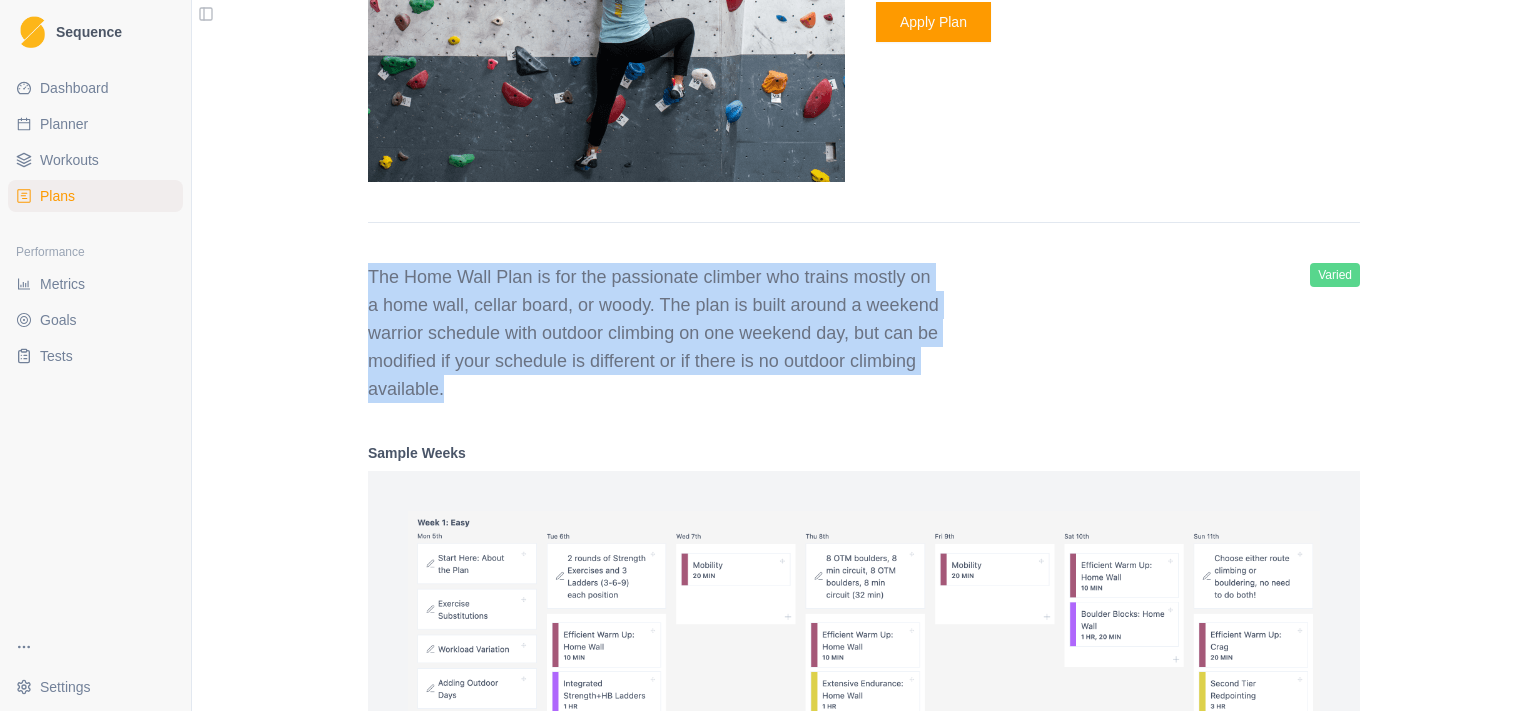 drag, startPoint x: 346, startPoint y: 253, endPoint x: 511, endPoint y: 390, distance: 214.46211 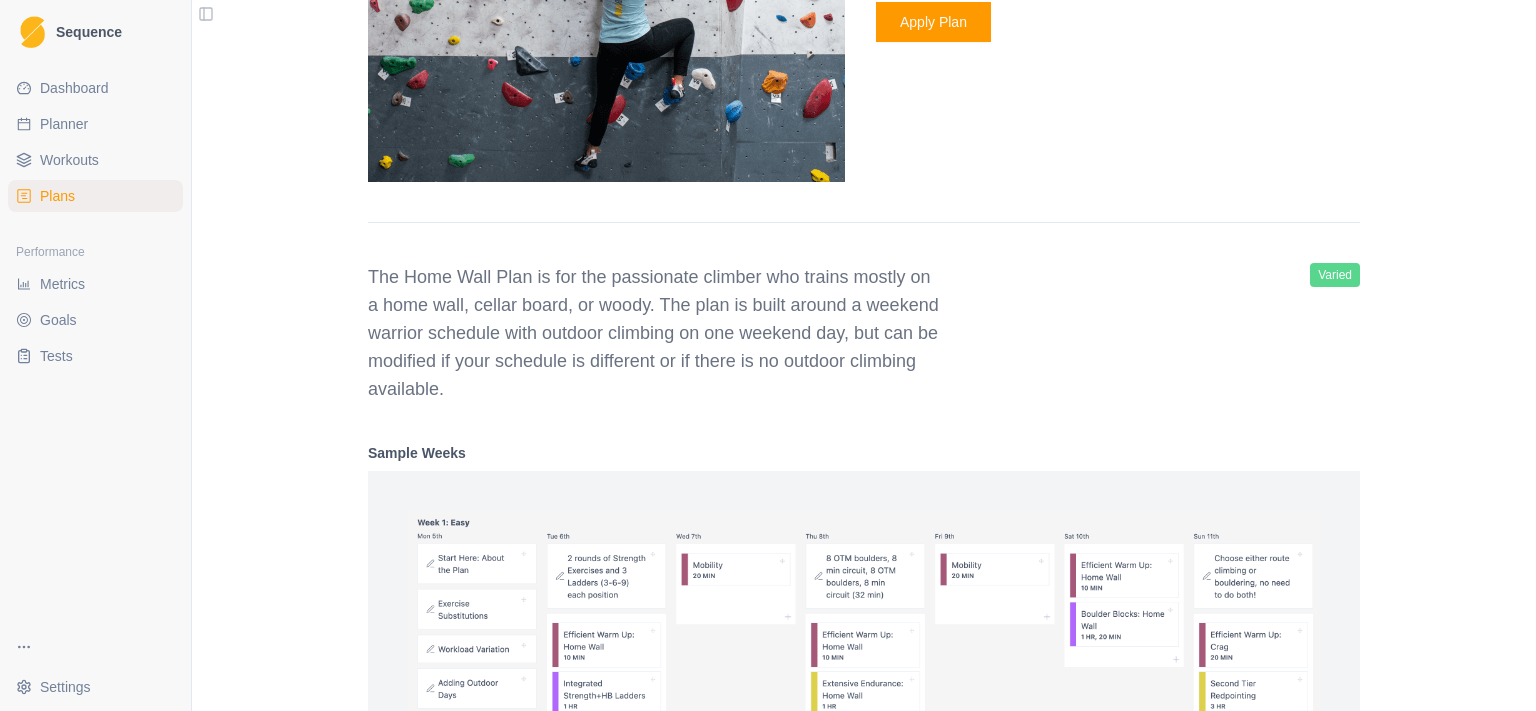 click on "The Home Wall Plan is for the passionate climber who trains mostly on a home wall, cellar board, or woody. The plan is built around a weekend warrior schedule with outdoor climbing on one weekend day, but can be modified if your schedule is different or if there is no outdoor climbing available." at bounding box center (656, 333) 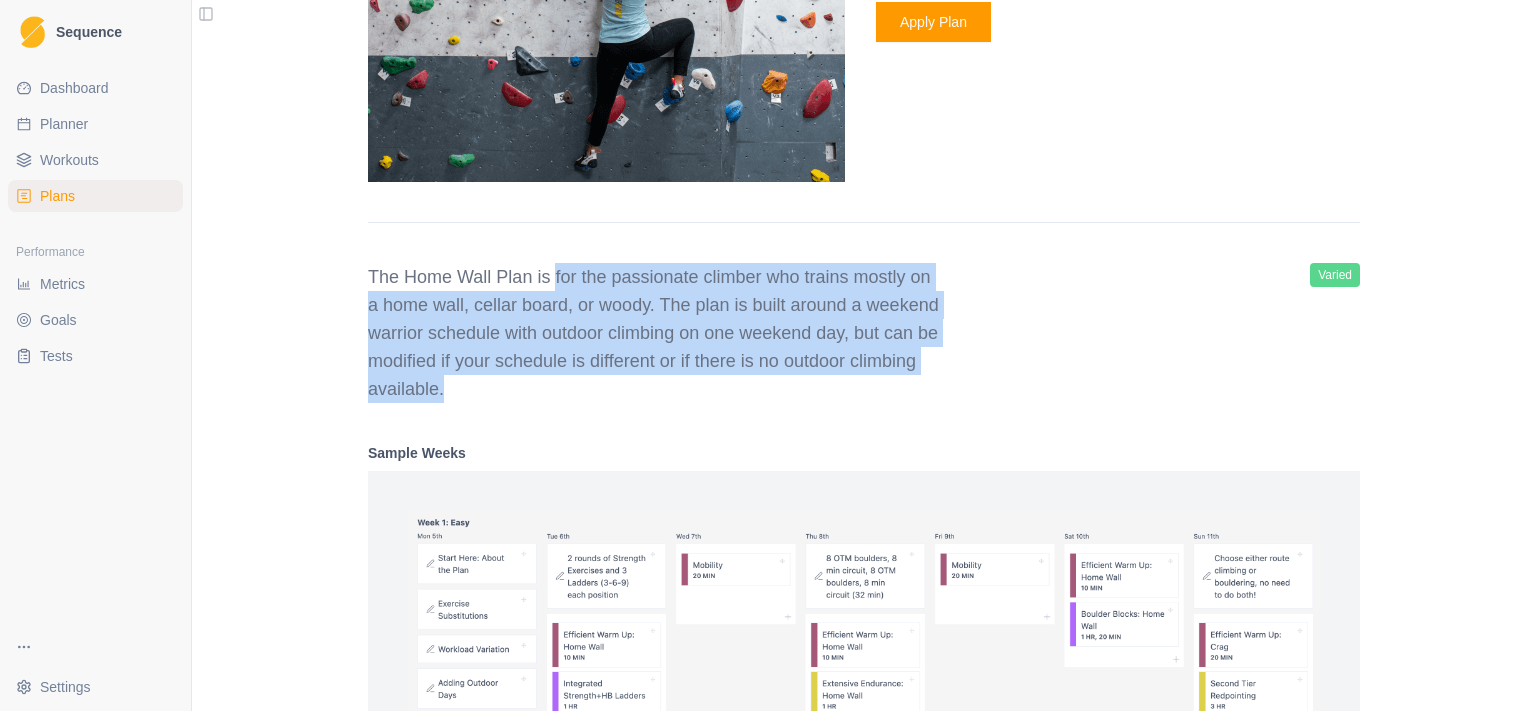 drag, startPoint x: 511, startPoint y: 390, endPoint x: 554, endPoint y: 271, distance: 126.53063 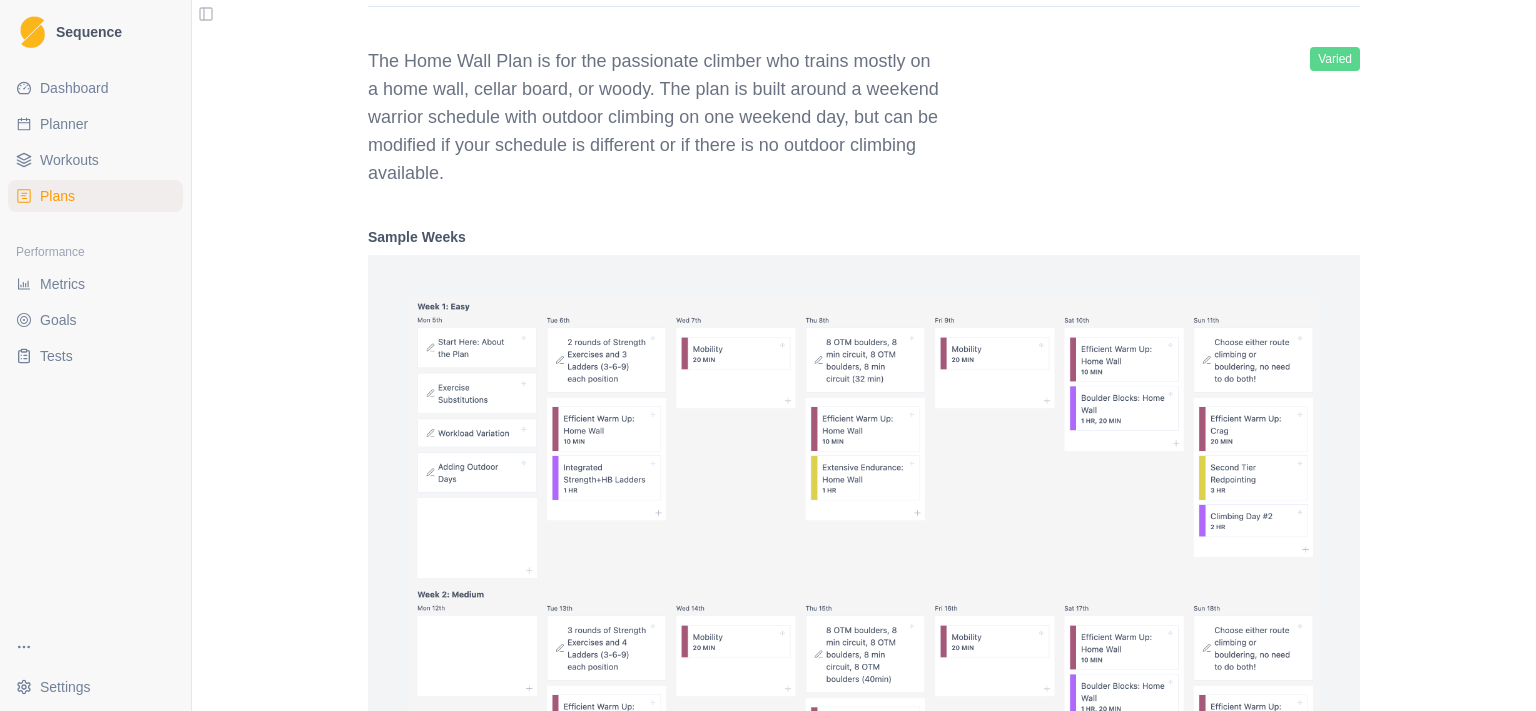 scroll, scrollTop: 3218, scrollLeft: 0, axis: vertical 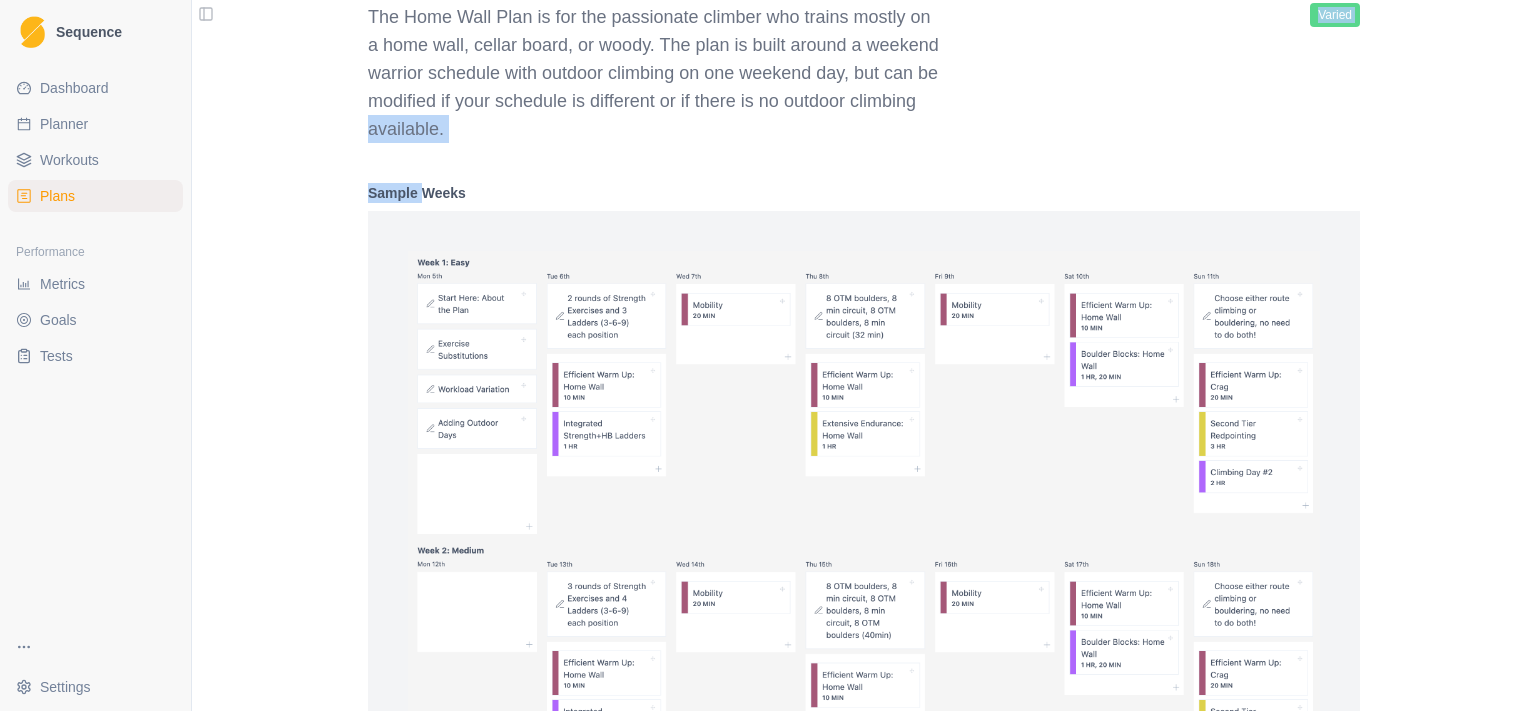 drag, startPoint x: 347, startPoint y: 135, endPoint x: 415, endPoint y: 169, distance: 76.02631 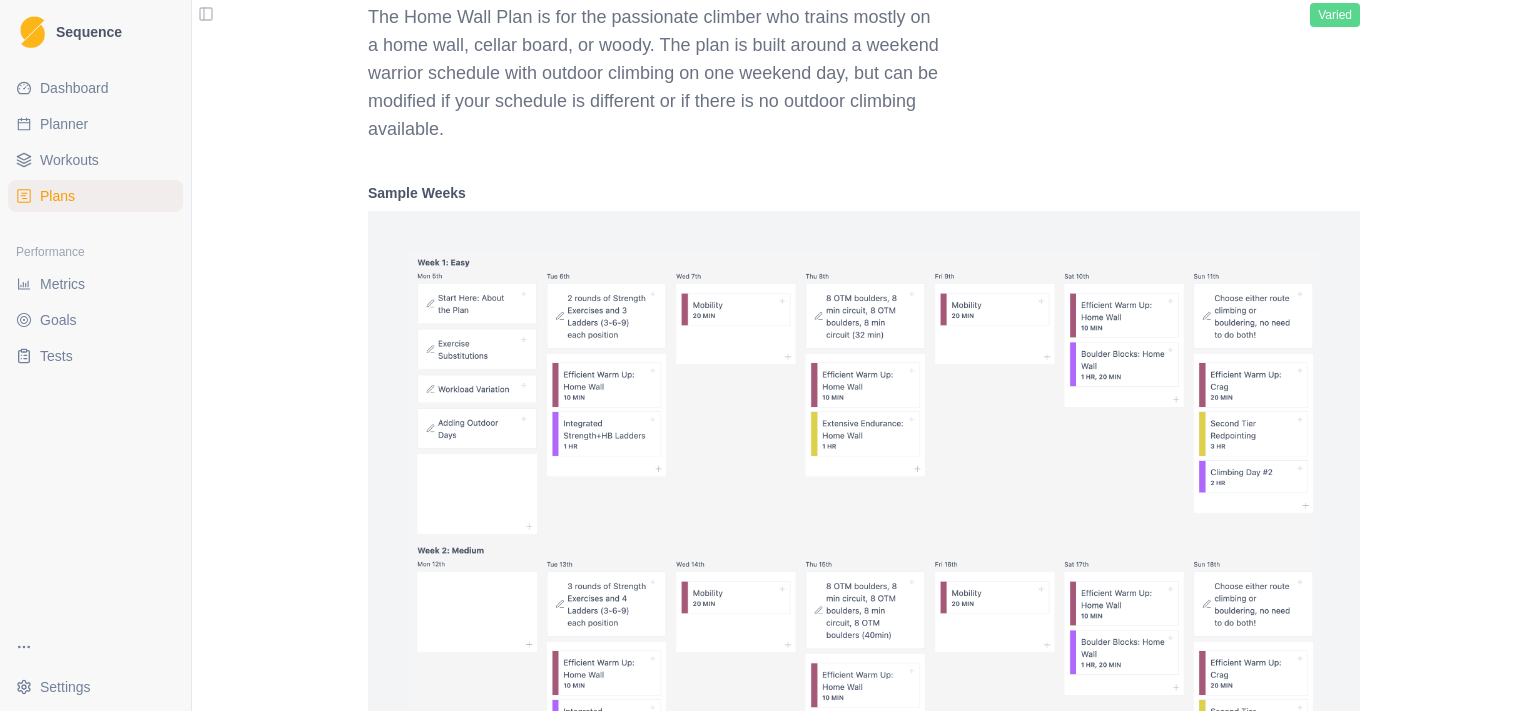 click at bounding box center (864, 498) 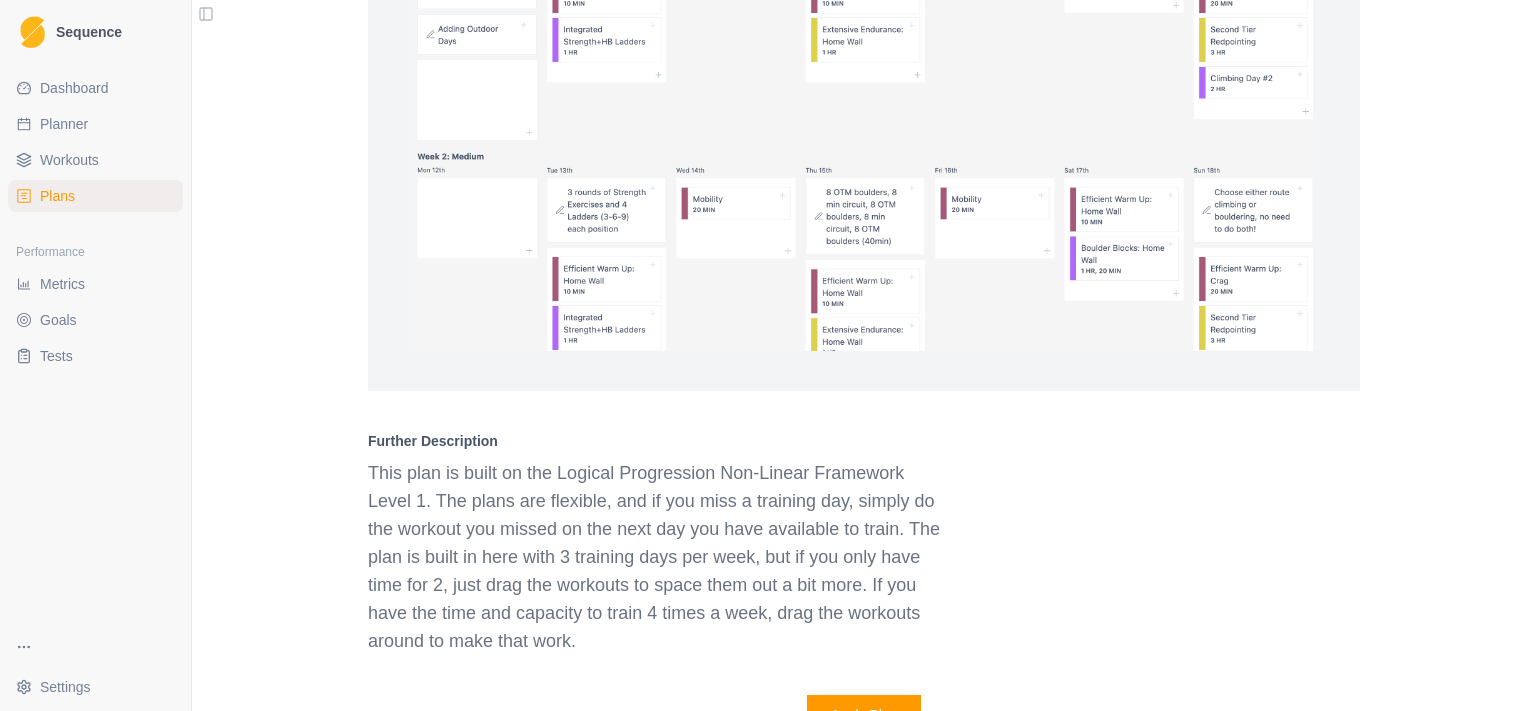 scroll, scrollTop: 3736, scrollLeft: 0, axis: vertical 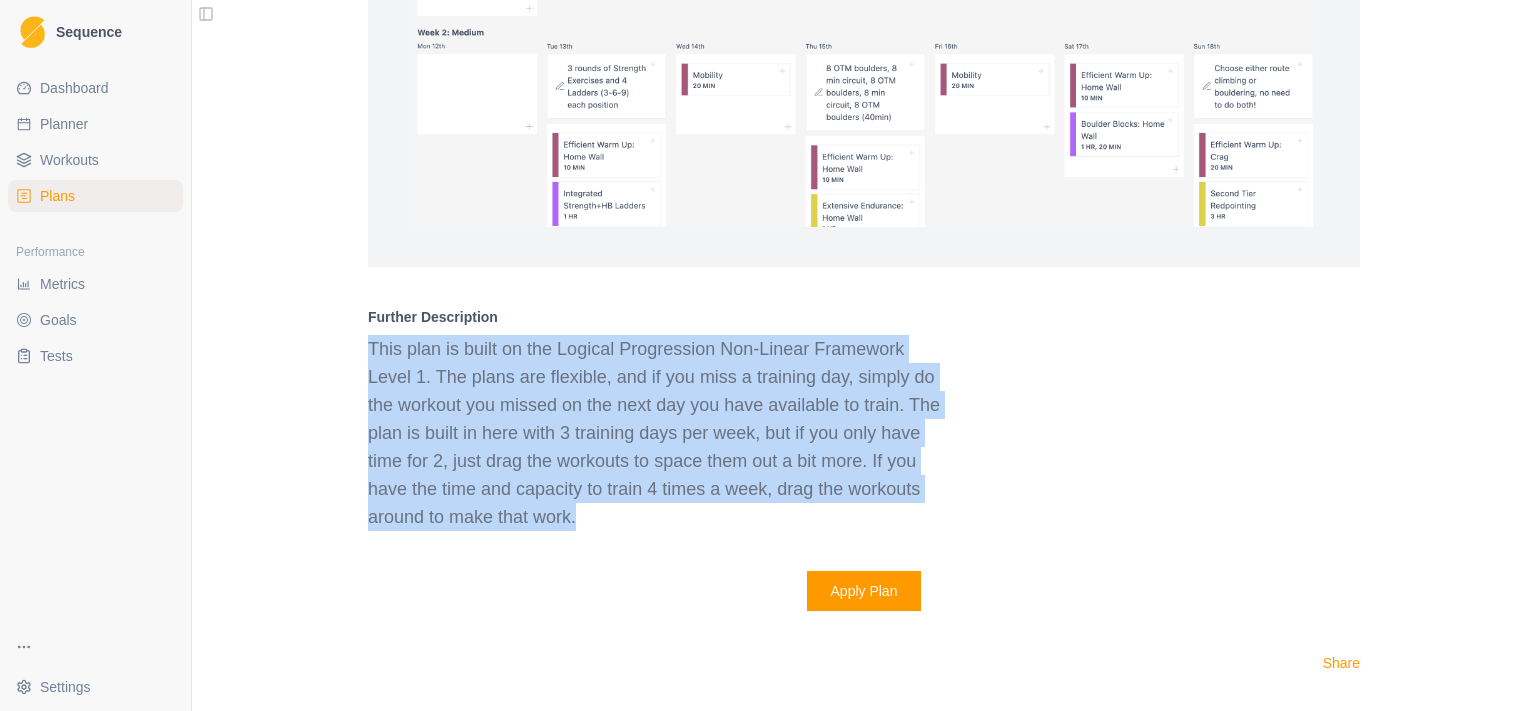drag, startPoint x: 372, startPoint y: 356, endPoint x: 585, endPoint y: 539, distance: 280.81668 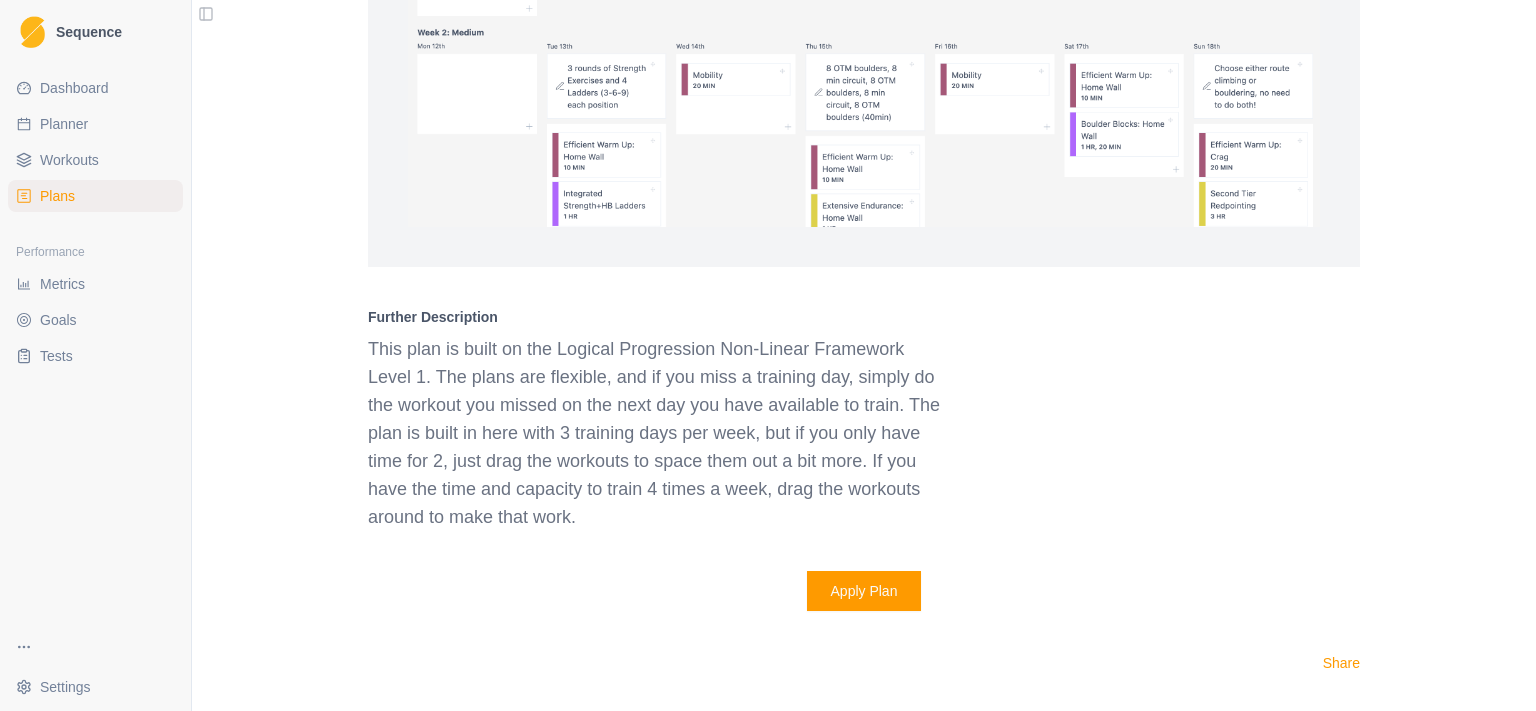 click on "Make training simple with a plan from Climb Strong Whether you're looking to send your project, increase finger strength, or become a better climber,  Climb Strong  training plans are the way to get started. Browse the collection of plans to find one that's right for you. Clear Filters Bouldering Plan 4  Weeks Sport Climbing Plan 4  Weeks Base Strength 1 4  Weeks Base Strength II 4  Weeks Boulder Performance: Phase 1 Strength 4  Weeks Boulder Performance: Phase 2 Power 4  Weeks "Time Off" Training Plan 3  Weeks Rebuild Plan 2  Weeks Finger Strength for Bouldering 4  Weeks 8-8-8 Endurance: Phase 1 4  Weeks 8-8-8 Endurance: Phase 2 4  Weeks 8-8-8 Endurance Phase 3 4  Weeks Alpine Base Fitness 1: Base Phase 6  Weeks Alpine Base Fitness 2: Build Phase 6  Weeks Full Tilt Bouldering 1: Base Phase 4  Weeks Full Tilt Bouldering 2: Build Phase 4  Weeks Full Tilt Bouldering 3: Performance Phase 4  Weeks Full Tilt Route Climbing 1: Base Phase 4  Weeks Full Tilt Route Climbing 2: Build Phase 4  Weeks 4  Weeks 4  Weeks 4" at bounding box center [864, -861] 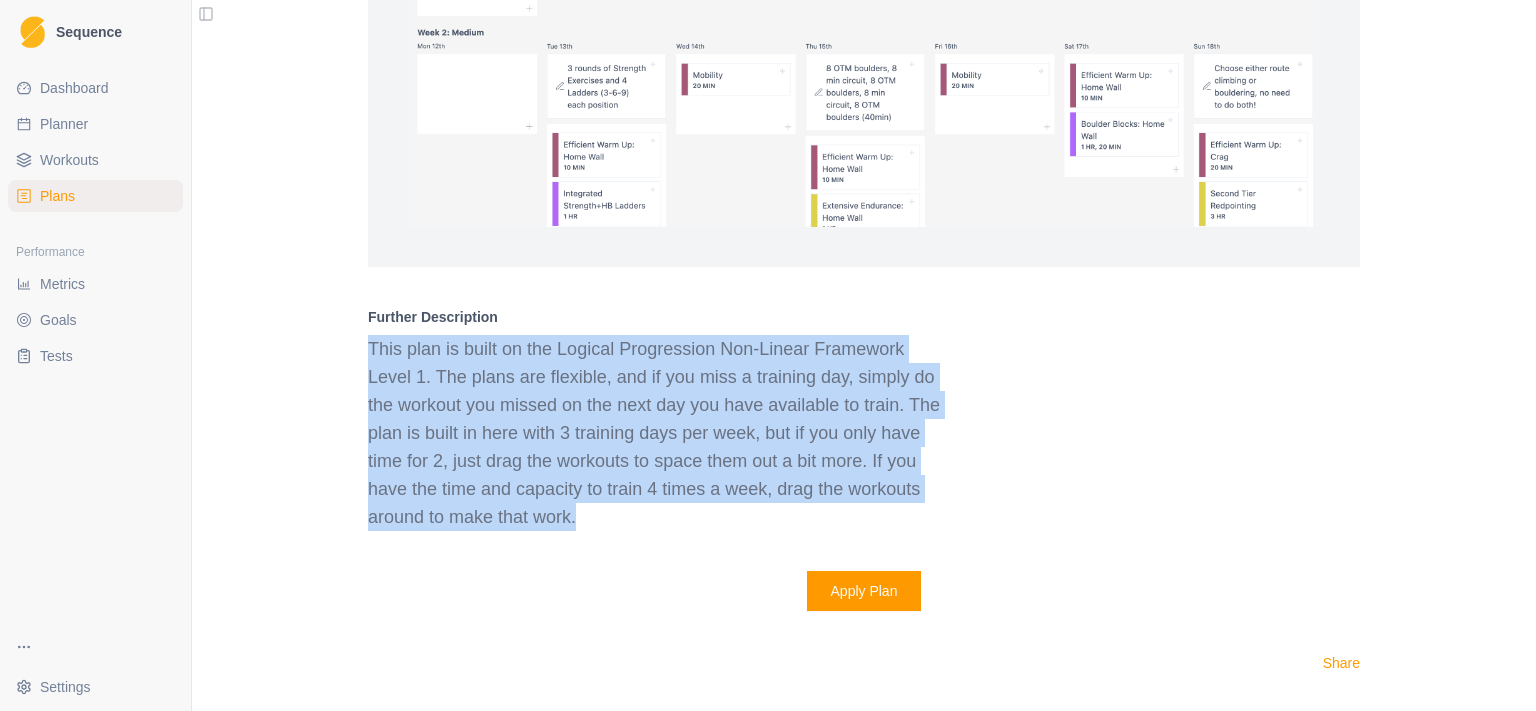 drag, startPoint x: 358, startPoint y: 348, endPoint x: 590, endPoint y: 535, distance: 297.98154 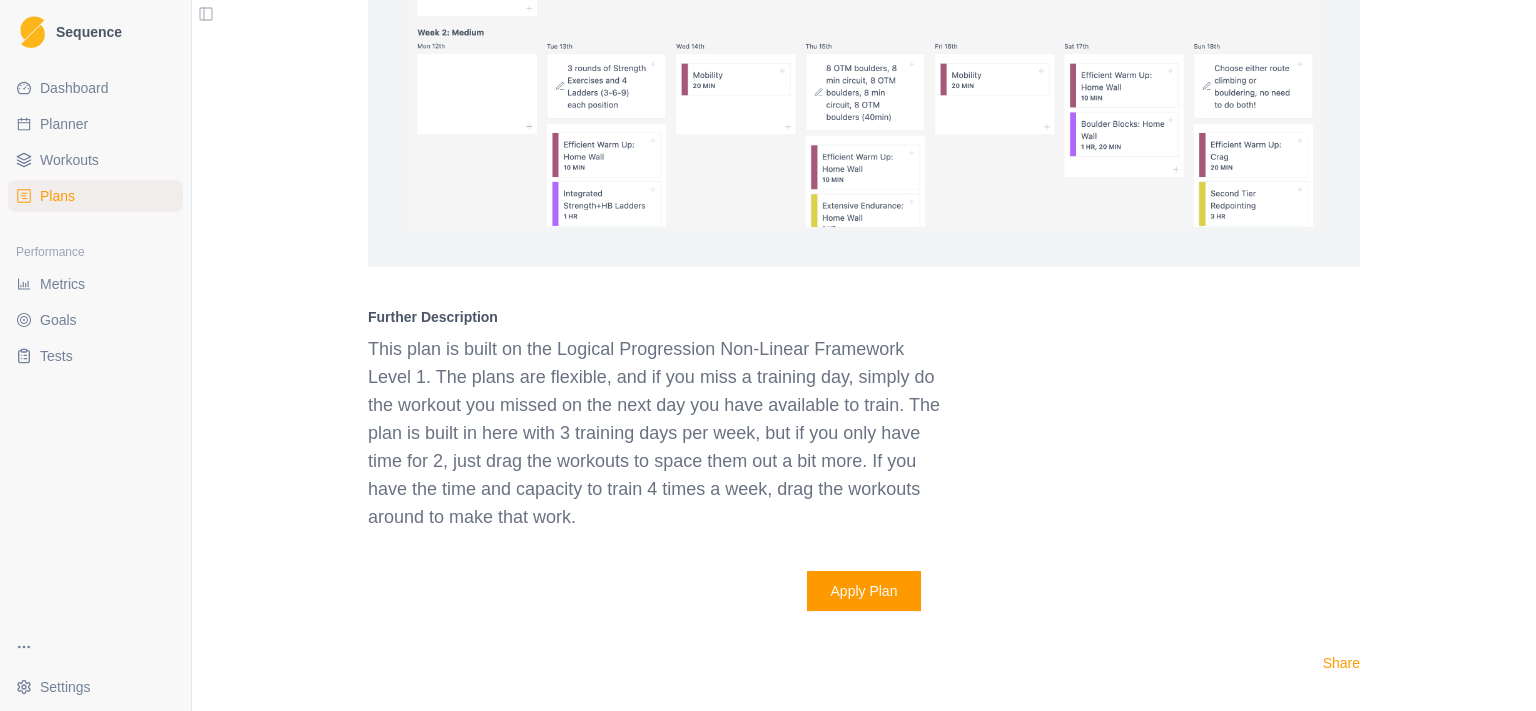 click on "This plan is built on the Logical Progression Non-Linear Framework Level 1. The plans are flexible, and if you miss a training day, simply do the workout you missed on the next day you have available to train. The plan is built in here with 3 training days per week, but if you only have time for 2, just drag the workouts to space them out a bit more. If you have the time and capacity to train 4 times a week, drag the workouts around to make that work." at bounding box center [656, 433] 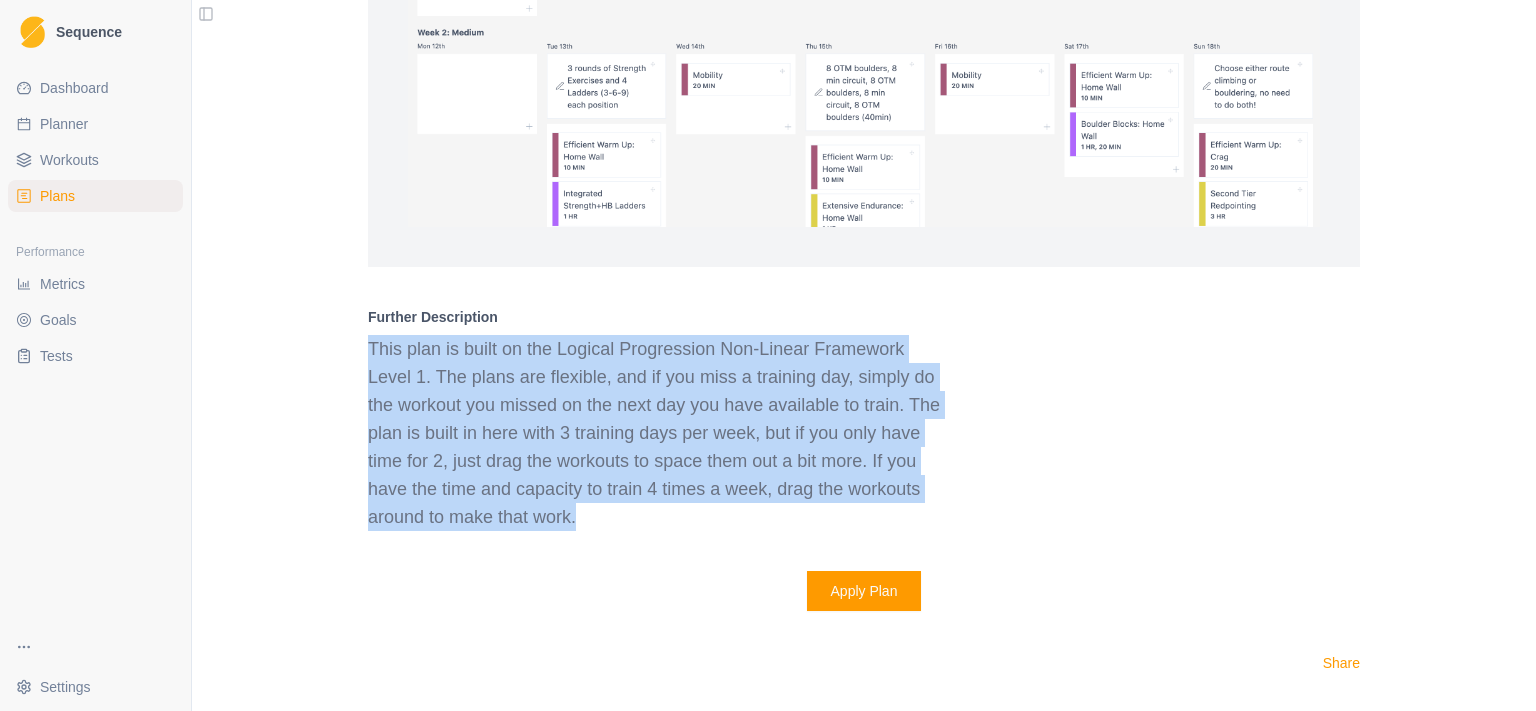 drag, startPoint x: 585, startPoint y: 509, endPoint x: 346, endPoint y: 341, distance: 292.13867 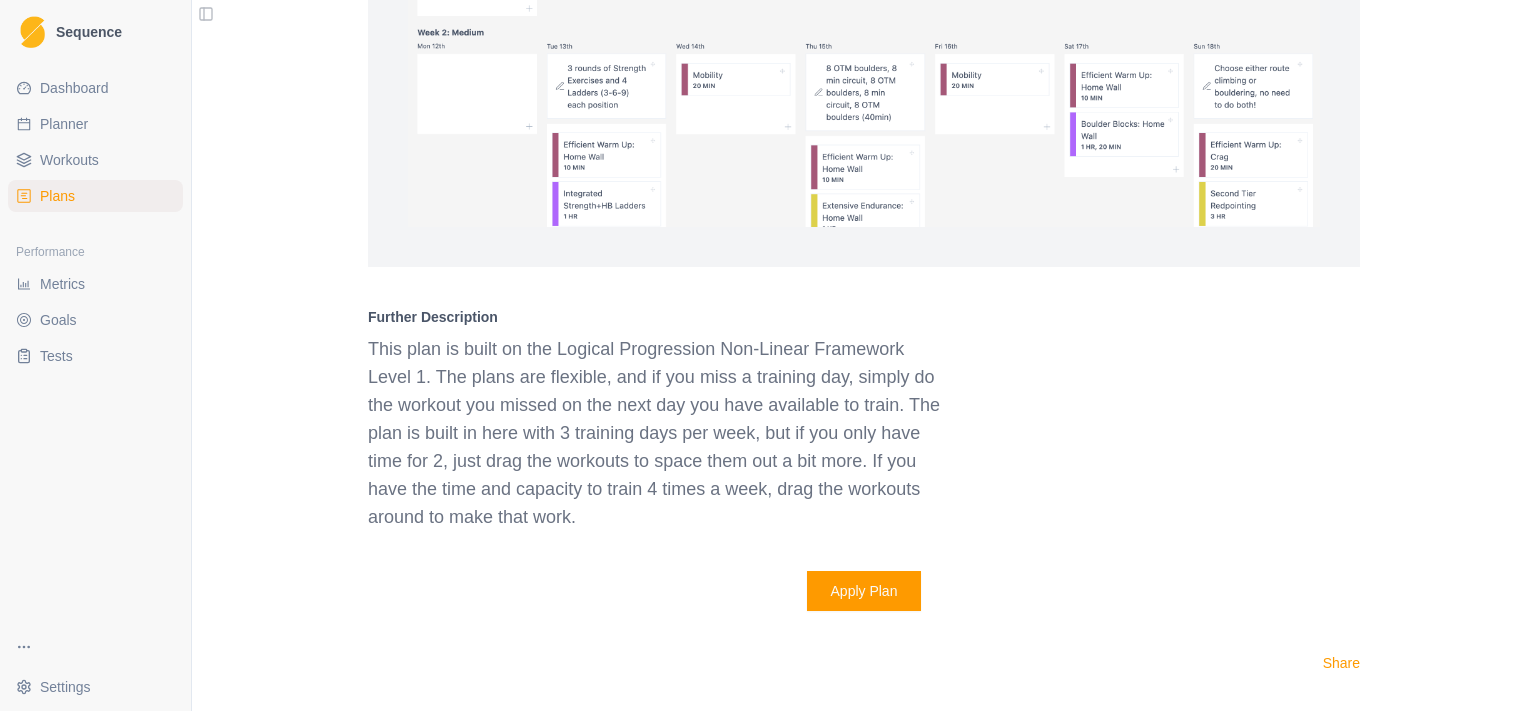 click on "Make training simple with a plan from Climb Strong Whether you're looking to send your project, increase finger strength, or become a better climber,  Climb Strong  training plans are the way to get started. Browse the collection of plans to find one that's right for you. Clear Filters Bouldering Plan 4  Weeks Sport Climbing Plan 4  Weeks Base Strength 1 4  Weeks Base Strength II 4  Weeks Boulder Performance: Phase 1 Strength 4  Weeks Boulder Performance: Phase 2 Power 4  Weeks "Time Off" Training Plan 3  Weeks Rebuild Plan 2  Weeks Finger Strength for Bouldering 4  Weeks 8-8-8 Endurance: Phase 1 4  Weeks 8-8-8 Endurance: Phase 2 4  Weeks 8-8-8 Endurance Phase 3 4  Weeks Alpine Base Fitness 1: Base Phase 6  Weeks Alpine Base Fitness 2: Build Phase 6  Weeks Full Tilt Bouldering 1: Base Phase 4  Weeks Full Tilt Bouldering 2: Build Phase 4  Weeks Full Tilt Bouldering 3: Performance Phase 4  Weeks Full Tilt Route Climbing 1: Base Phase 4  Weeks Full Tilt Route Climbing 2: Build Phase 4  Weeks 4  Weeks 4  Weeks 4" at bounding box center (864, -861) 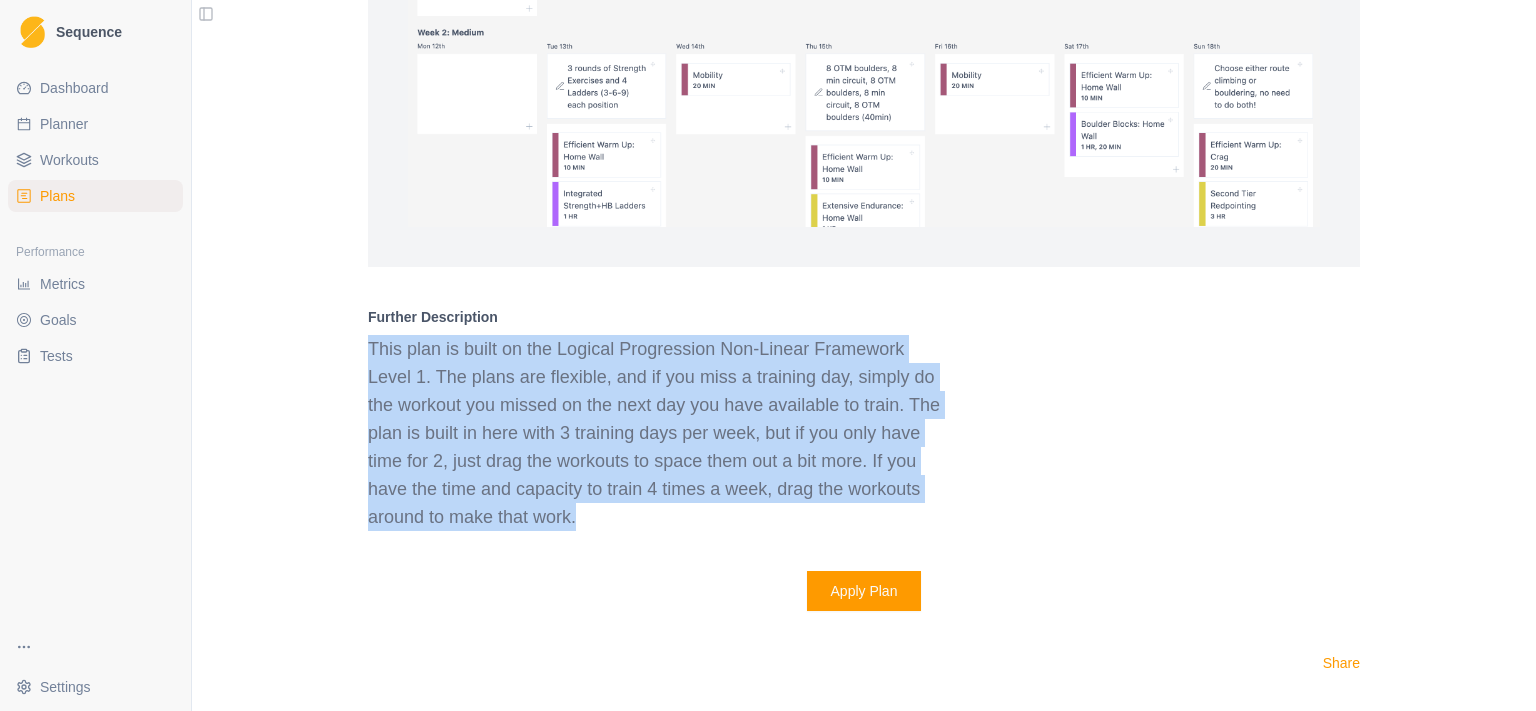 drag, startPoint x: 358, startPoint y: 346, endPoint x: 597, endPoint y: 521, distance: 296.2195 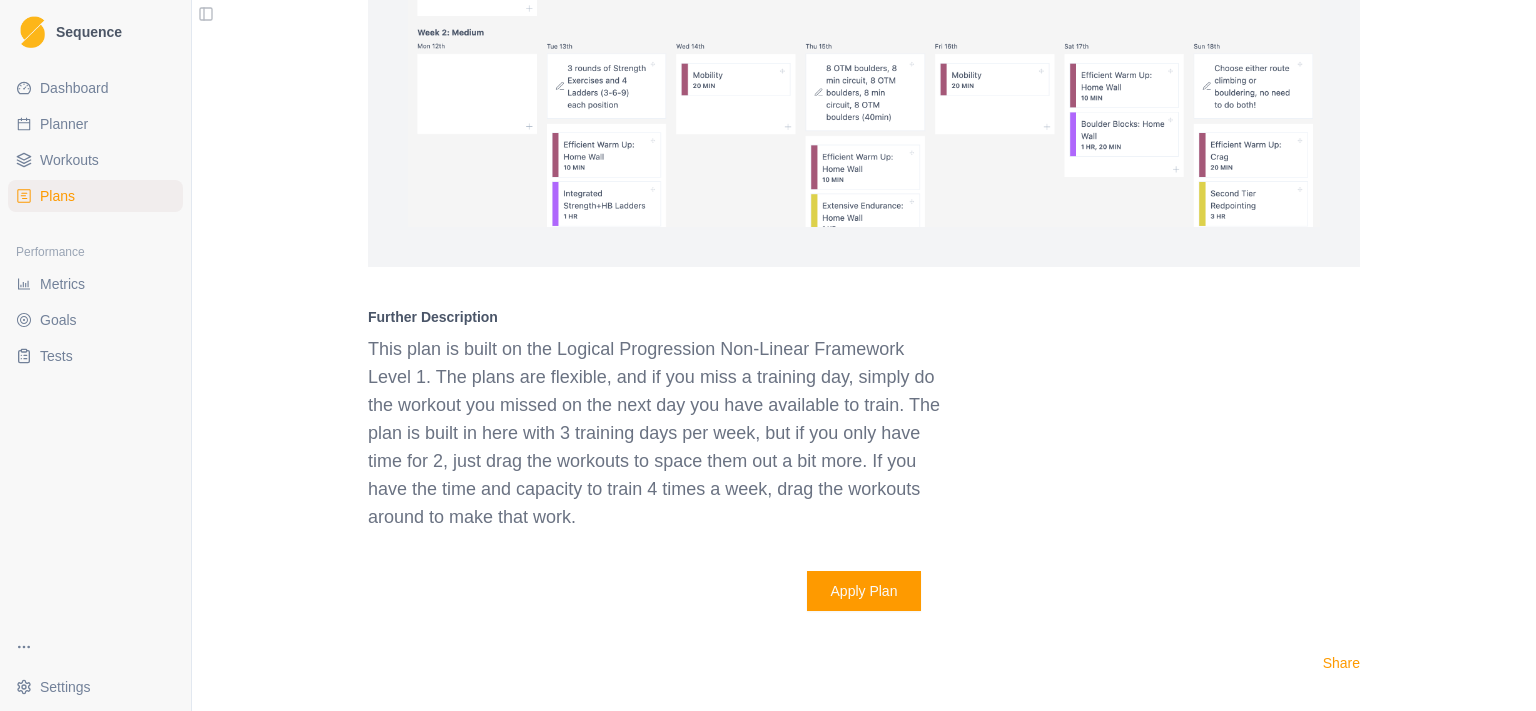 click on "This plan is built on the Logical Progression Non-Linear Framework Level 1. The plans are flexible, and if you miss a training day, simply do the workout you missed on the next day you have available to train. The plan is built in here with 3 training days per week, but if you only have time for 2, just drag the workouts to space them out a bit more. If you have the time and capacity to train 4 times a week, drag the workouts around to make that work." at bounding box center (656, 433) 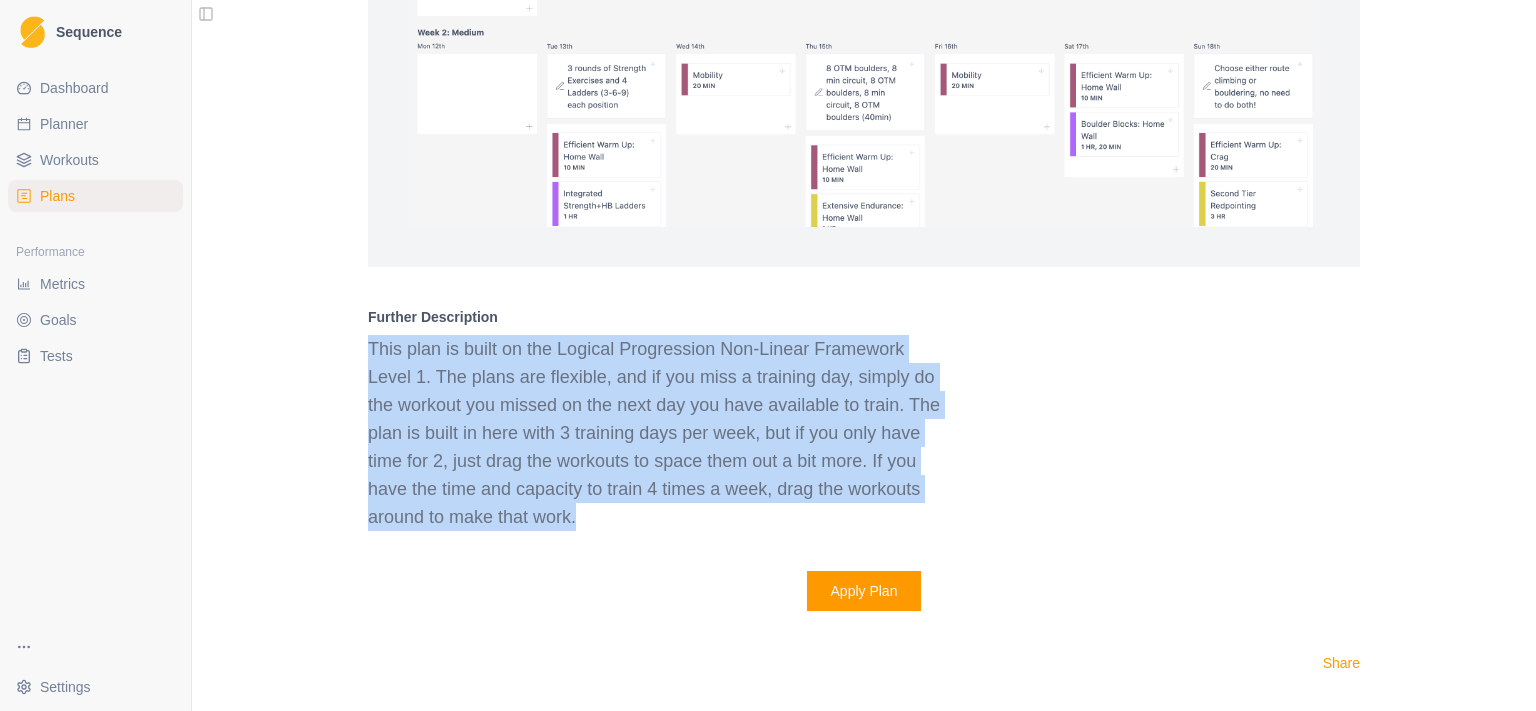 drag, startPoint x: 597, startPoint y: 518, endPoint x: 342, endPoint y: 350, distance: 305.367 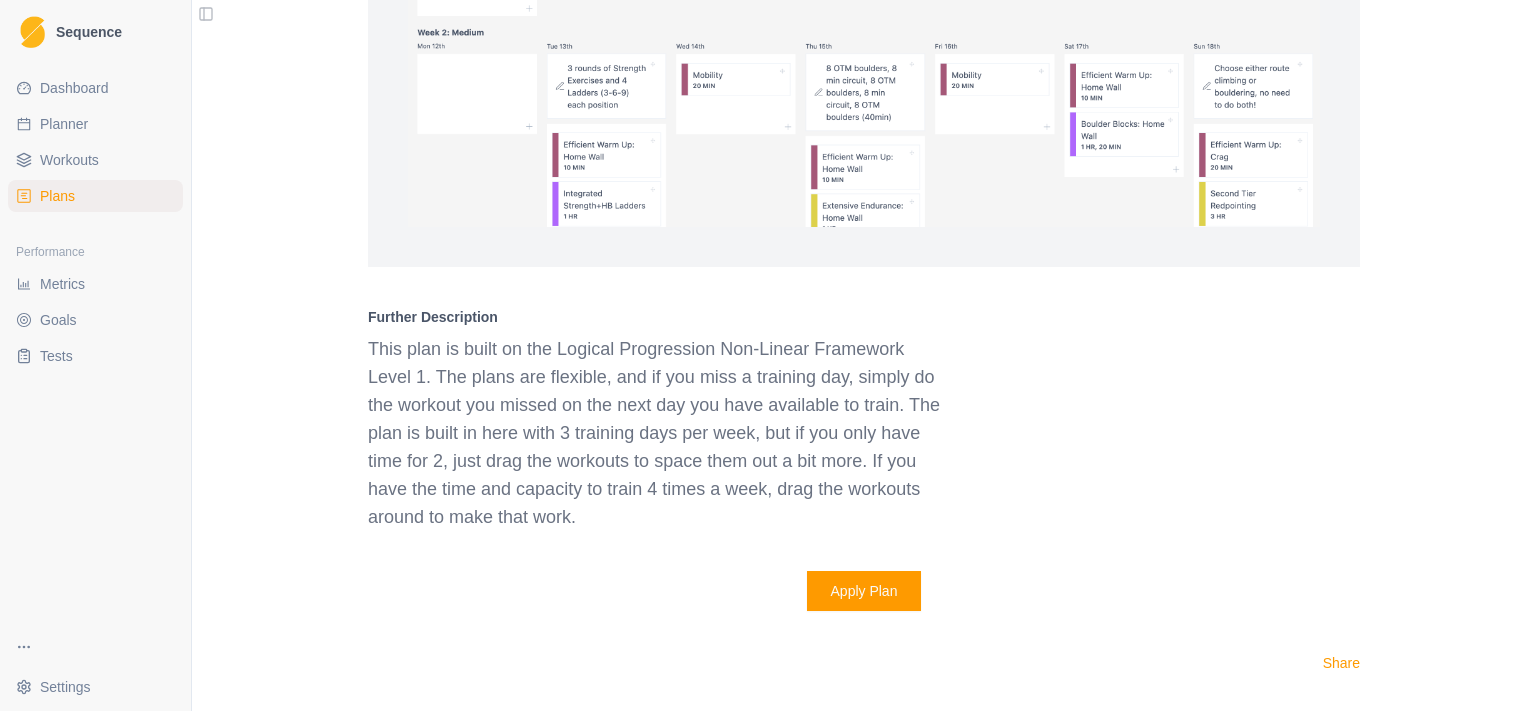 click on "Make training simple with a plan from Climb Strong Whether you're looking to send your project, increase finger strength, or become a better climber,  Climb Strong  training plans are the way to get started. Browse the collection of plans to find one that's right for you. Clear Filters Bouldering Plan 4  Weeks Sport Climbing Plan 4  Weeks Base Strength 1 4  Weeks Base Strength II 4  Weeks Boulder Performance: Phase 1 Strength 4  Weeks Boulder Performance: Phase 2 Power 4  Weeks "Time Off" Training Plan 3  Weeks Rebuild Plan 2  Weeks Finger Strength for Bouldering 4  Weeks 8-8-8 Endurance: Phase 1 4  Weeks 8-8-8 Endurance: Phase 2 4  Weeks 8-8-8 Endurance Phase 3 4  Weeks Alpine Base Fitness 1: Base Phase 6  Weeks Alpine Base Fitness 2: Build Phase 6  Weeks Full Tilt Bouldering 1: Base Phase 4  Weeks Full Tilt Bouldering 2: Build Phase 4  Weeks Full Tilt Bouldering 3: Performance Phase 4  Weeks Full Tilt Route Climbing 1: Base Phase 4  Weeks Full Tilt Route Climbing 2: Build Phase 4  Weeks 4  Weeks 4  Weeks 4" at bounding box center [864, -861] 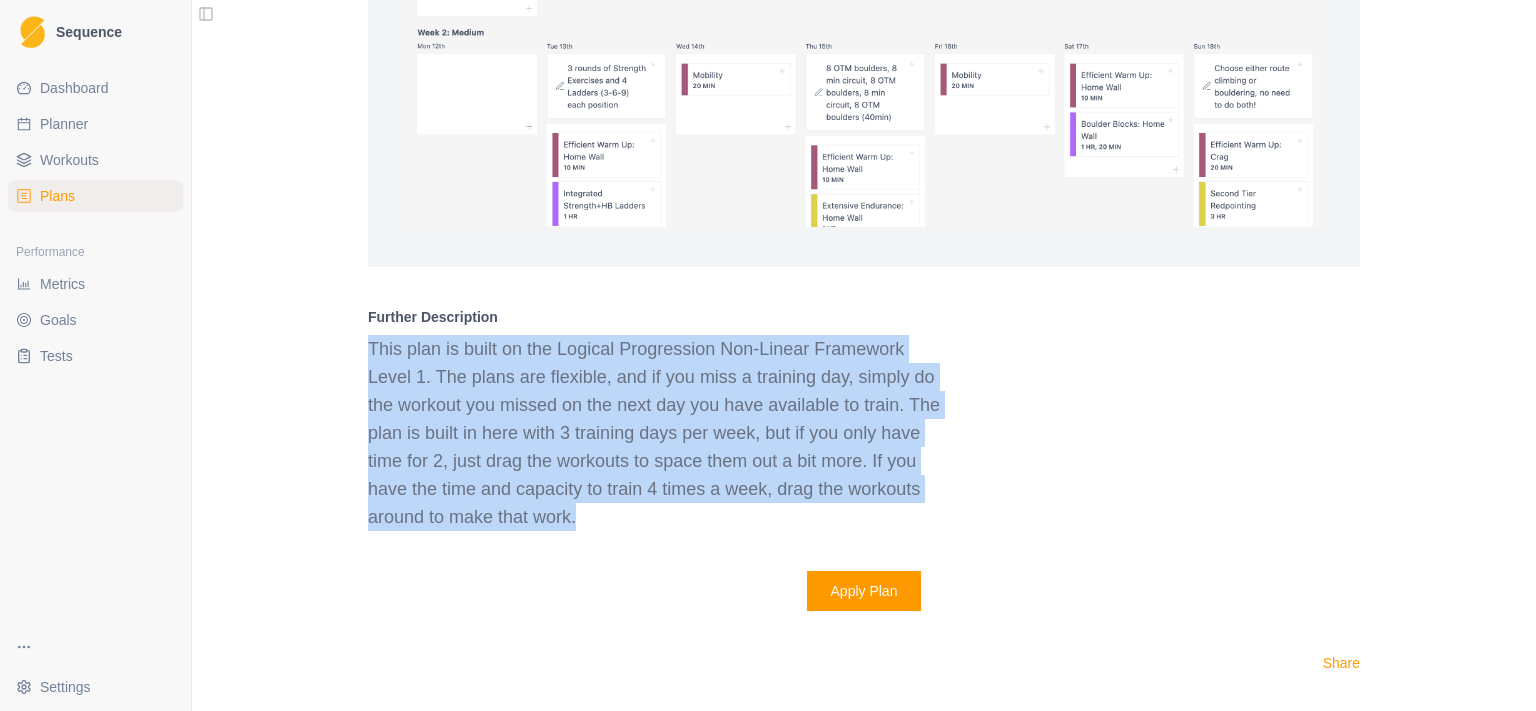 drag, startPoint x: 355, startPoint y: 342, endPoint x: 607, endPoint y: 522, distance: 309.68372 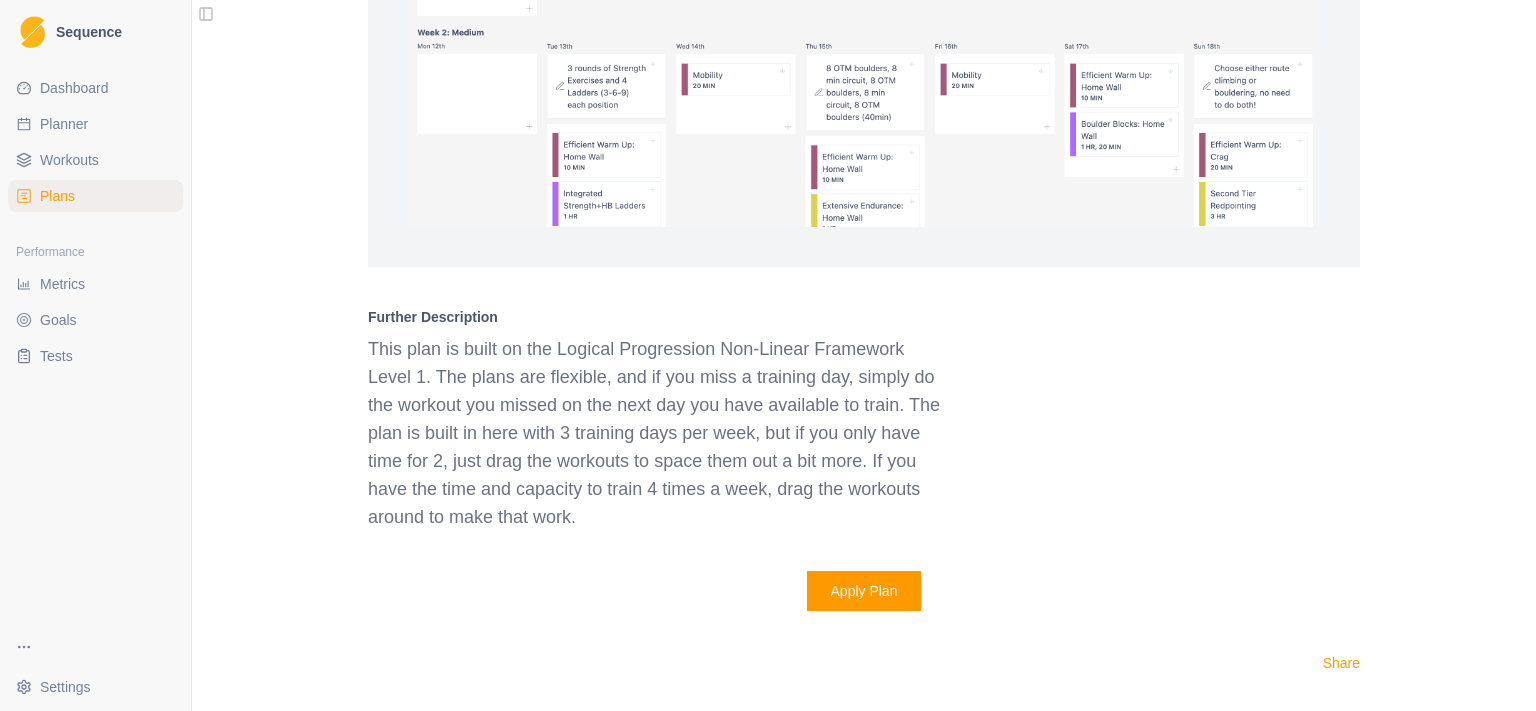 click on "This plan is built on the Logical Progression Non-Linear Framework Level 1. The plans are flexible, and if you miss a training day, simply do the workout you missed on the next day you have available to train. The plan is built in here with 3 training days per week, but if you only have time for 2, just drag the workouts to space them out a bit more. If you have the time and capacity to train 4 times a week, drag the workouts around to make that work." at bounding box center (656, 433) 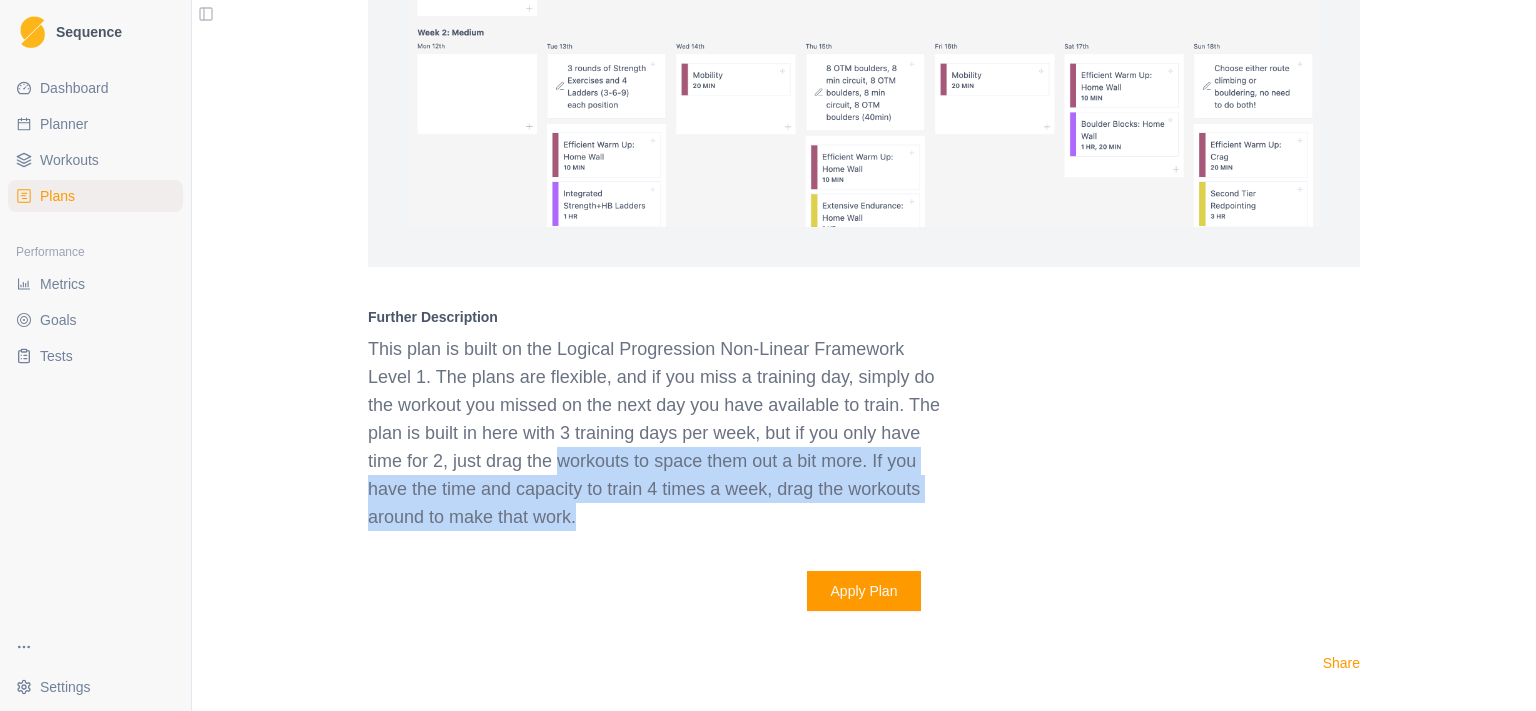 drag, startPoint x: 606, startPoint y: 520, endPoint x: 607, endPoint y: 470, distance: 50.01 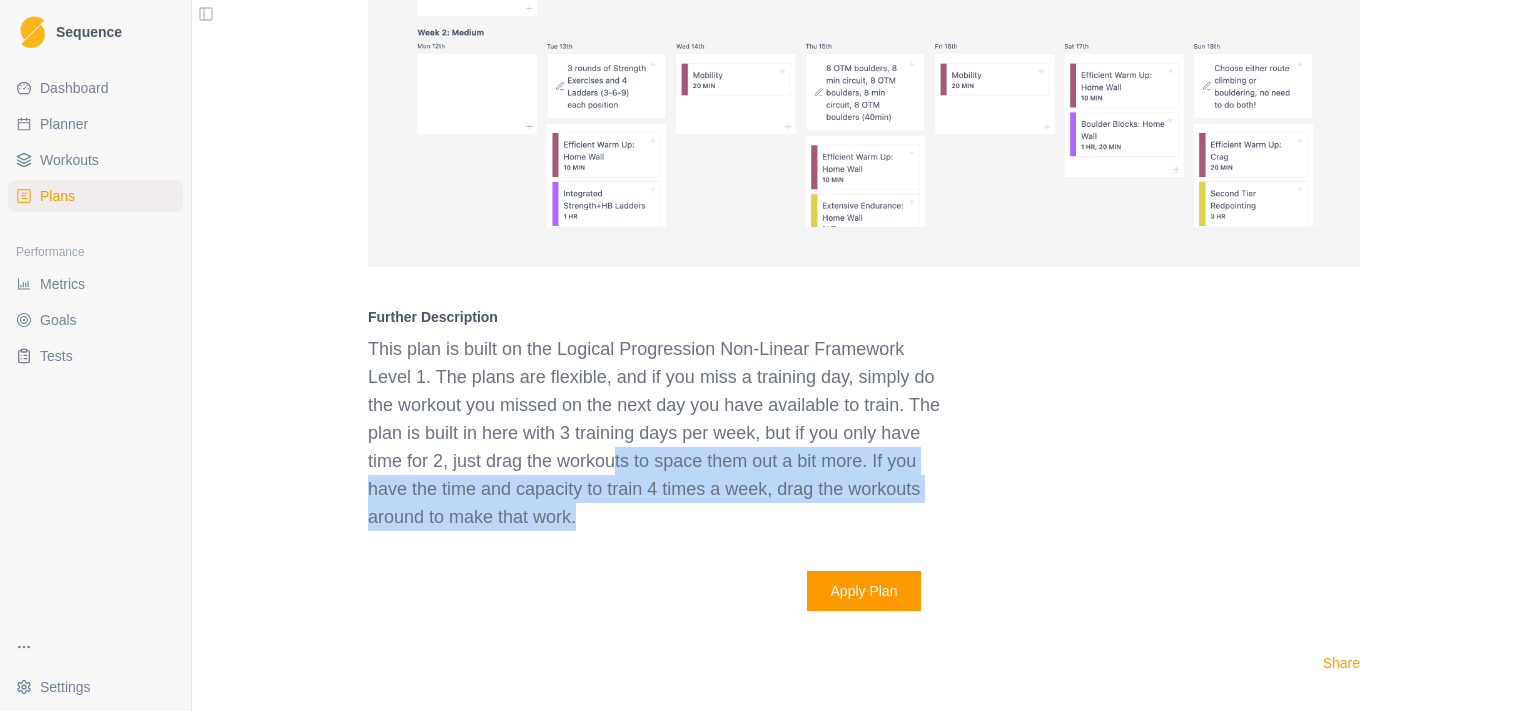 drag, startPoint x: 609, startPoint y: 463, endPoint x: 617, endPoint y: 520, distance: 57.558666 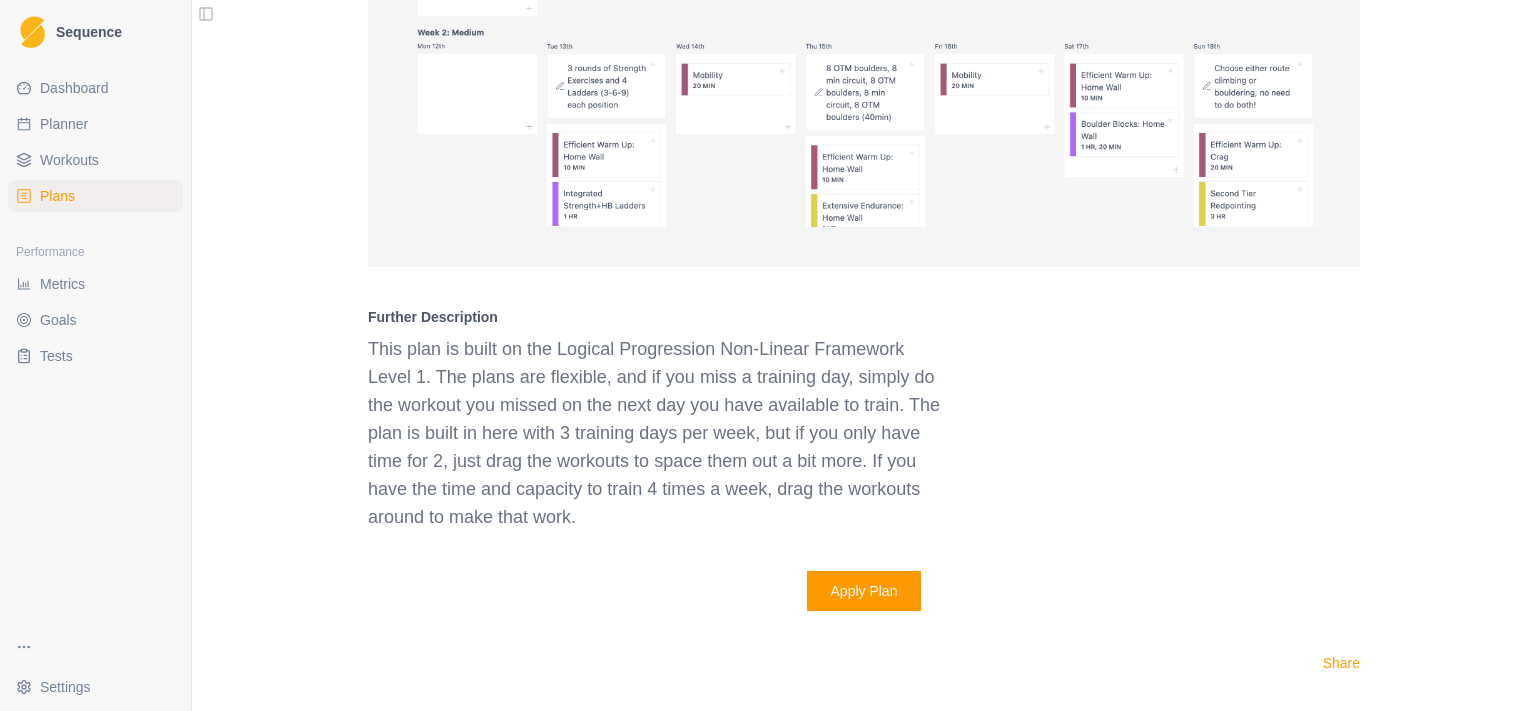 click on "This plan is built on the Logical Progression Non-Linear Framework Level 1. The plans are flexible, and if you miss a training day, simply do the workout you missed on the next day you have available to train. The plan is built in here with 3 training days per week, but if you only have time for 2, just drag the workouts to space them out a bit more. If you have the time and capacity to train 4 times a week, drag the workouts around to make that work." at bounding box center [656, 433] 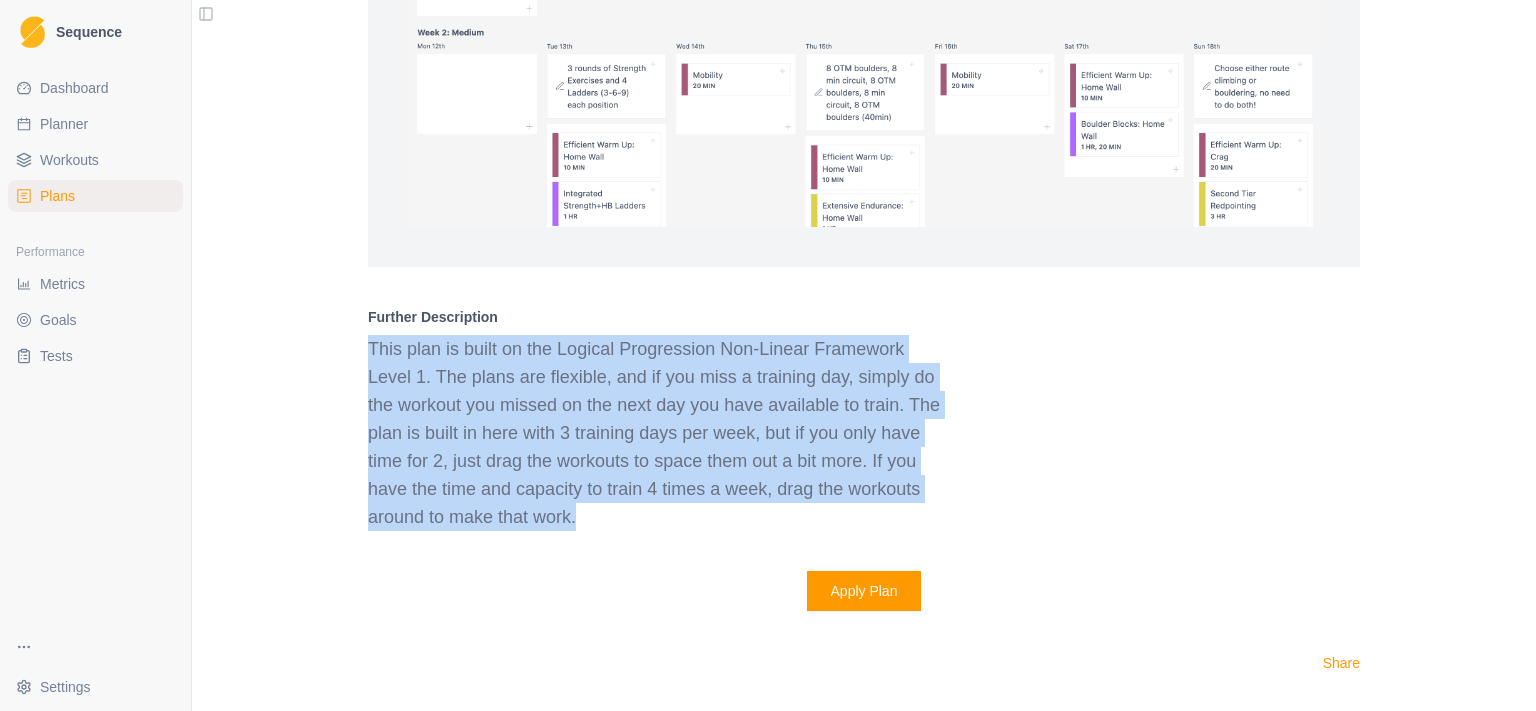drag, startPoint x: 617, startPoint y: 510, endPoint x: 610, endPoint y: 315, distance: 195.1256 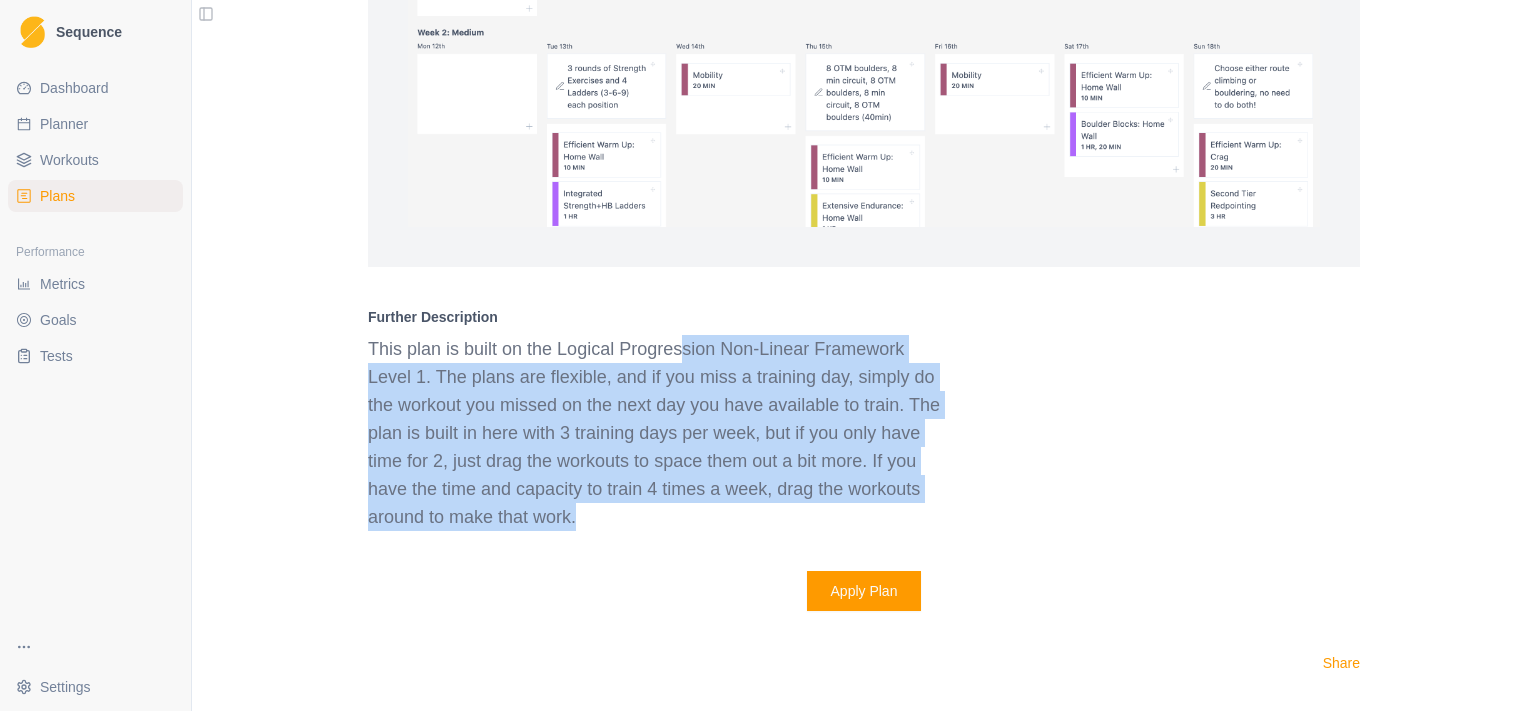 drag, startPoint x: 642, startPoint y: 521, endPoint x: 670, endPoint y: 339, distance: 184.14125 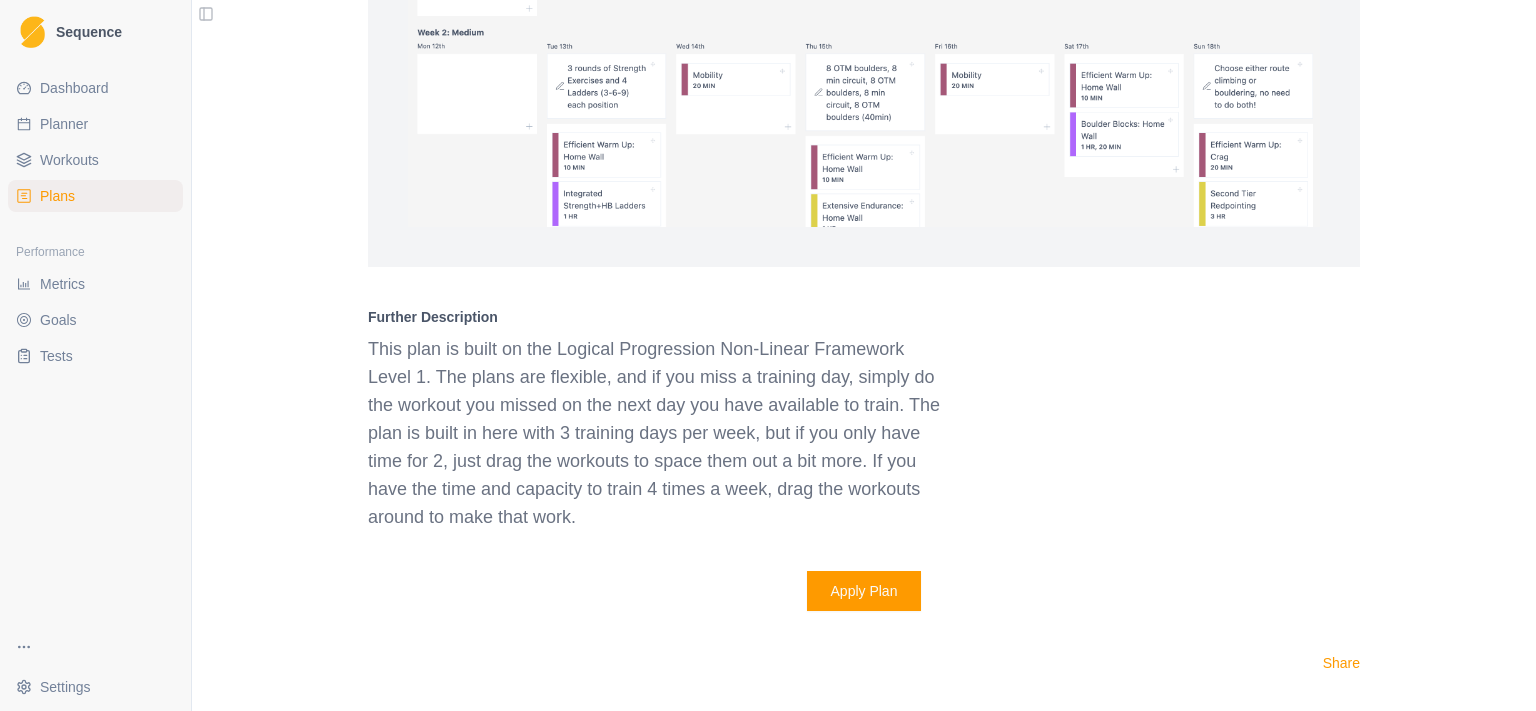 click on "This plan is built on the Logical Progression Non-Linear Framework Level 1. The plans are flexible, and if you miss a training day, simply do the workout you missed on the next day you have available to train. The plan is built in here with 3 training days per week, but if you only have time for 2, just drag the workouts to space them out a bit more. If you have the time and capacity to train 4 times a week, drag the workouts around to make that work." at bounding box center (656, 433) 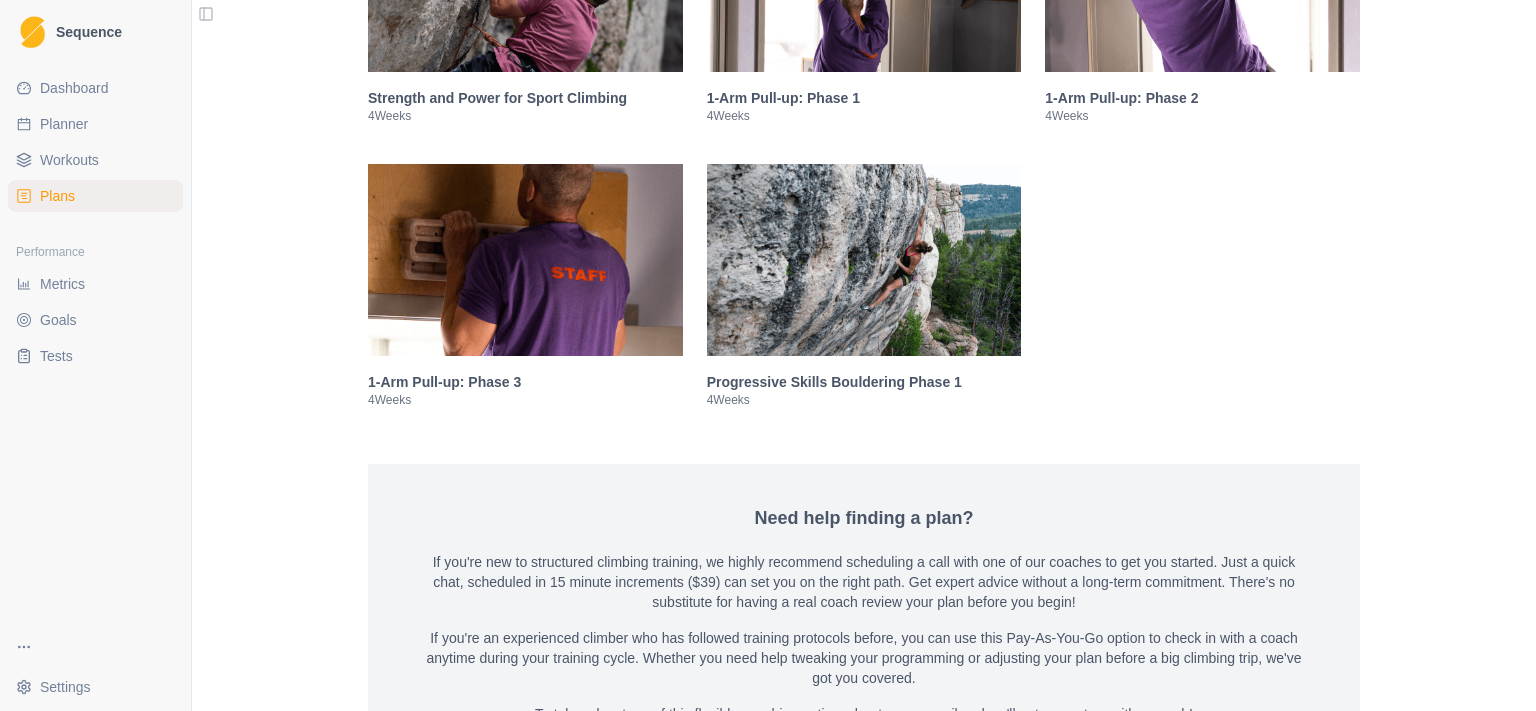 scroll, scrollTop: 4866, scrollLeft: 0, axis: vertical 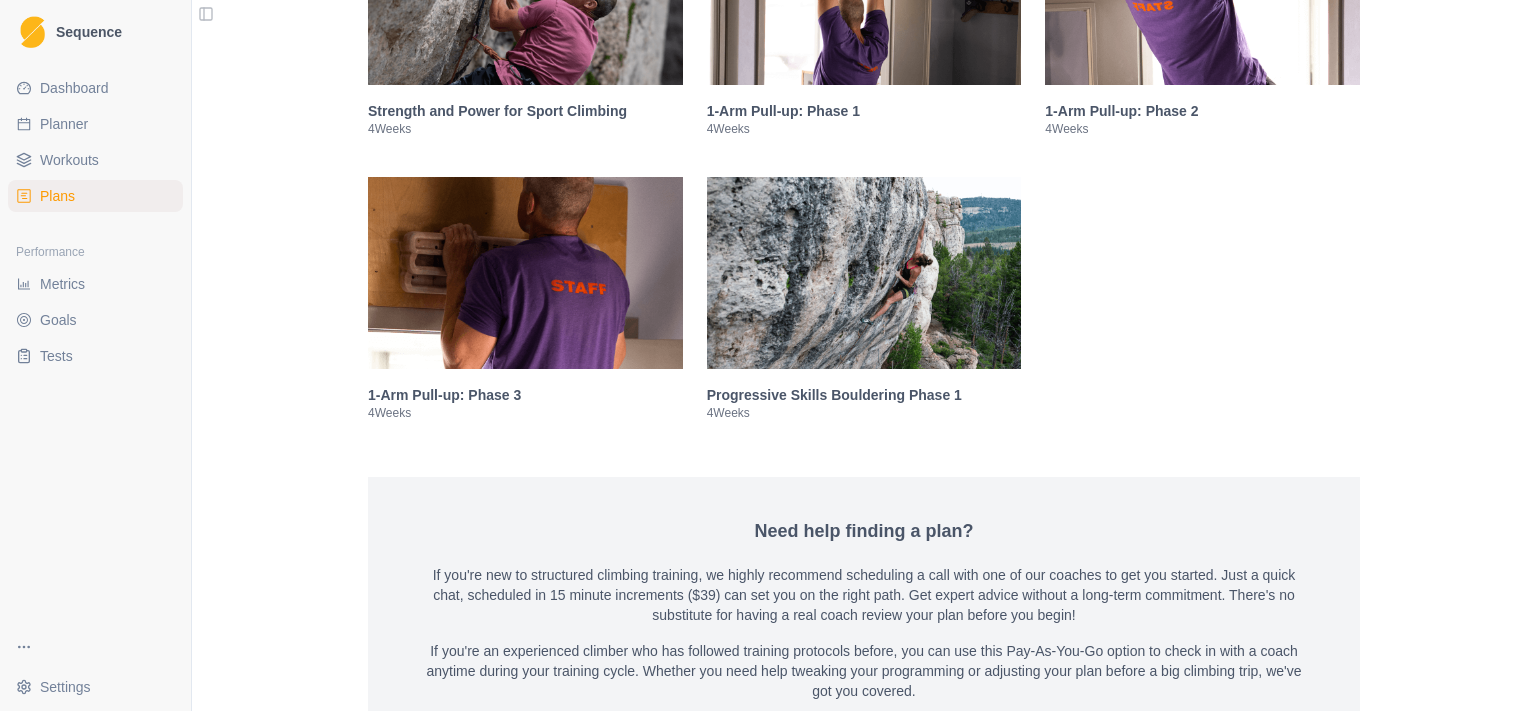 click at bounding box center (864, 273) 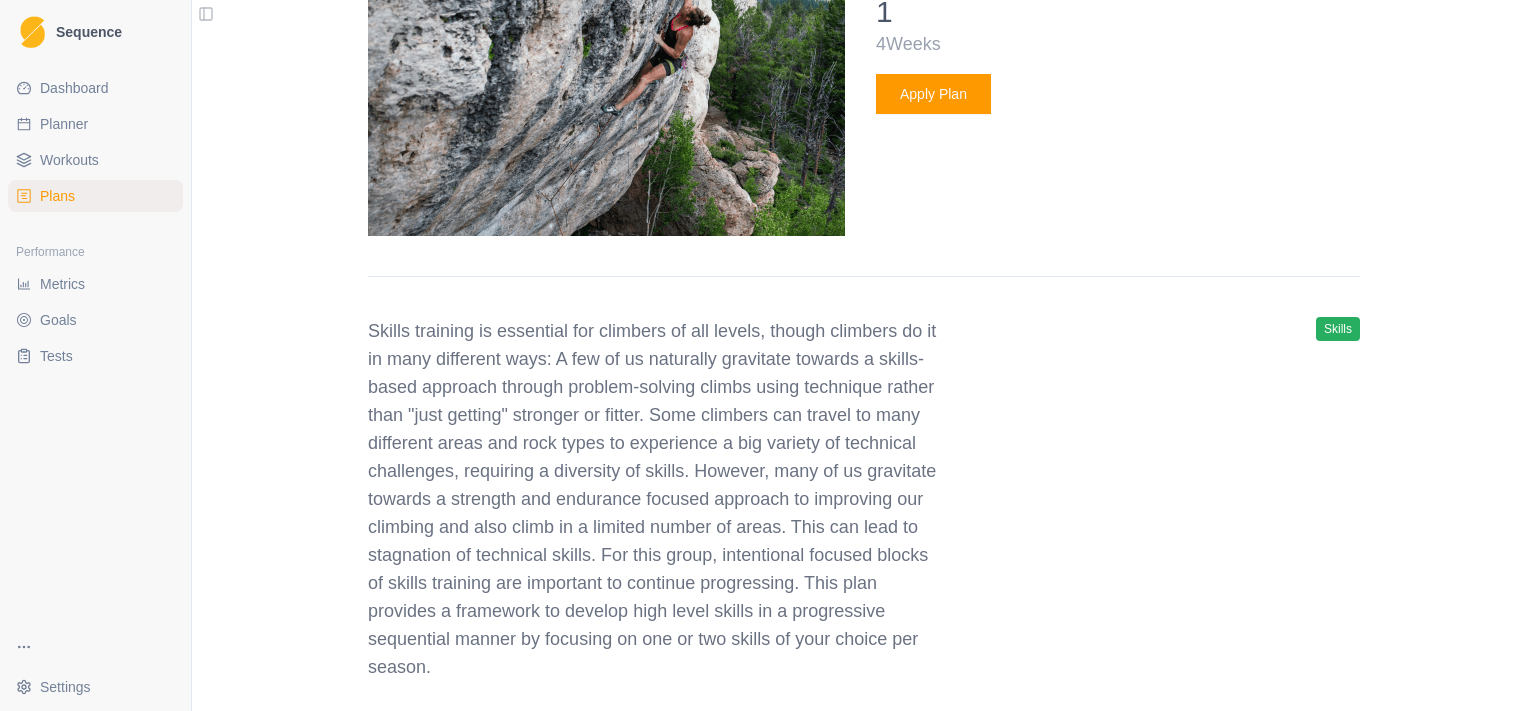 scroll, scrollTop: 3811, scrollLeft: 0, axis: vertical 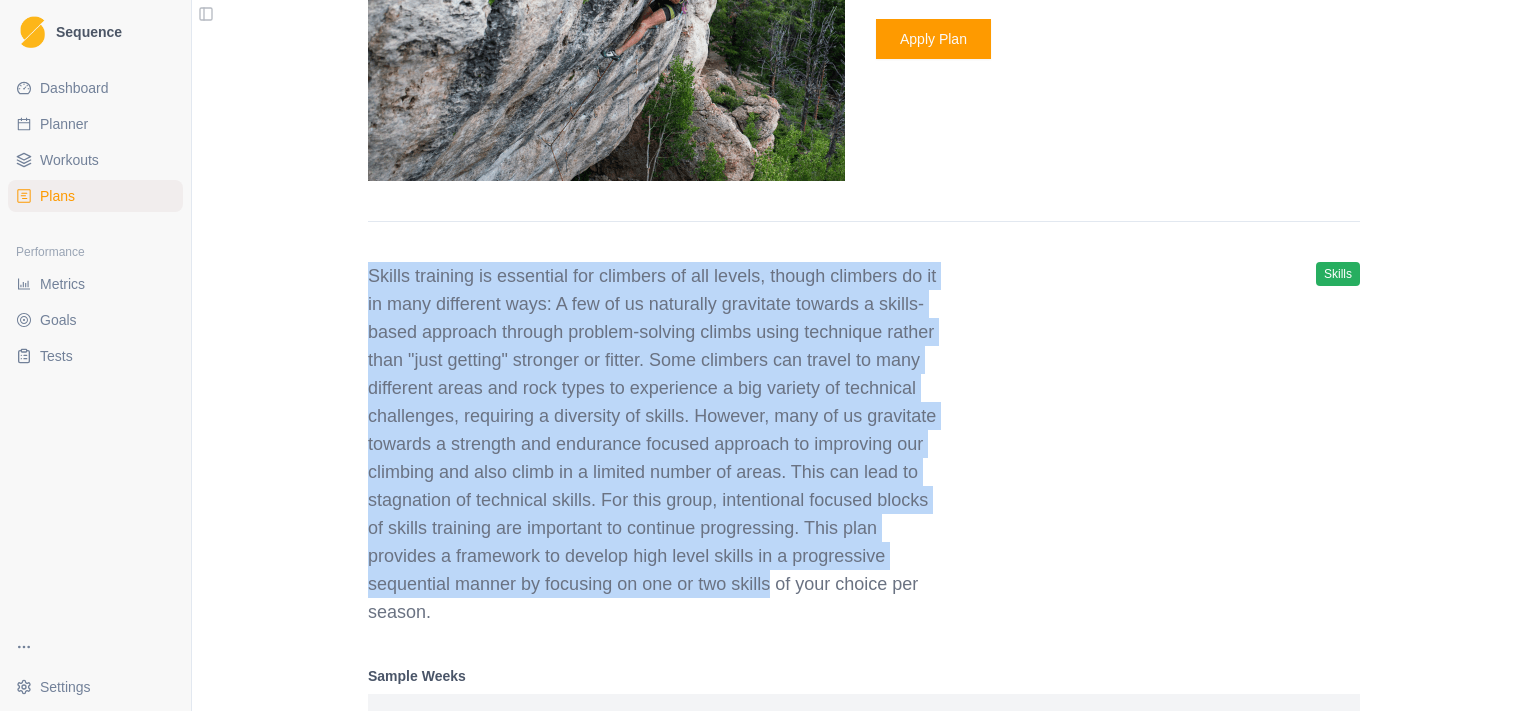 drag, startPoint x: 366, startPoint y: 275, endPoint x: 761, endPoint y: 594, distance: 507.72632 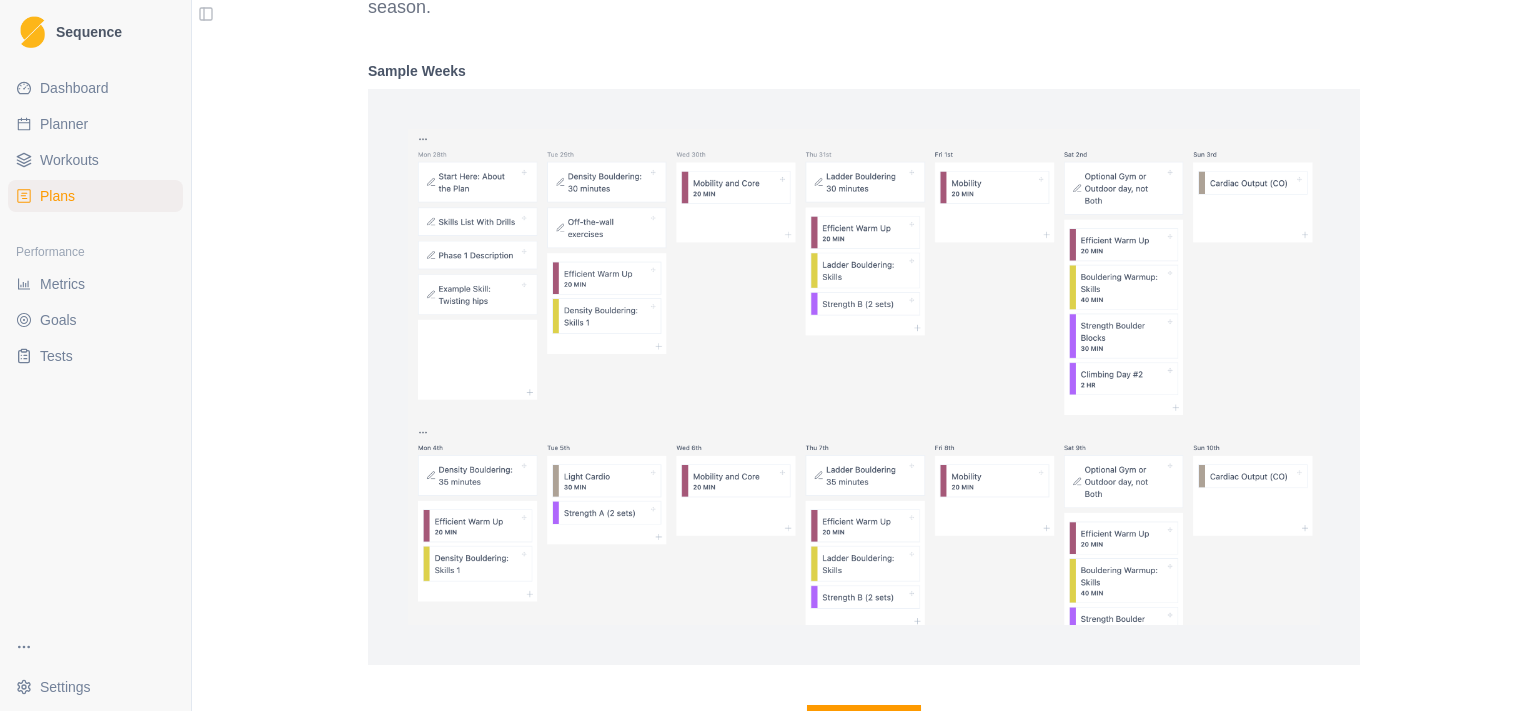 scroll, scrollTop: 4459, scrollLeft: 0, axis: vertical 